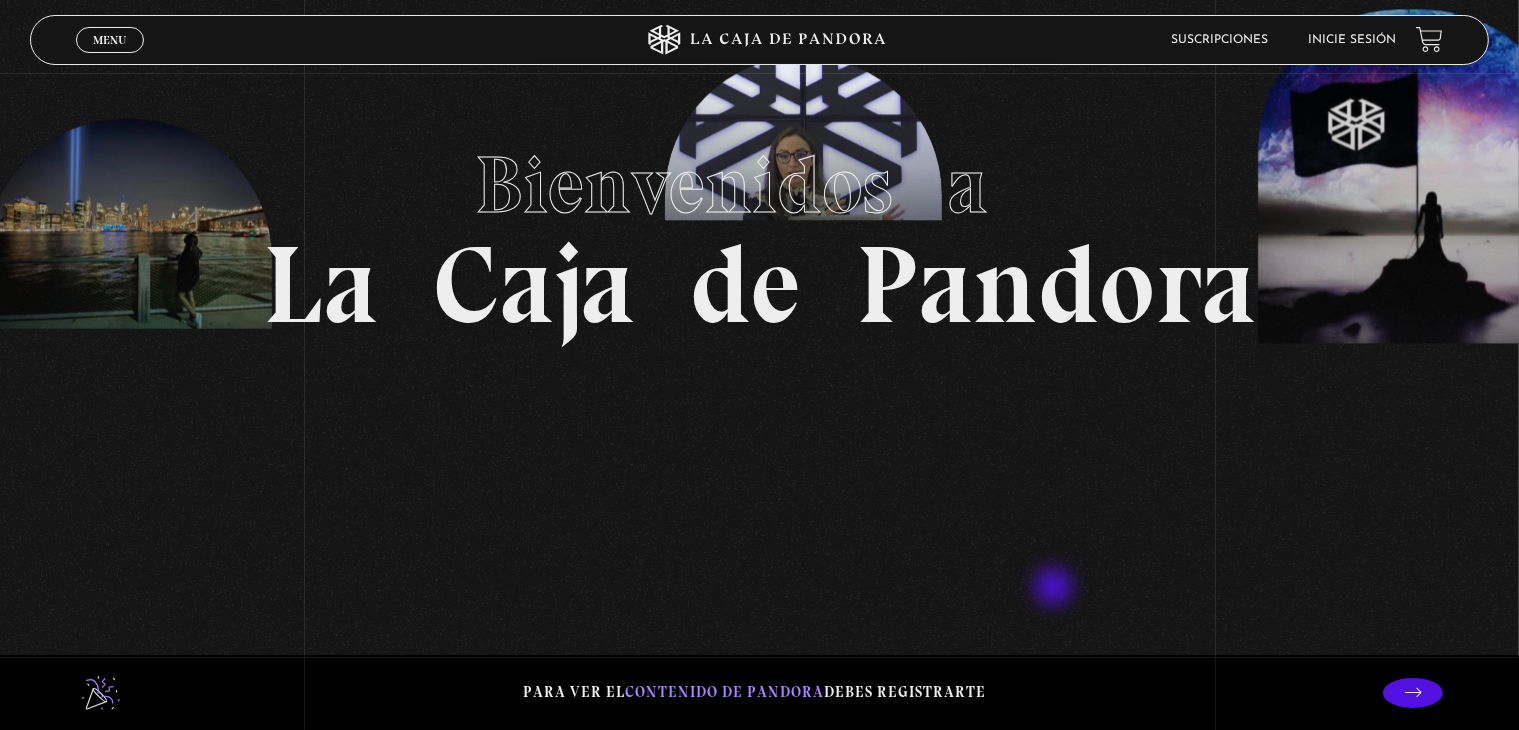 scroll, scrollTop: 0, scrollLeft: 0, axis: both 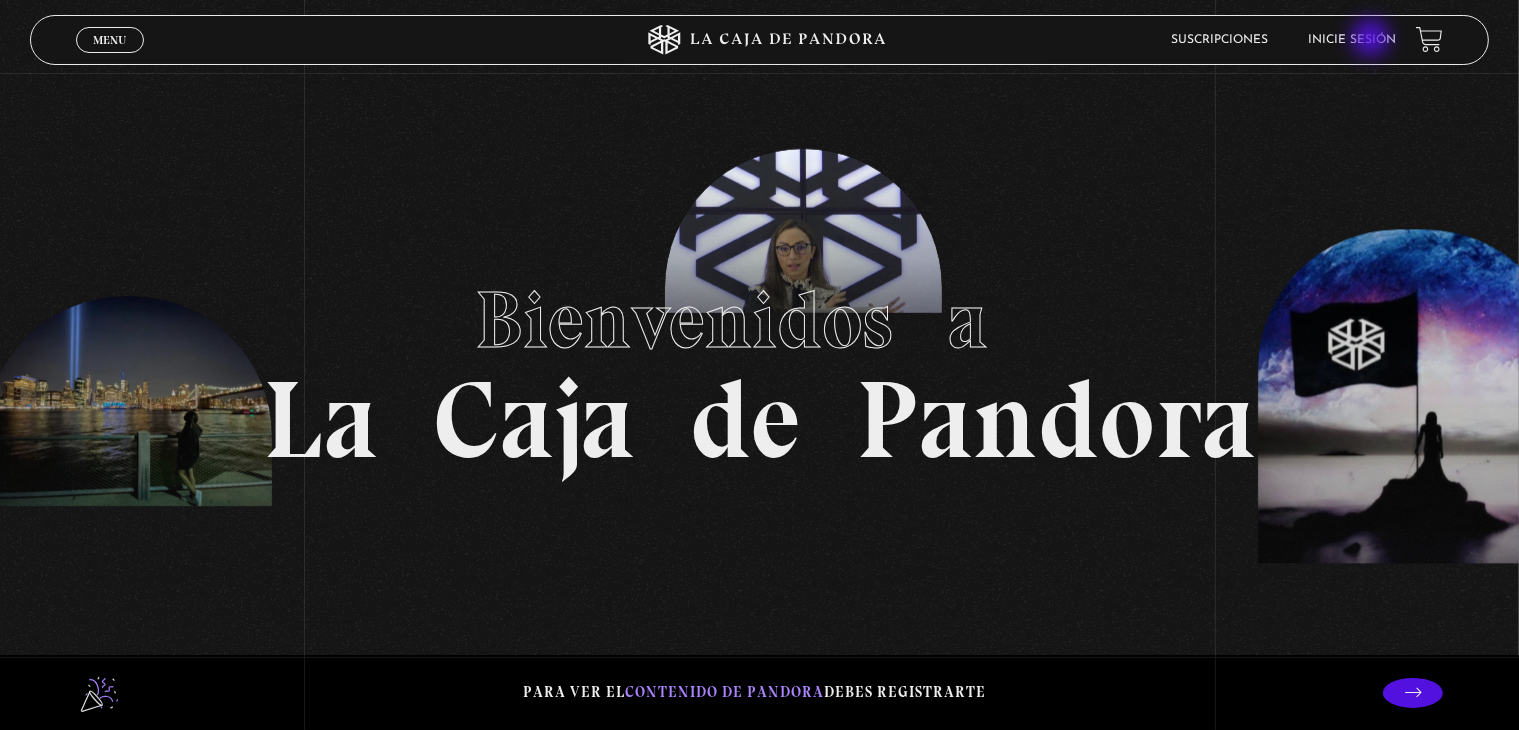click on "Inicie sesión" at bounding box center (1352, 40) 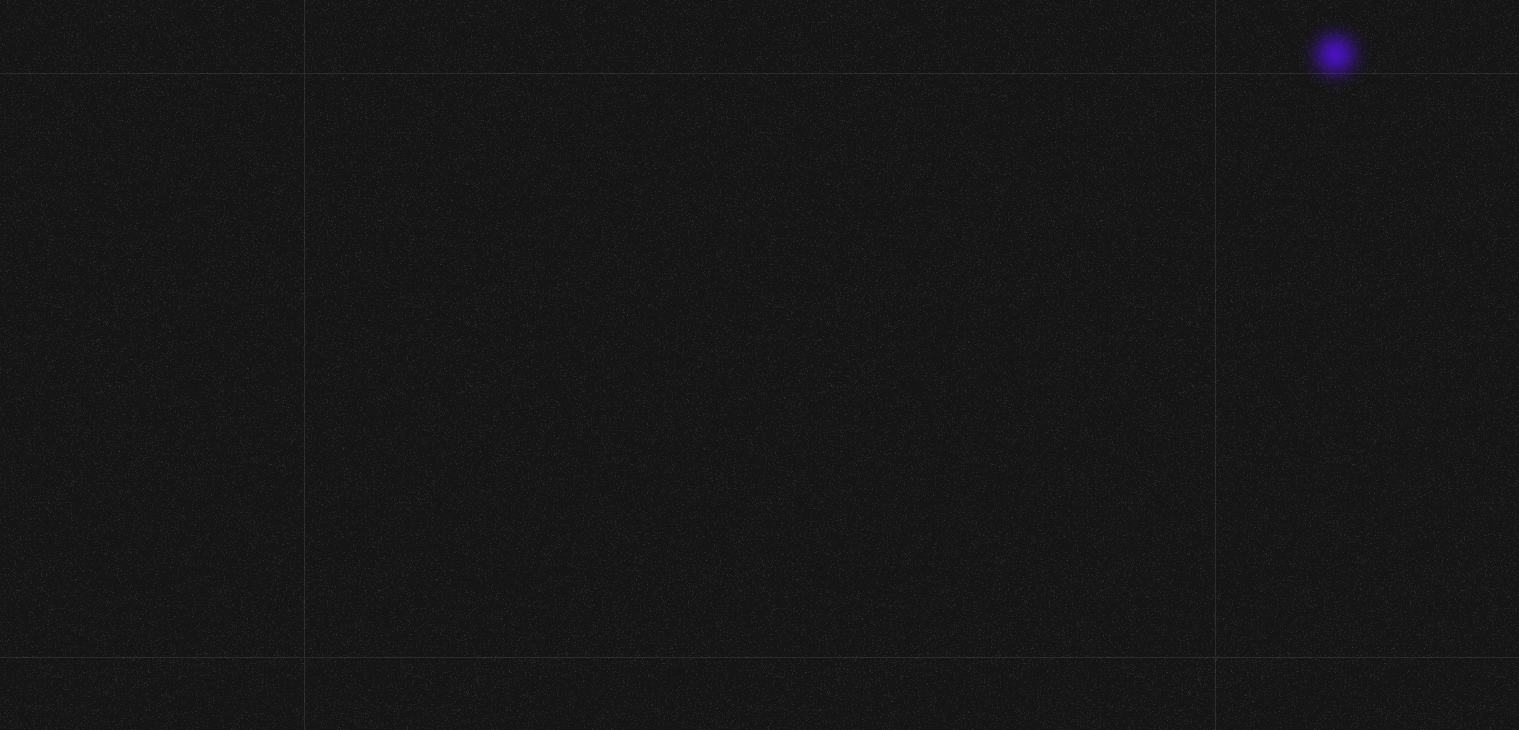 scroll, scrollTop: 0, scrollLeft: 0, axis: both 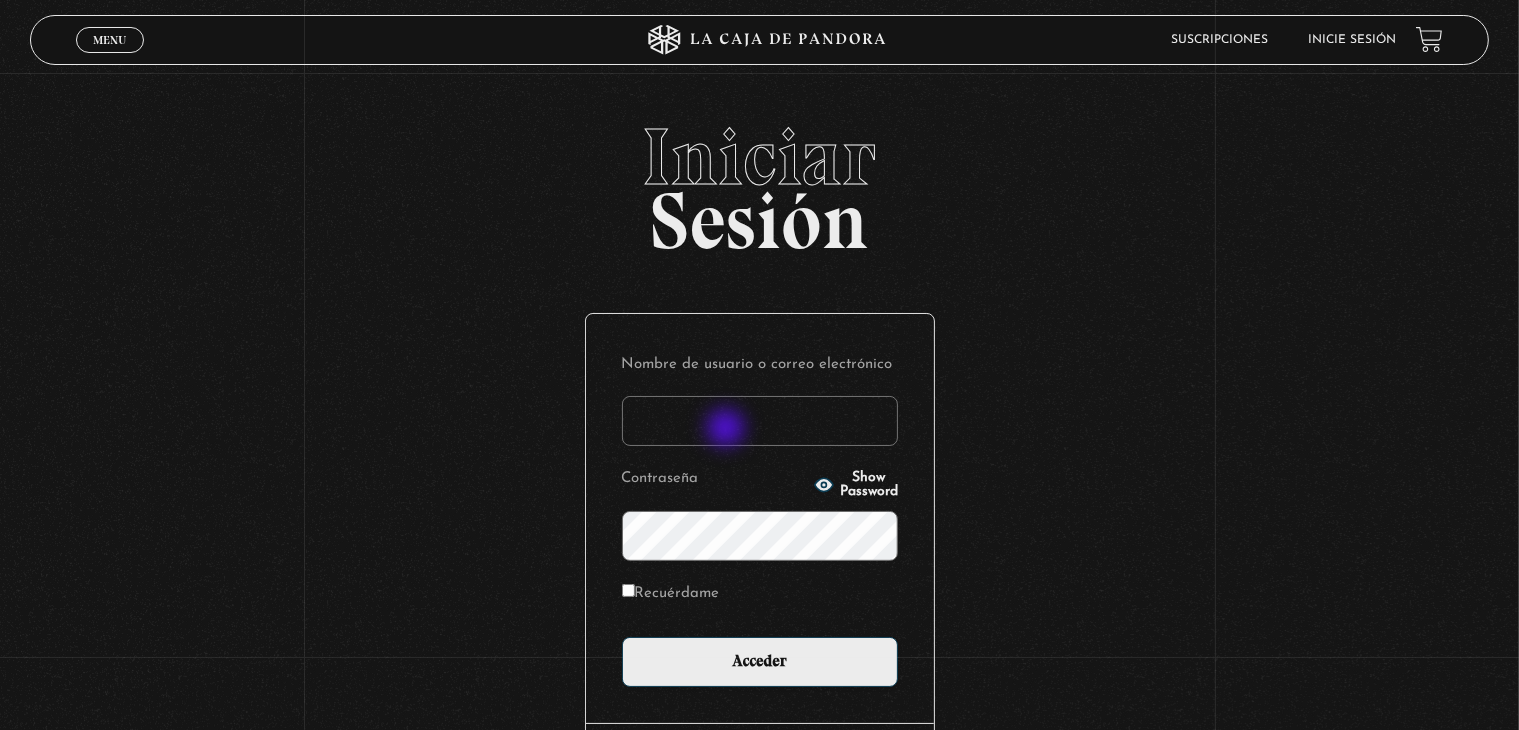 click on "Nombre de usuario o correo electrónico" at bounding box center (760, 421) 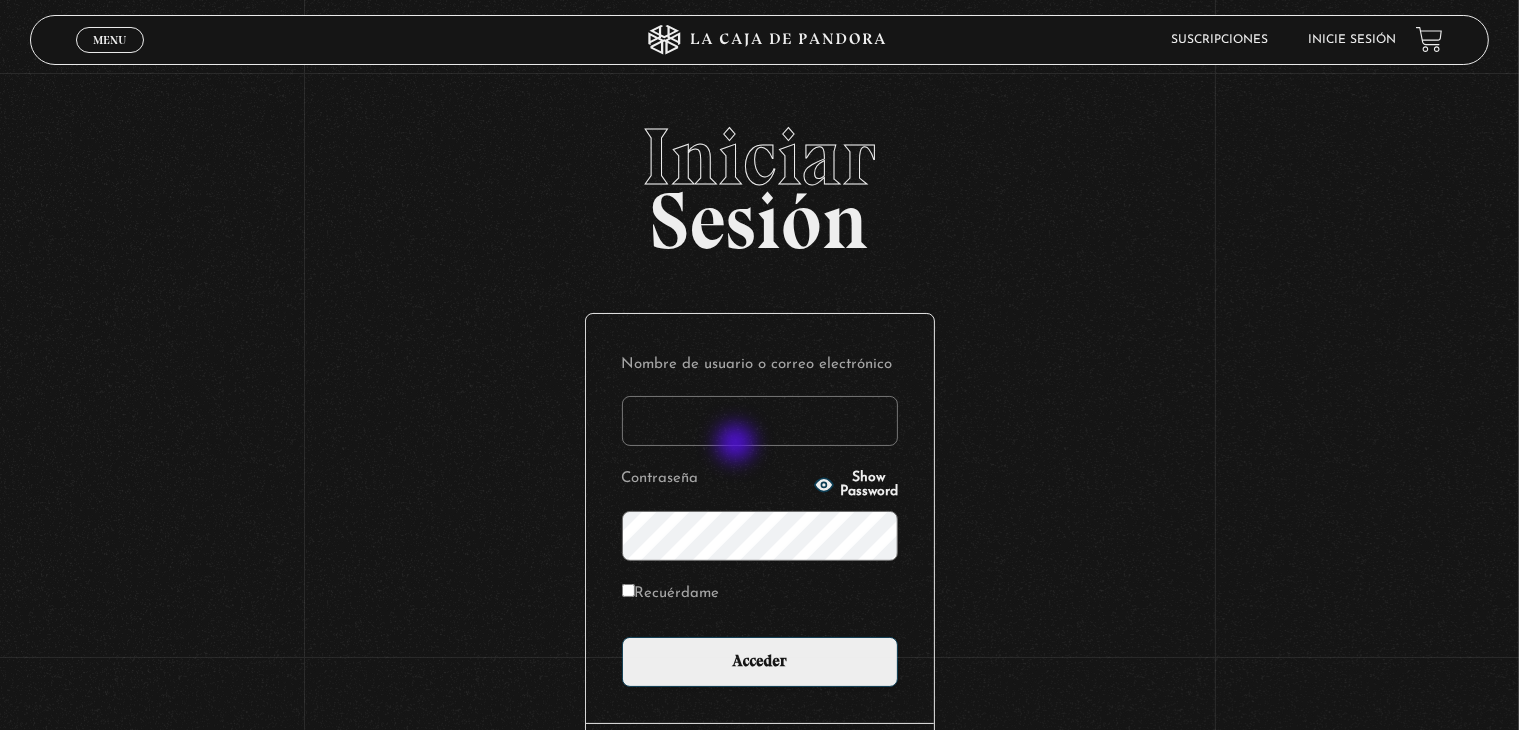 type on "luzdallasusa@gmail.com" 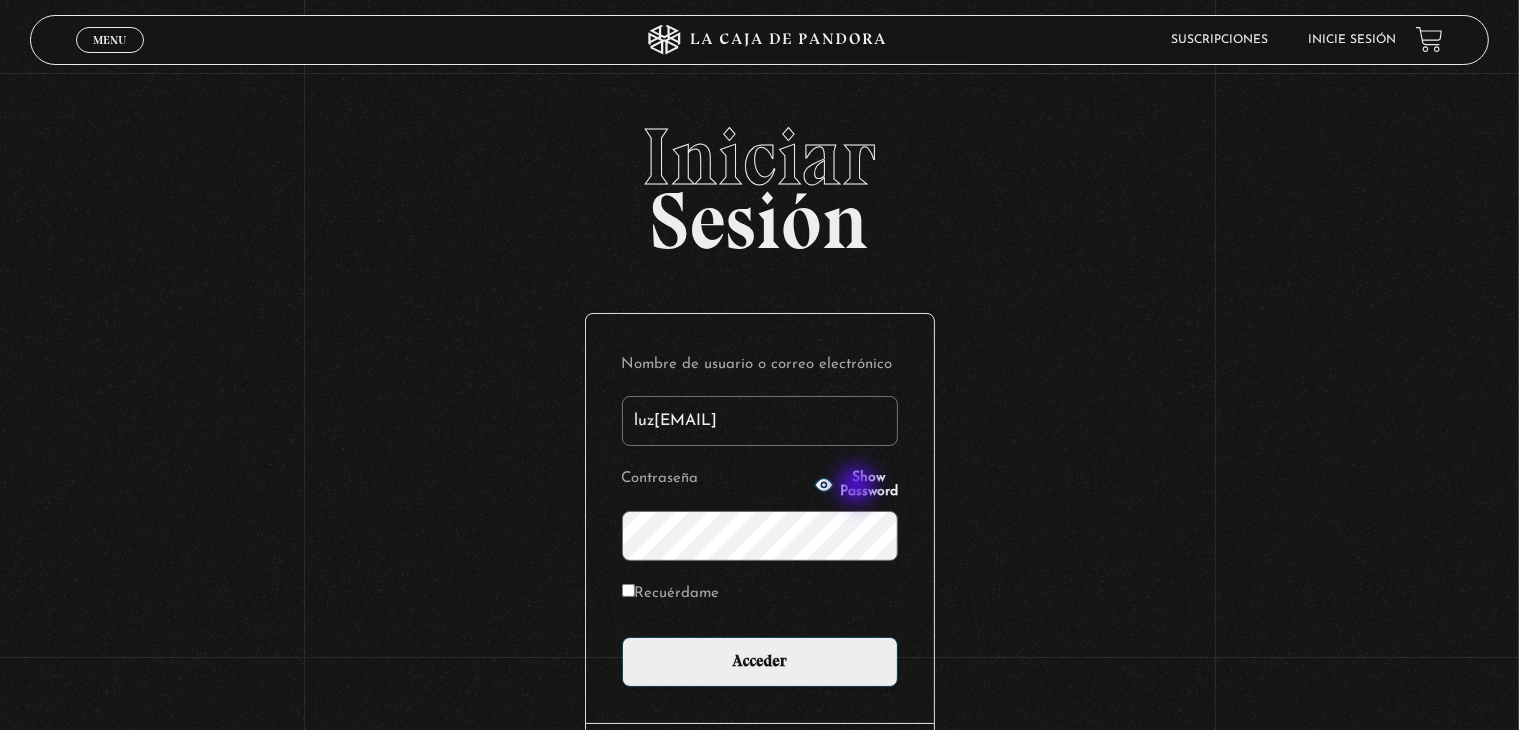 click on "Show Password" at bounding box center (869, 485) 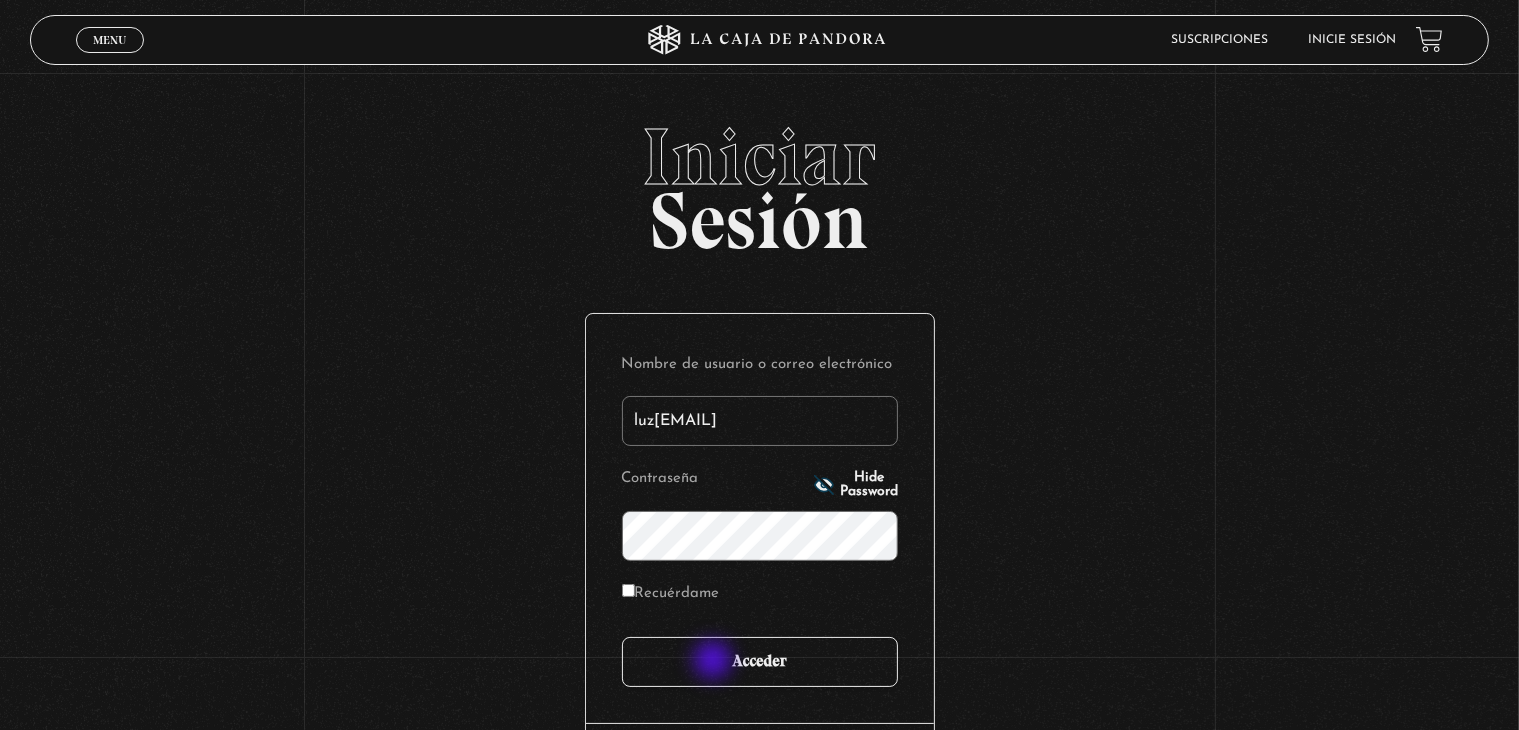 click on "Acceder" at bounding box center [760, 662] 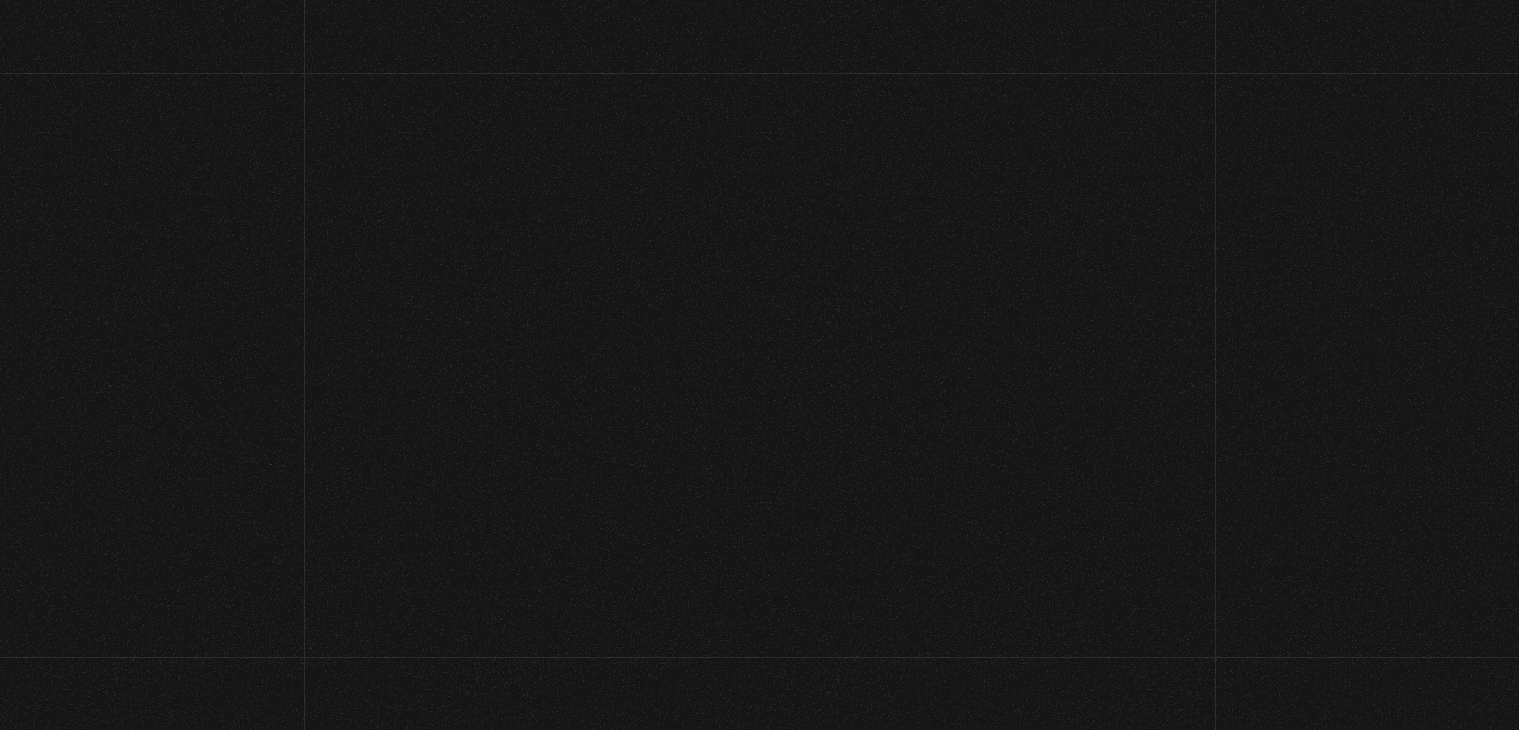 scroll, scrollTop: 0, scrollLeft: 0, axis: both 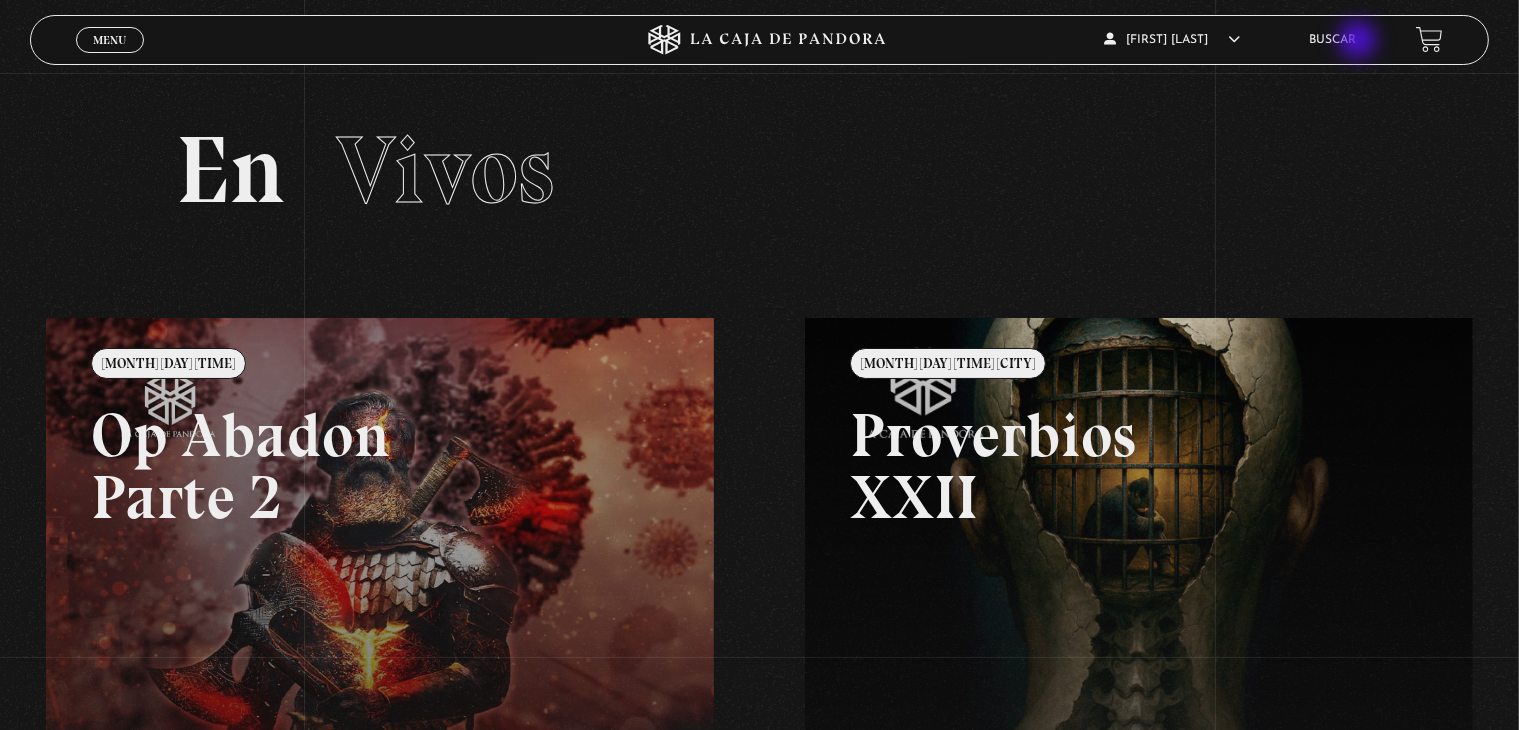 click on "Buscar" at bounding box center [1332, 40] 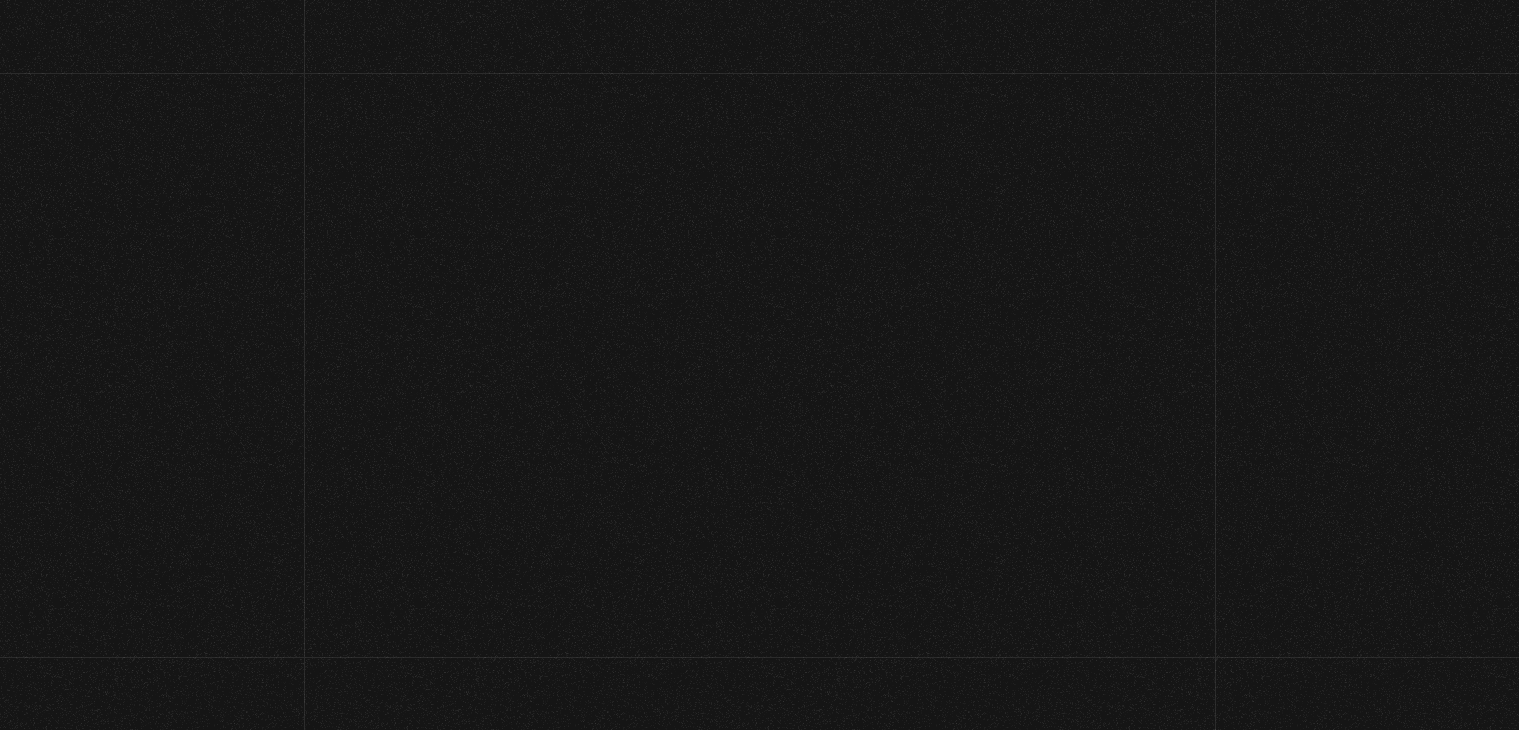 scroll, scrollTop: 0, scrollLeft: 0, axis: both 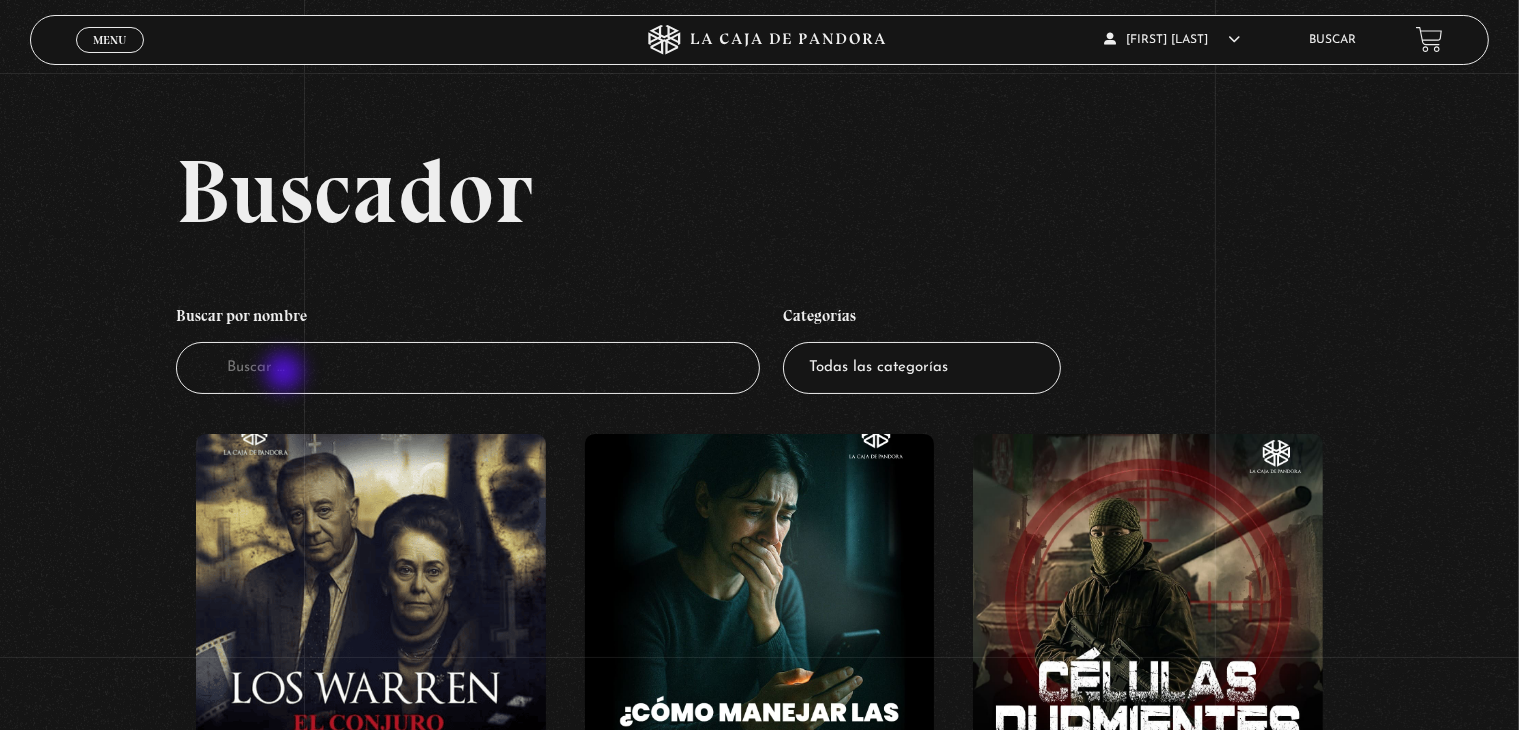 click on "Buscador" at bounding box center [467, 368] 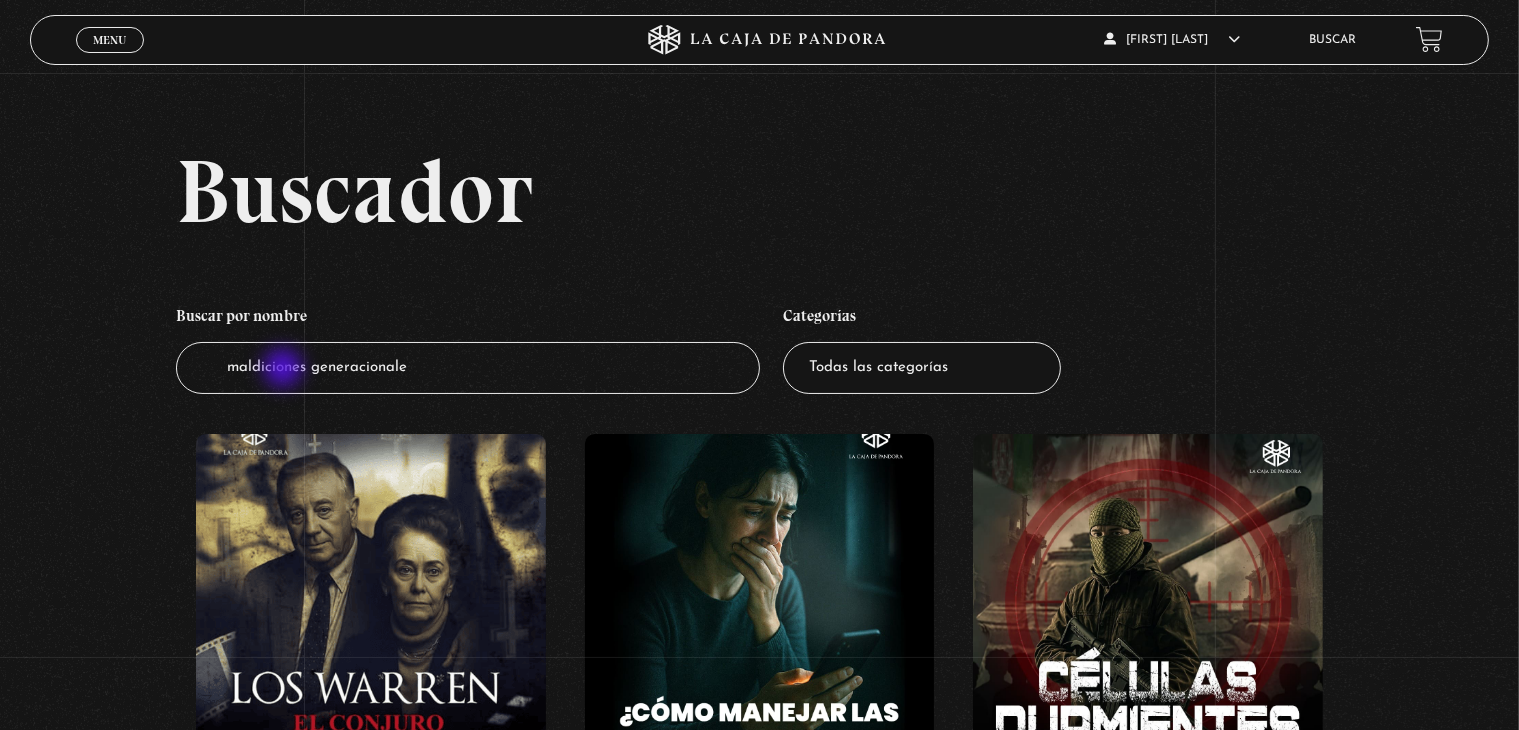 type on "maldiciones generacionales" 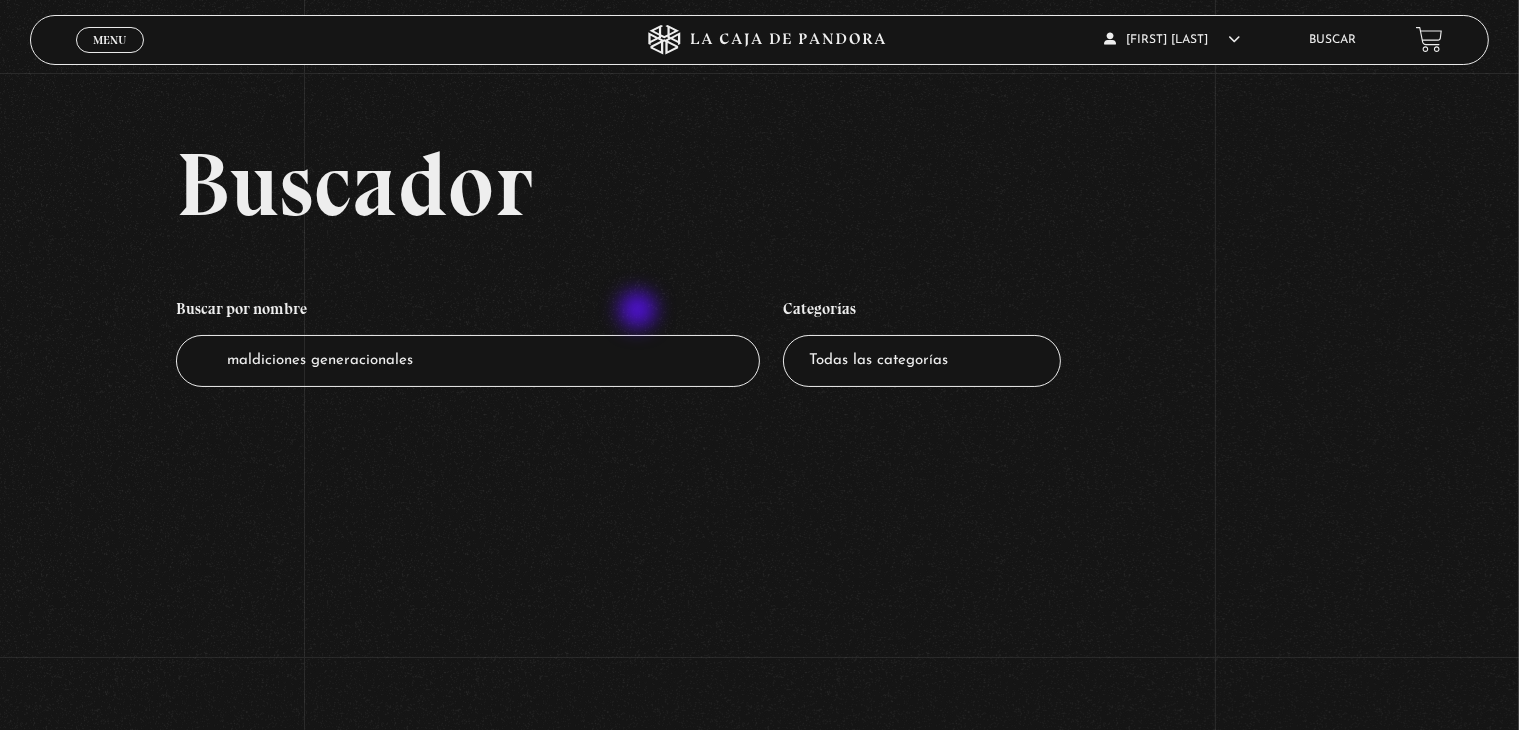 scroll, scrollTop: 0, scrollLeft: 0, axis: both 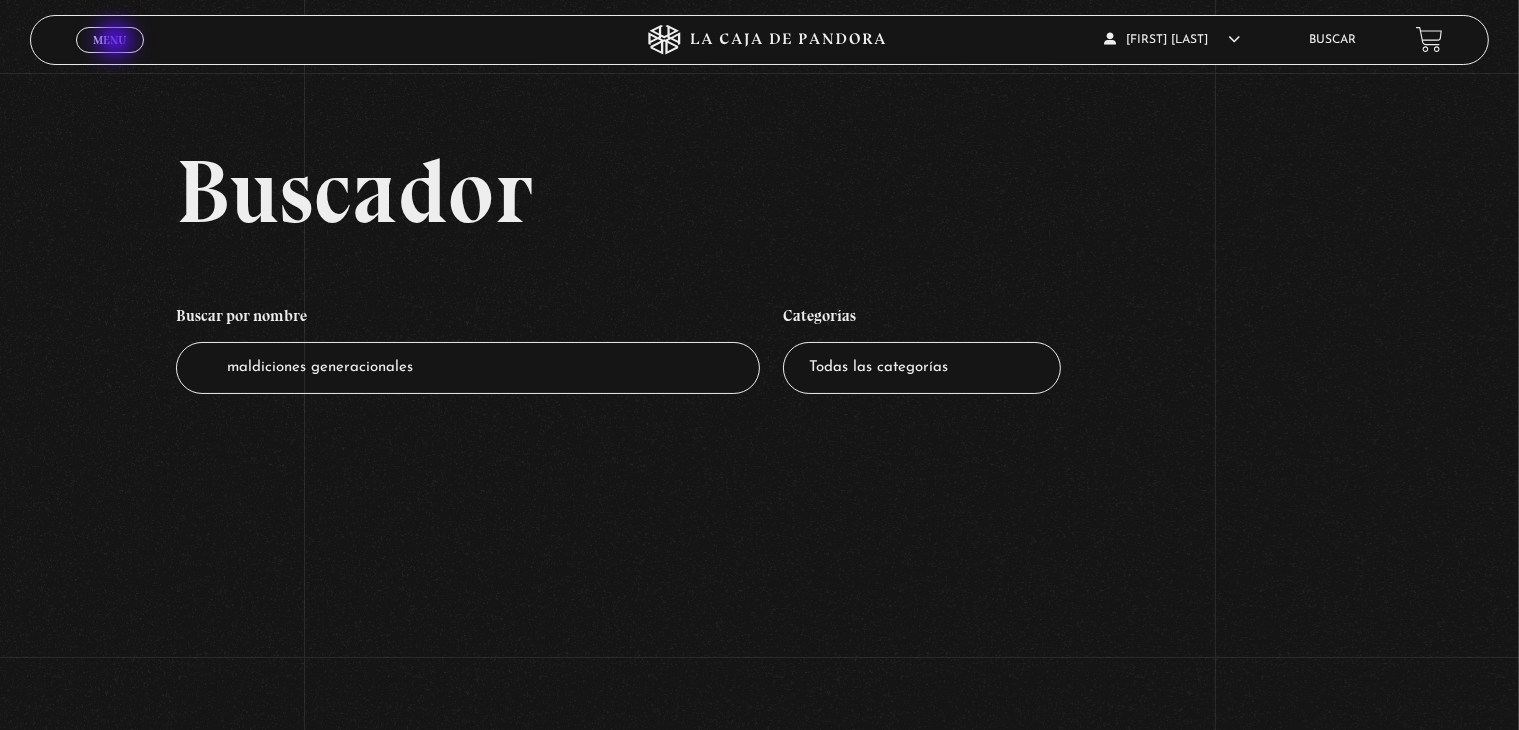 click on "Menu" at bounding box center (109, 40) 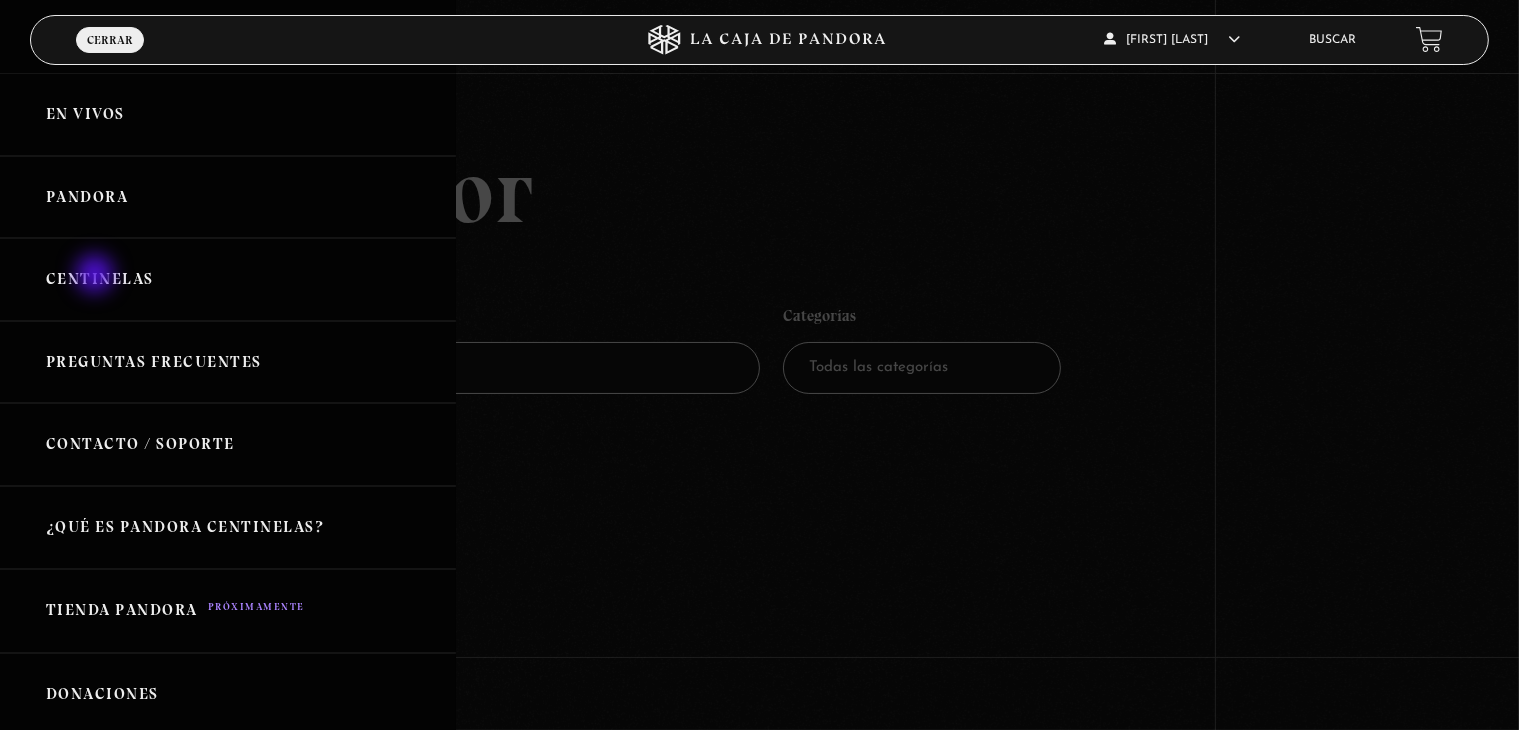 click on "Centinelas" at bounding box center [228, 279] 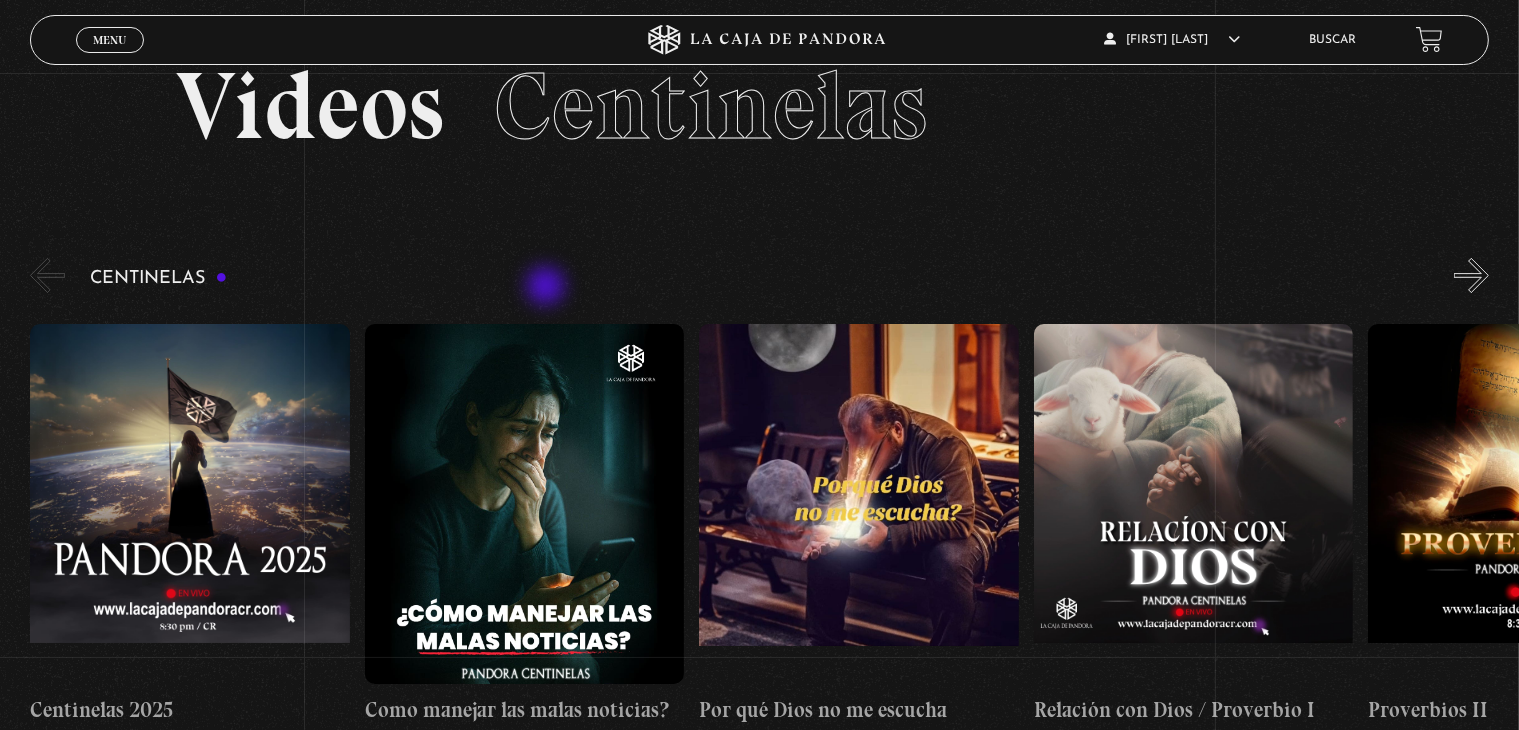 scroll, scrollTop: 100, scrollLeft: 0, axis: vertical 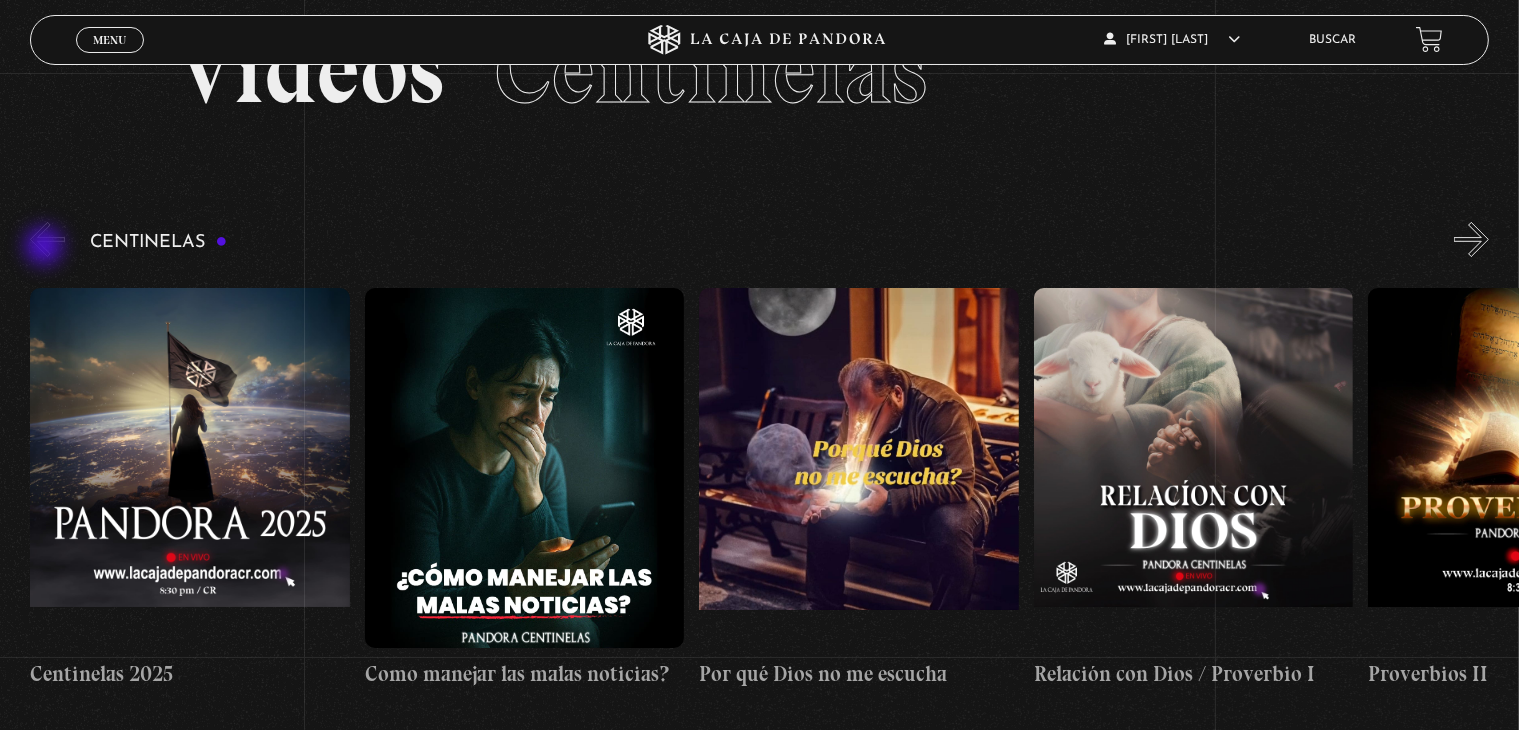 click on "«" at bounding box center [47, 239] 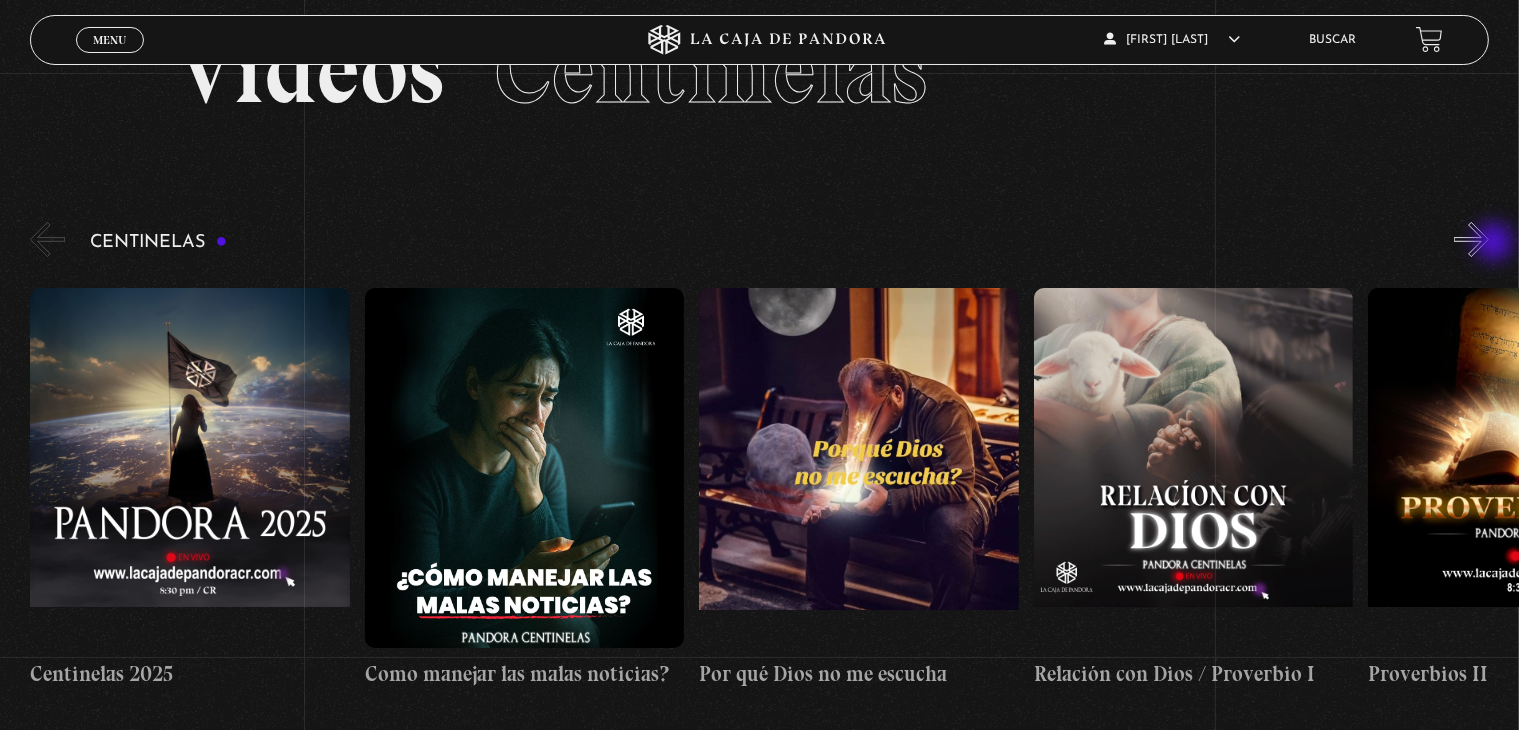 click on "»" at bounding box center (1471, 239) 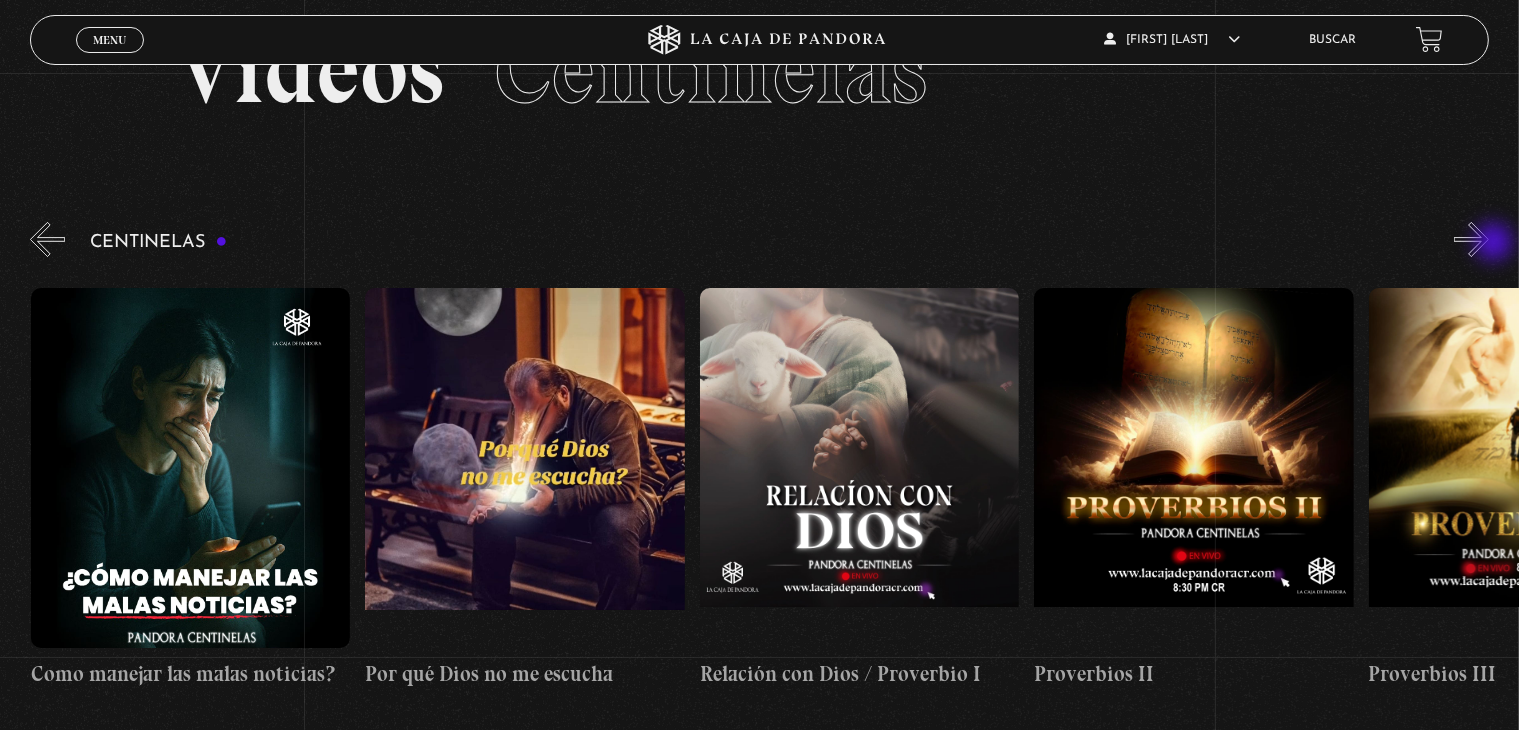 click on "»" at bounding box center (1471, 239) 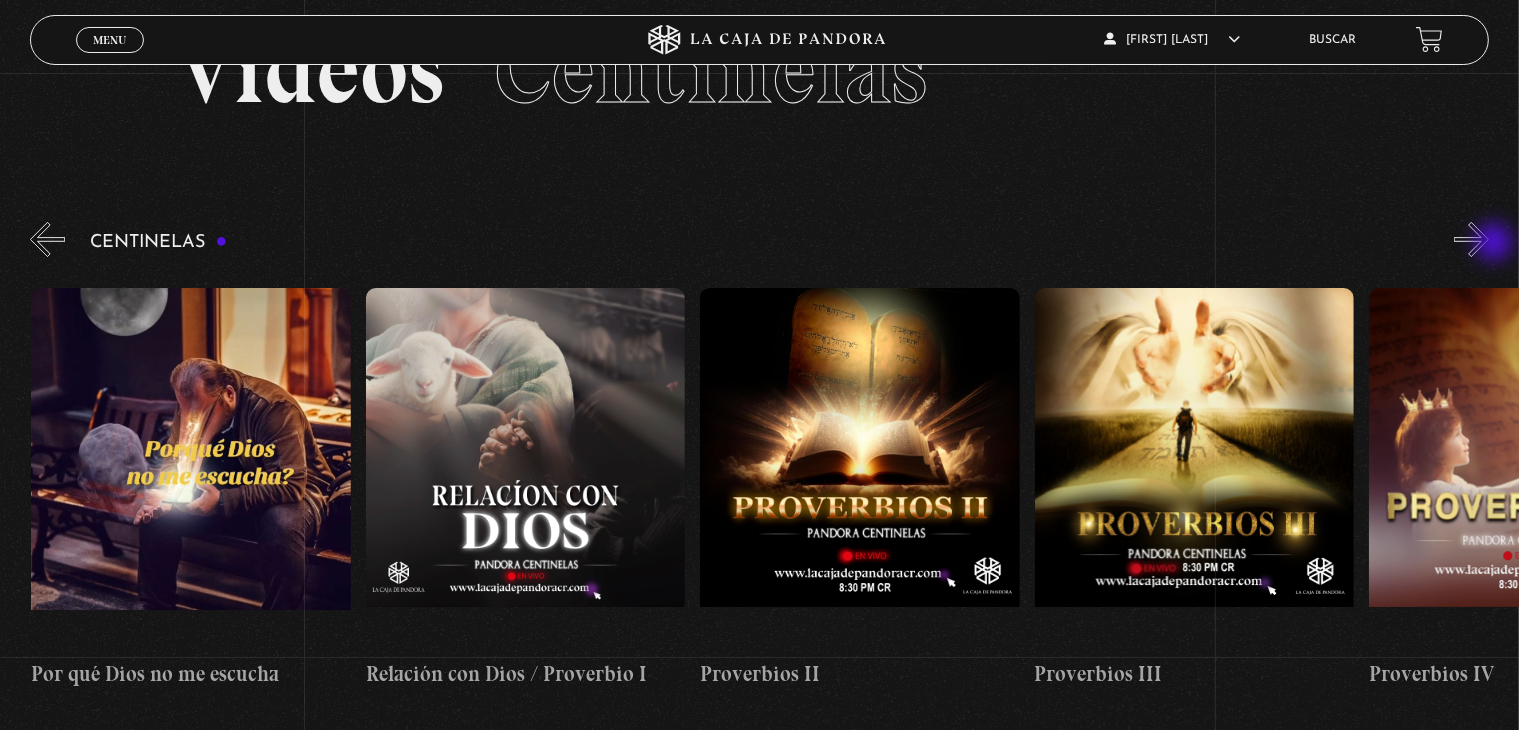 click on "»" at bounding box center [1471, 239] 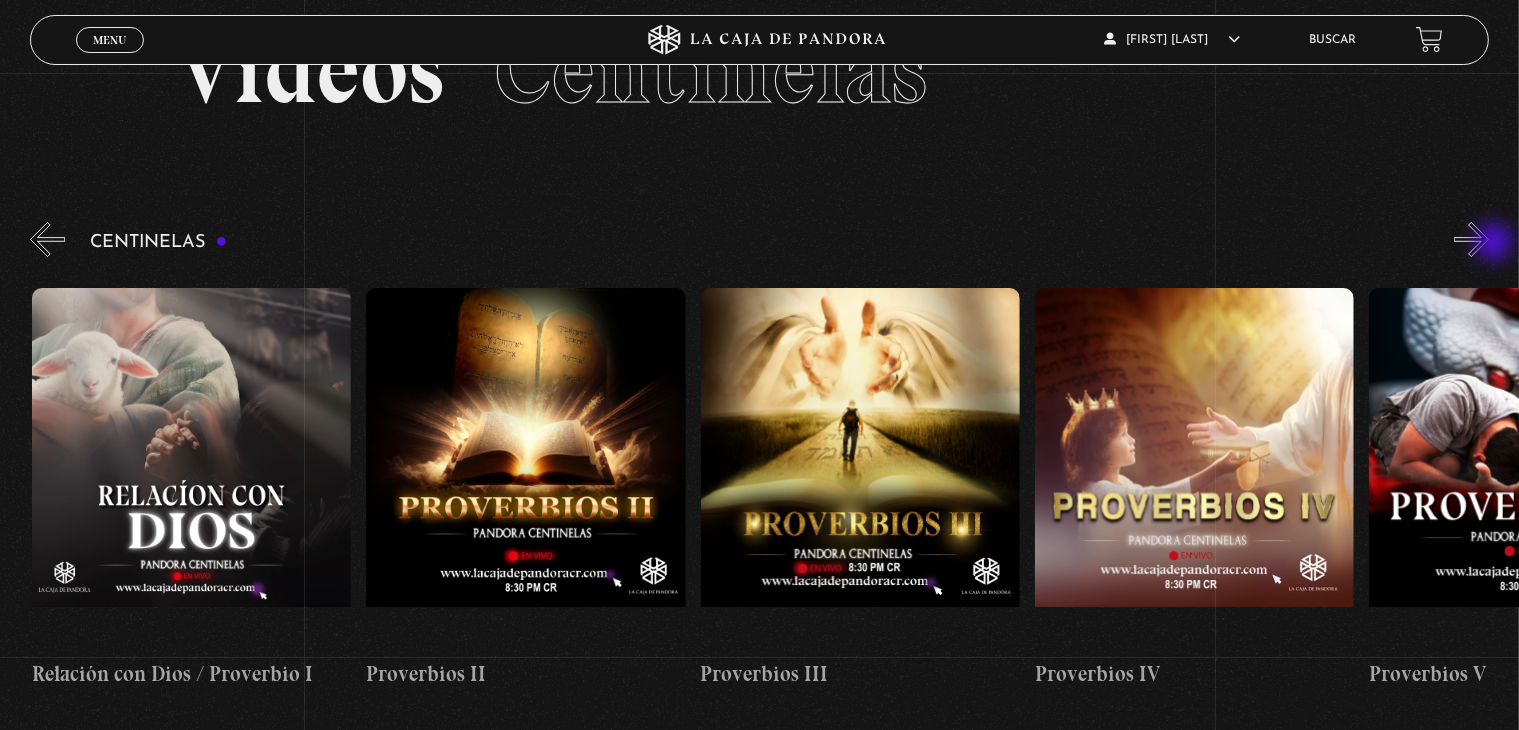 click on "»" at bounding box center (1471, 239) 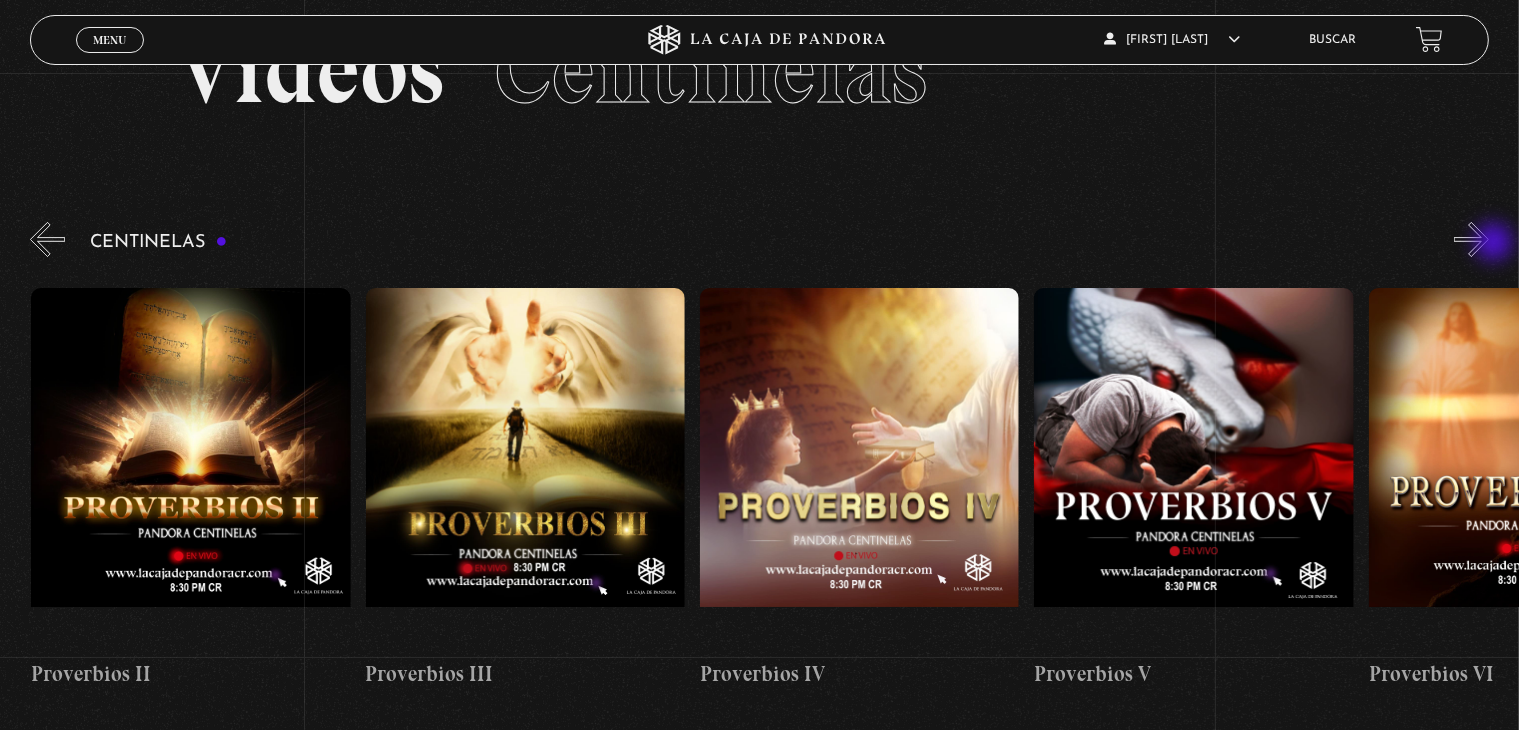 click on "»" at bounding box center (1471, 239) 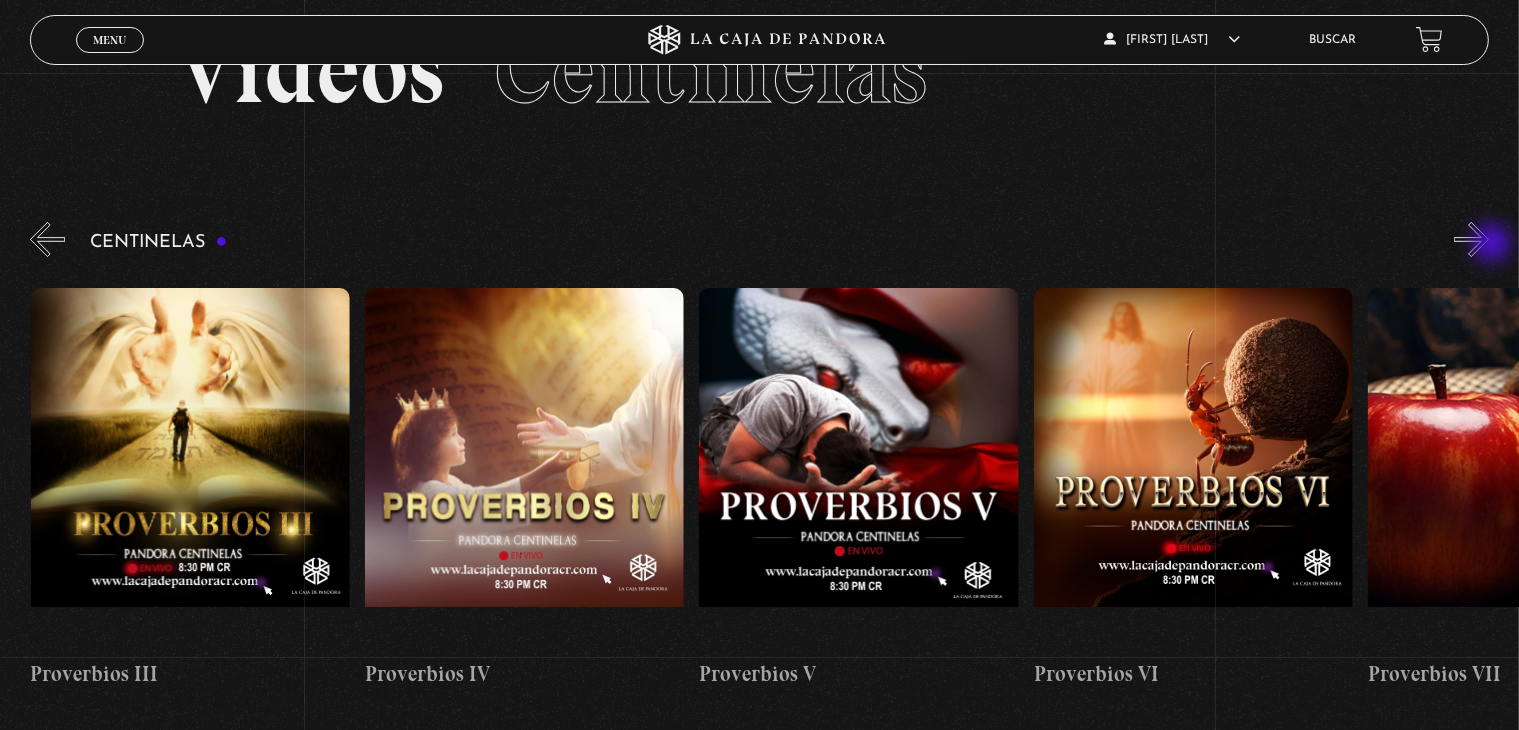 click on "»" at bounding box center [1471, 239] 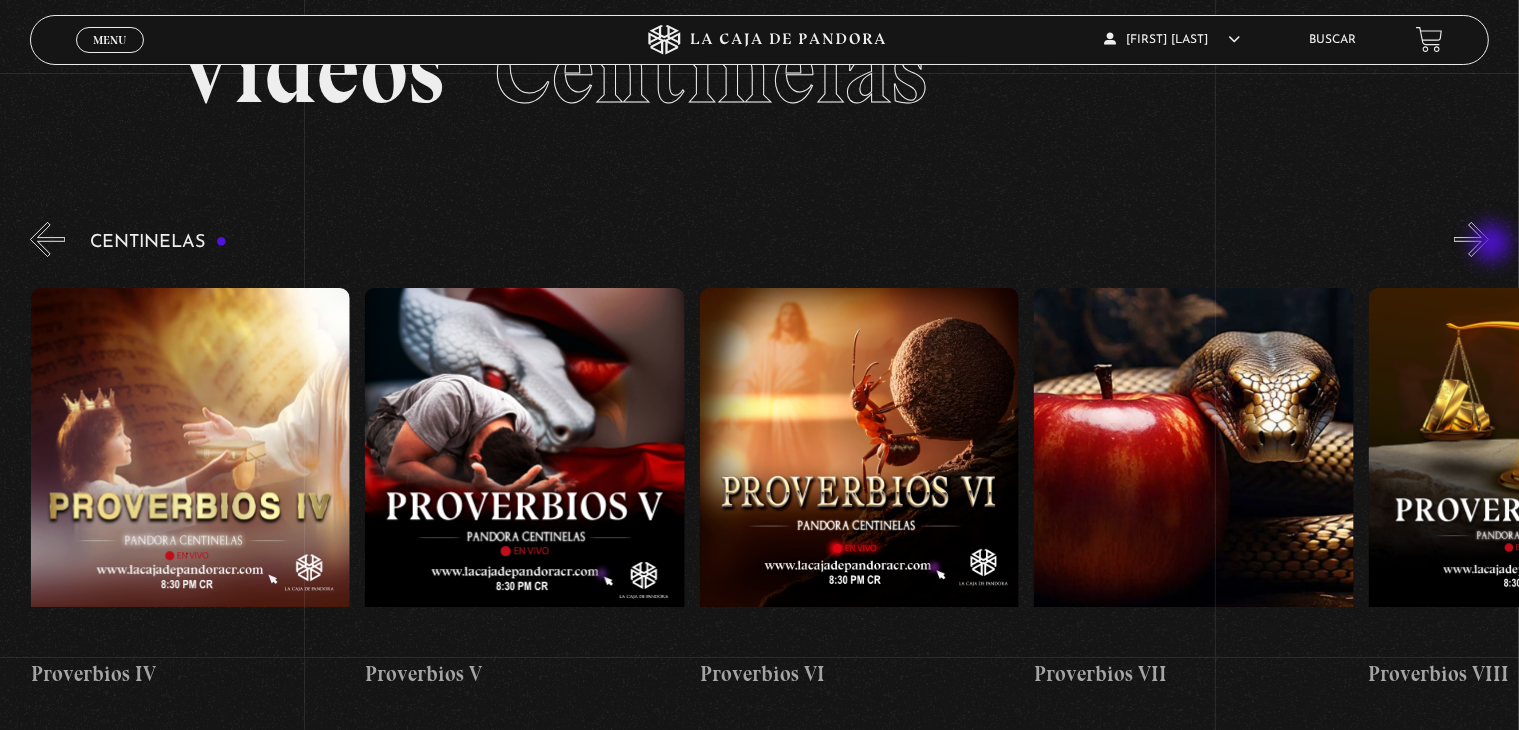 click on "»" at bounding box center (1471, 239) 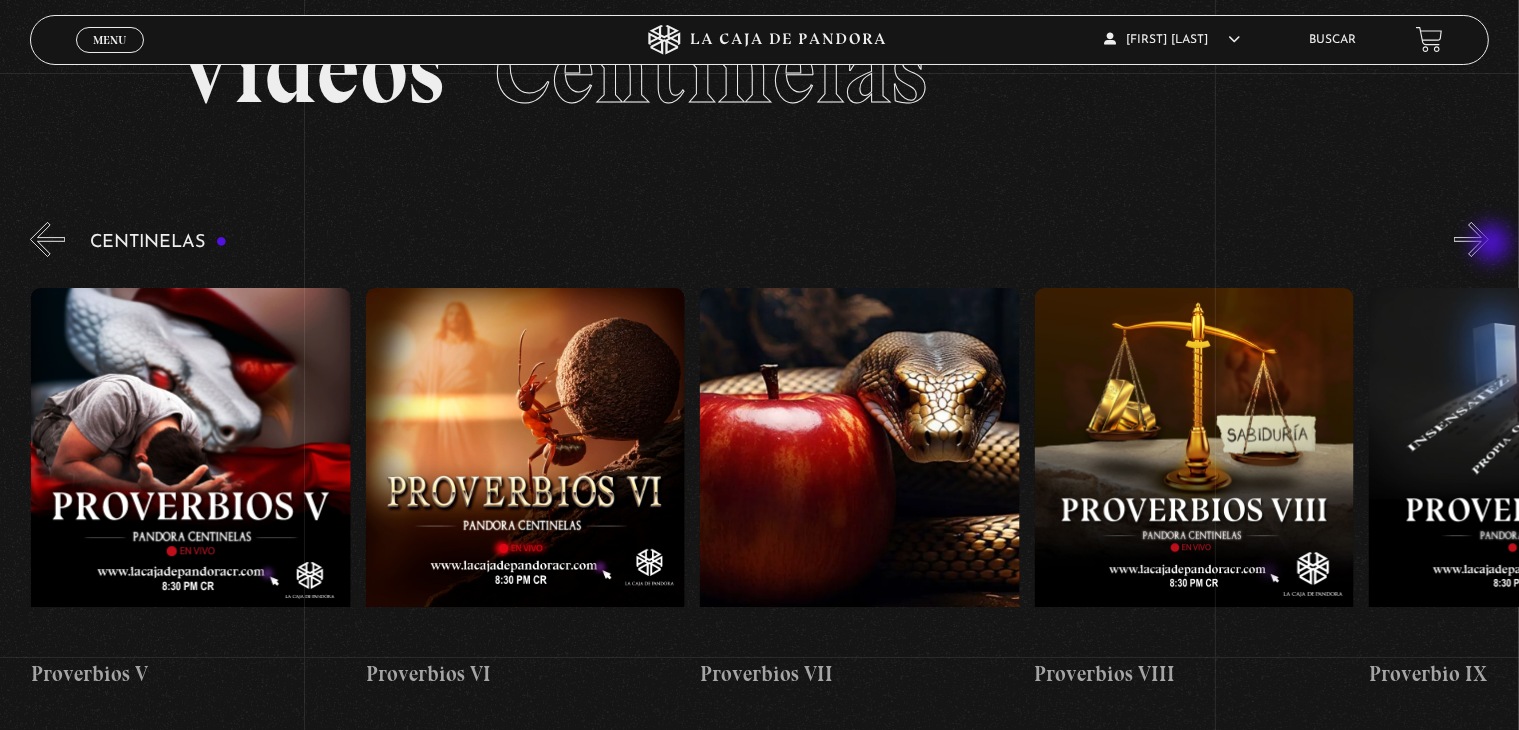 click on "»" at bounding box center (1471, 239) 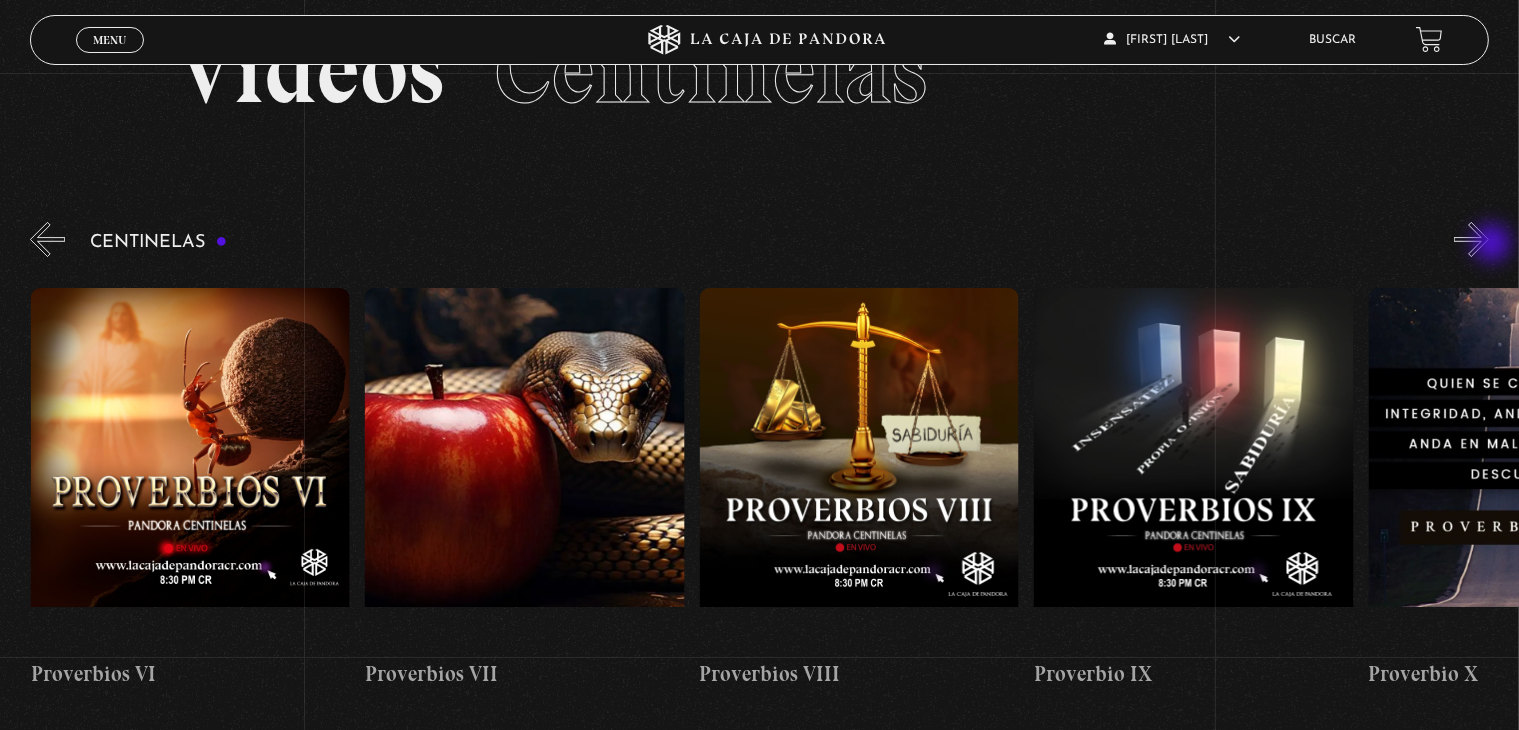 click on "»" at bounding box center [1471, 239] 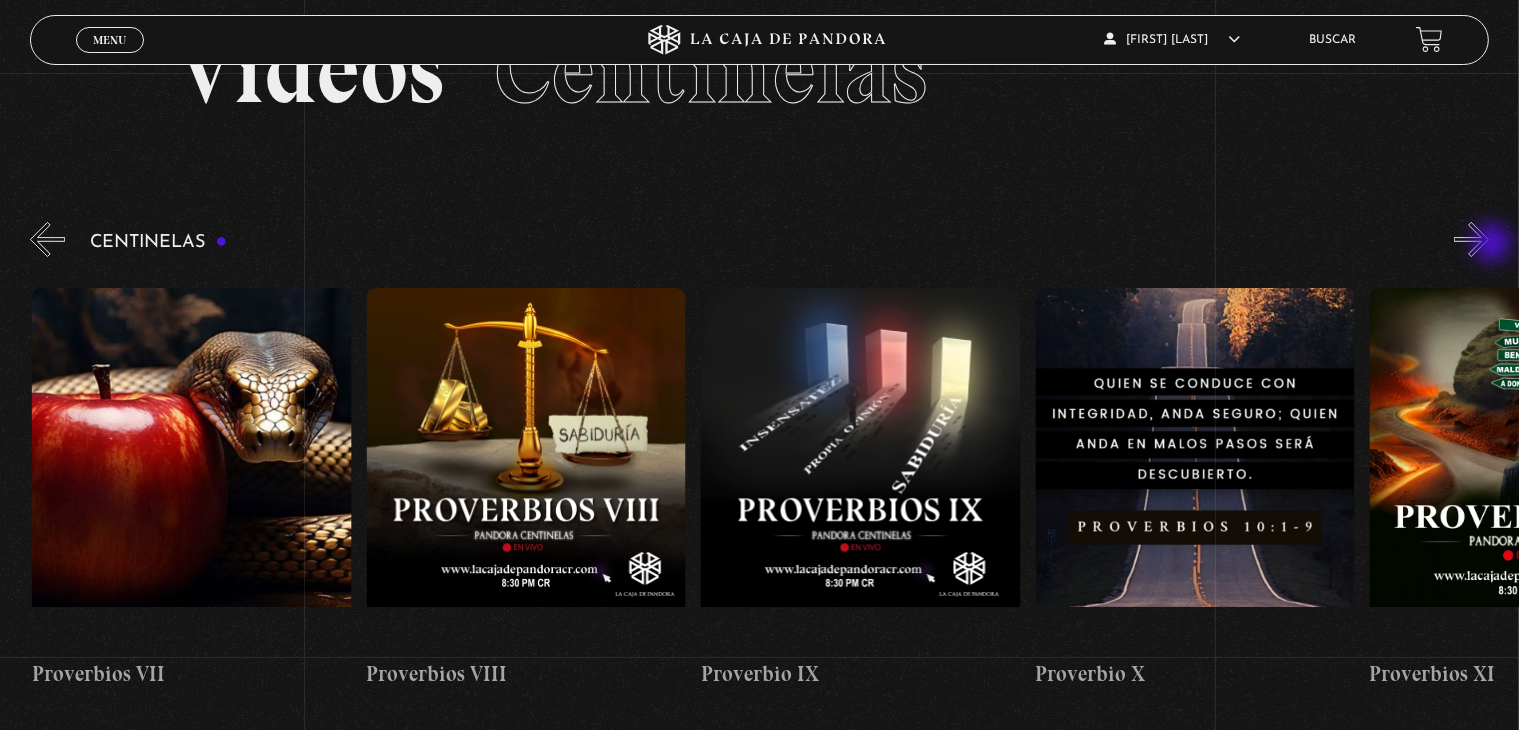 scroll, scrollTop: 0, scrollLeft: 3009, axis: horizontal 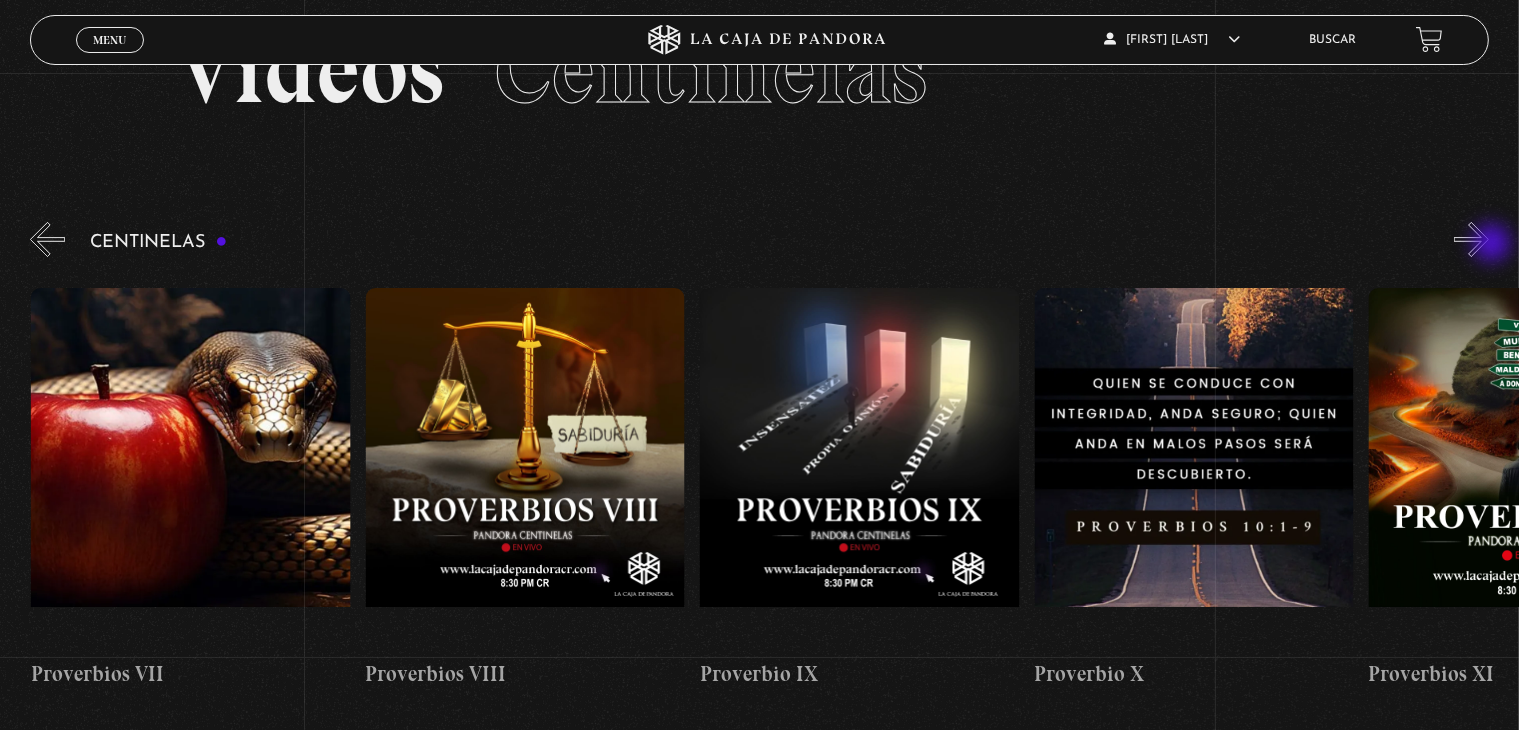 click on "»" at bounding box center [1471, 239] 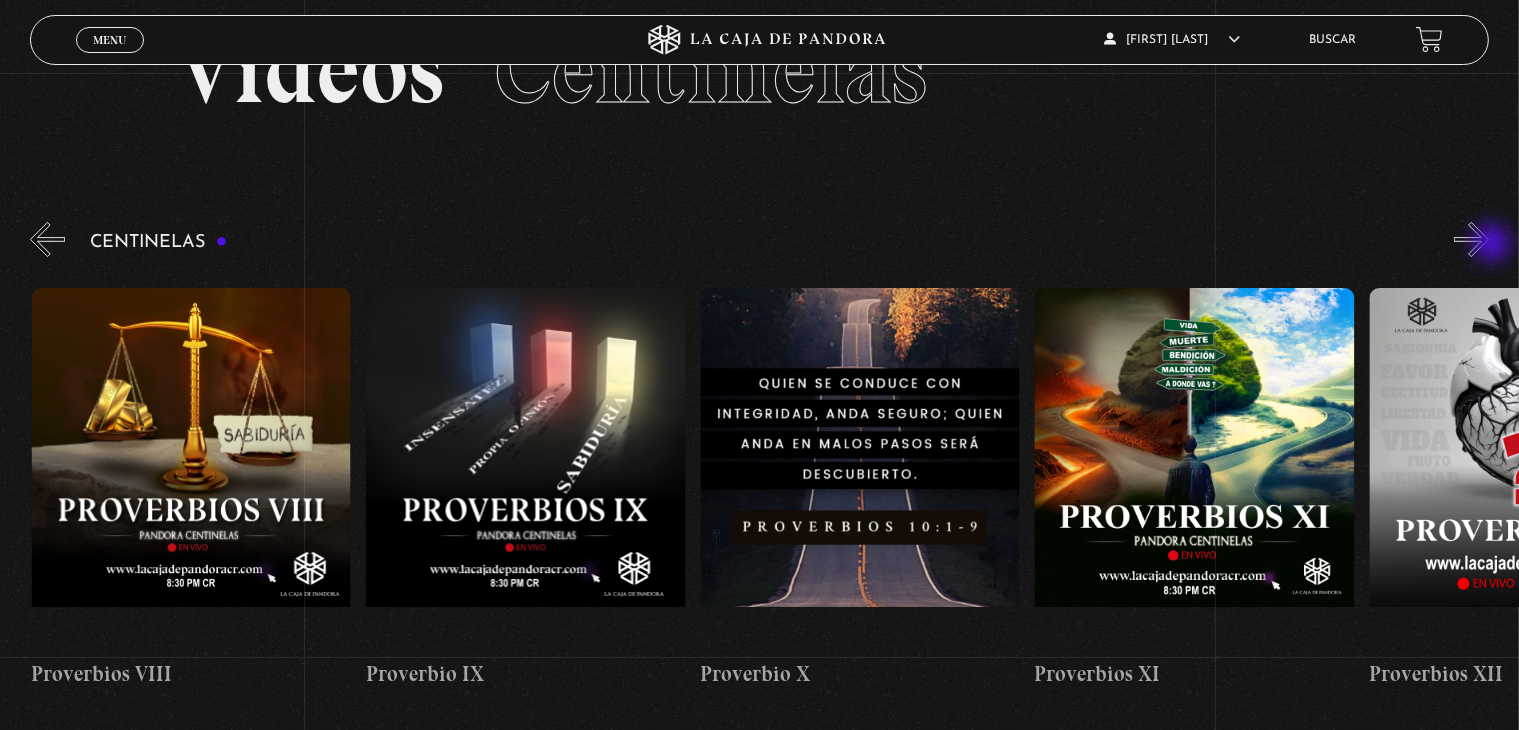 scroll, scrollTop: 0, scrollLeft: 3344, axis: horizontal 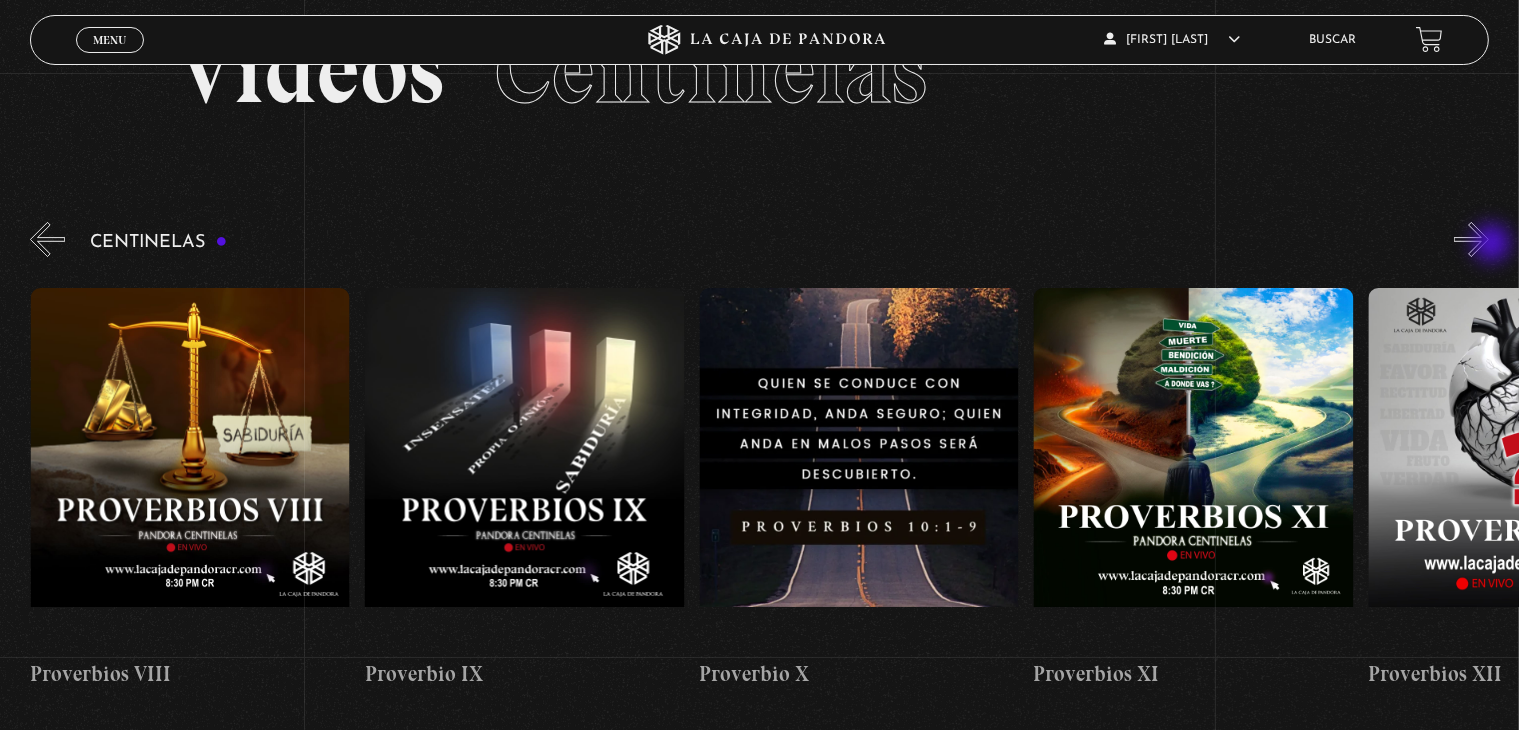 click on "»" at bounding box center [1471, 239] 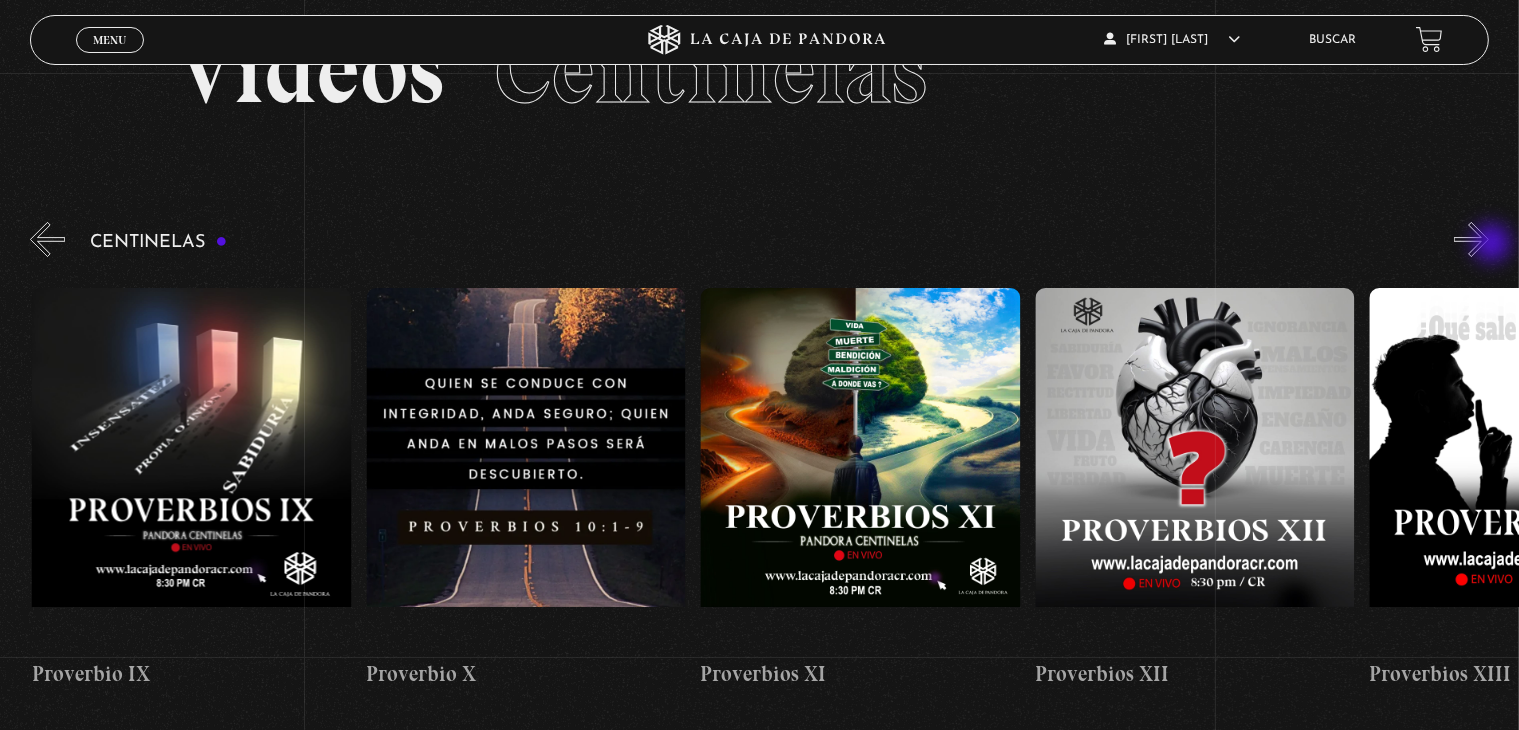 scroll, scrollTop: 0, scrollLeft: 3678, axis: horizontal 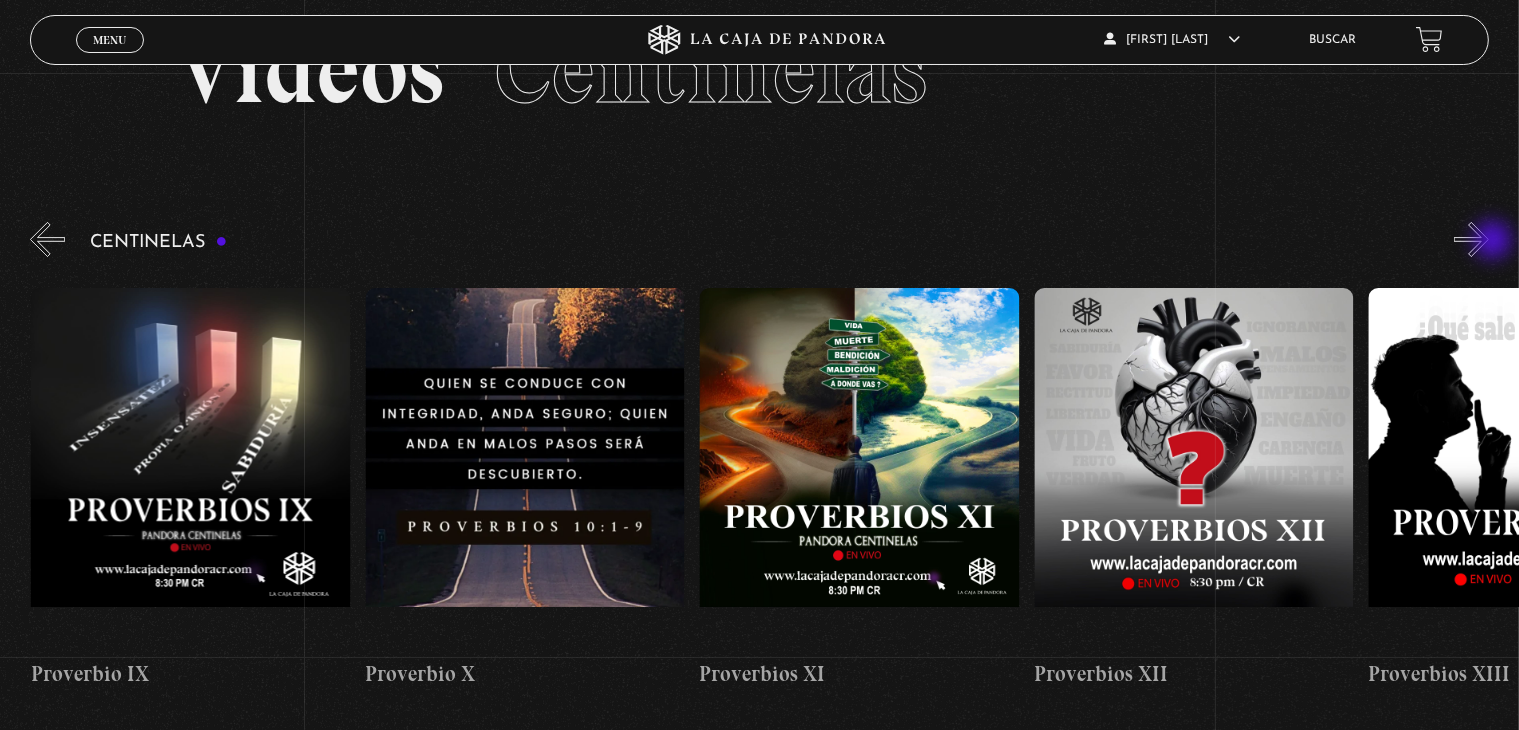 click on "»" at bounding box center [1471, 239] 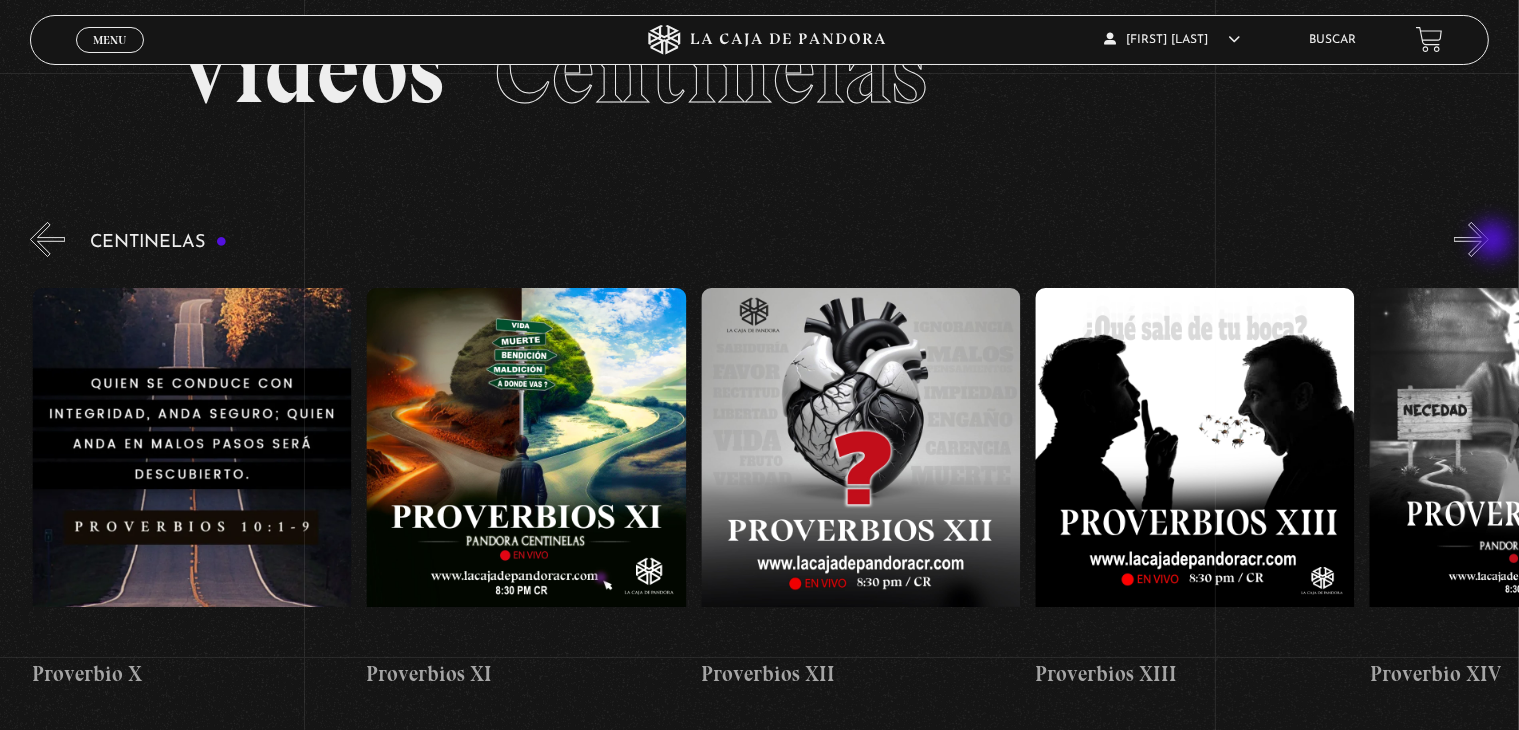 click on "»" at bounding box center (1471, 239) 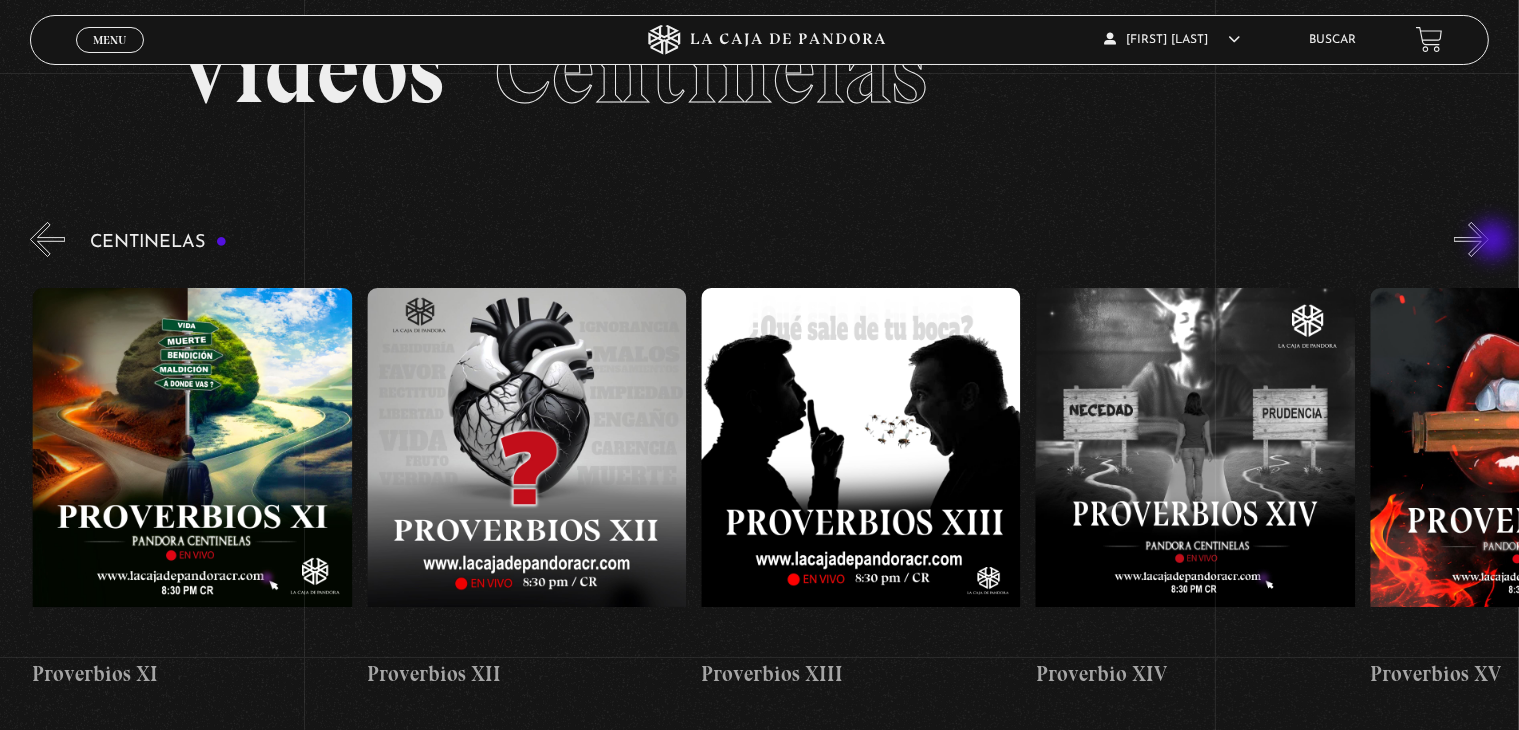 scroll, scrollTop: 0, scrollLeft: 4347, axis: horizontal 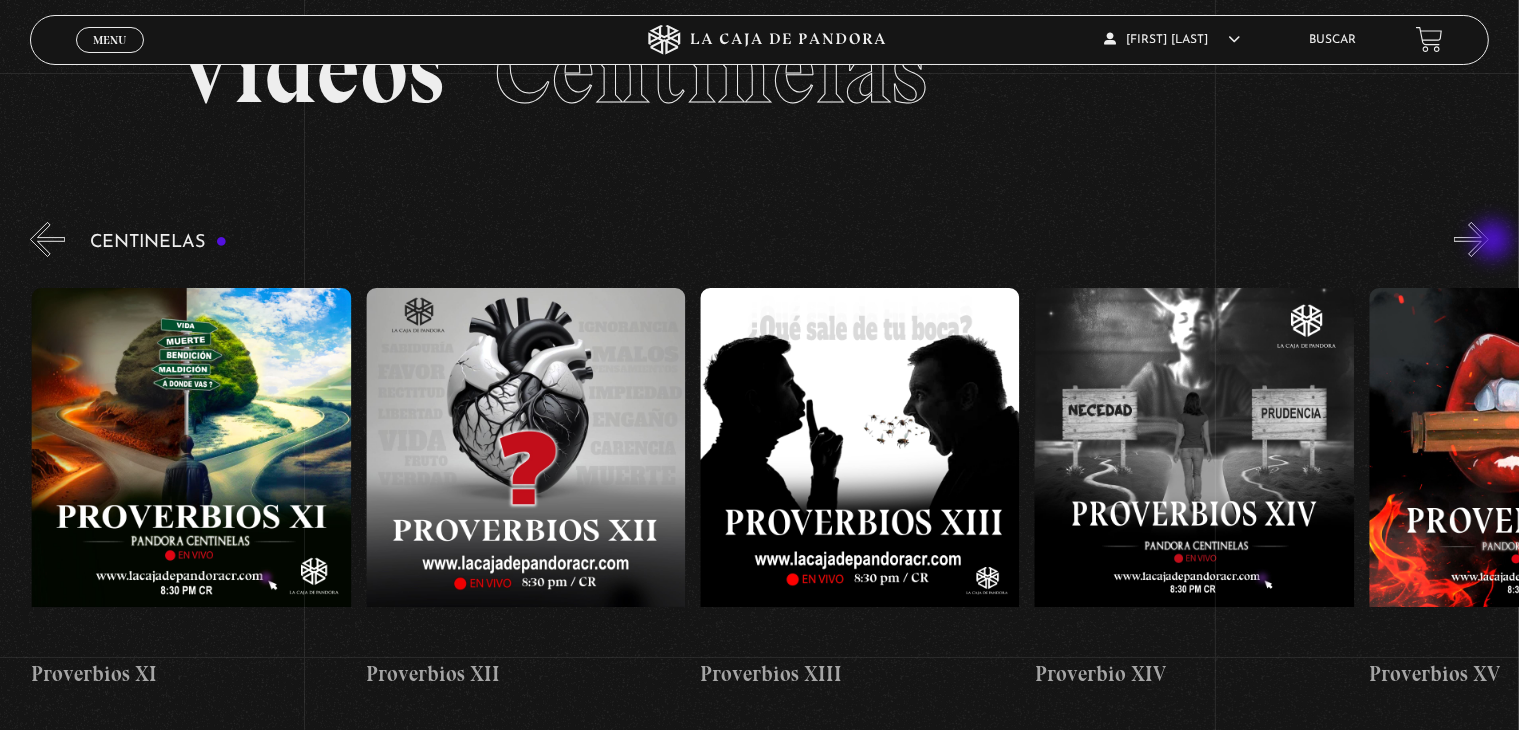 click on "»" at bounding box center (1471, 239) 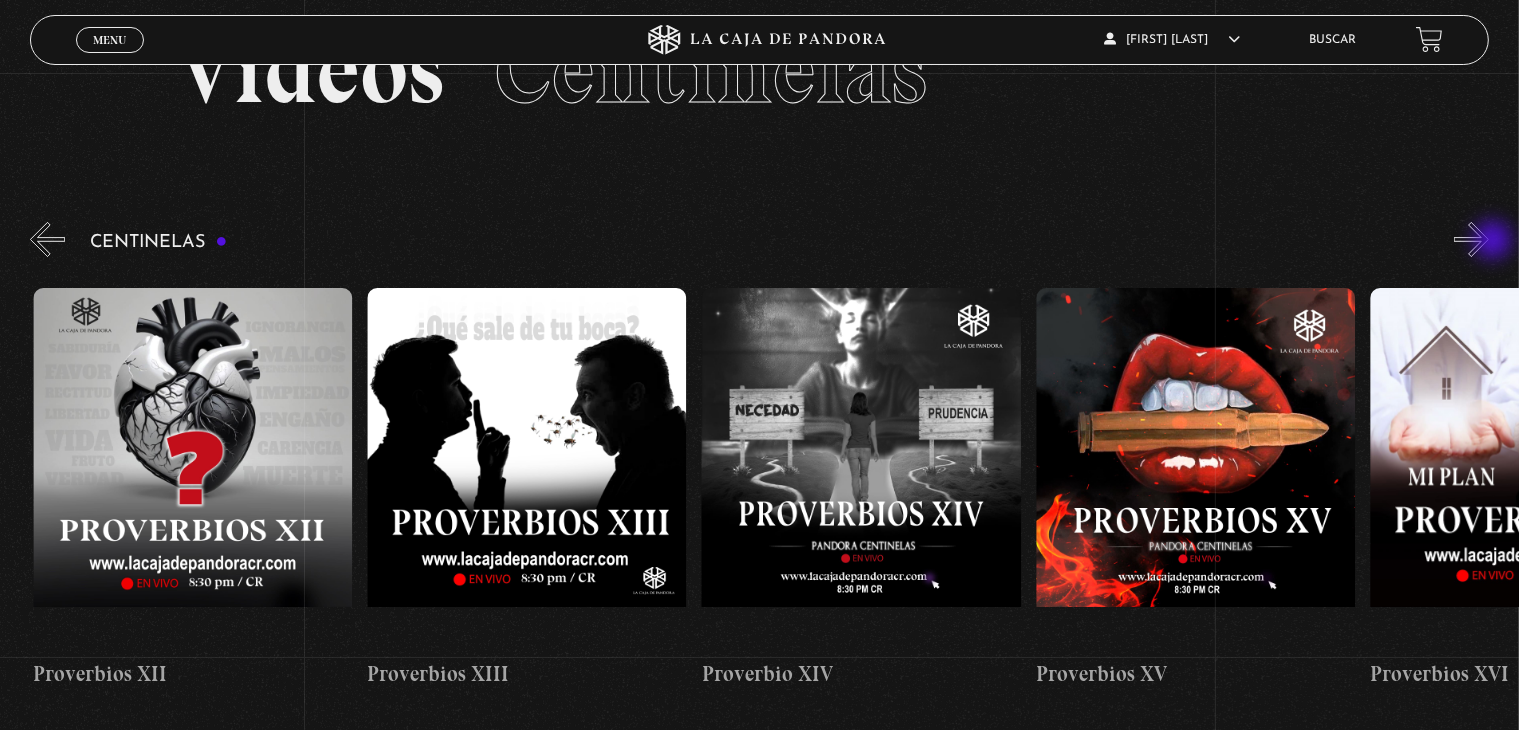 scroll, scrollTop: 0, scrollLeft: 4681, axis: horizontal 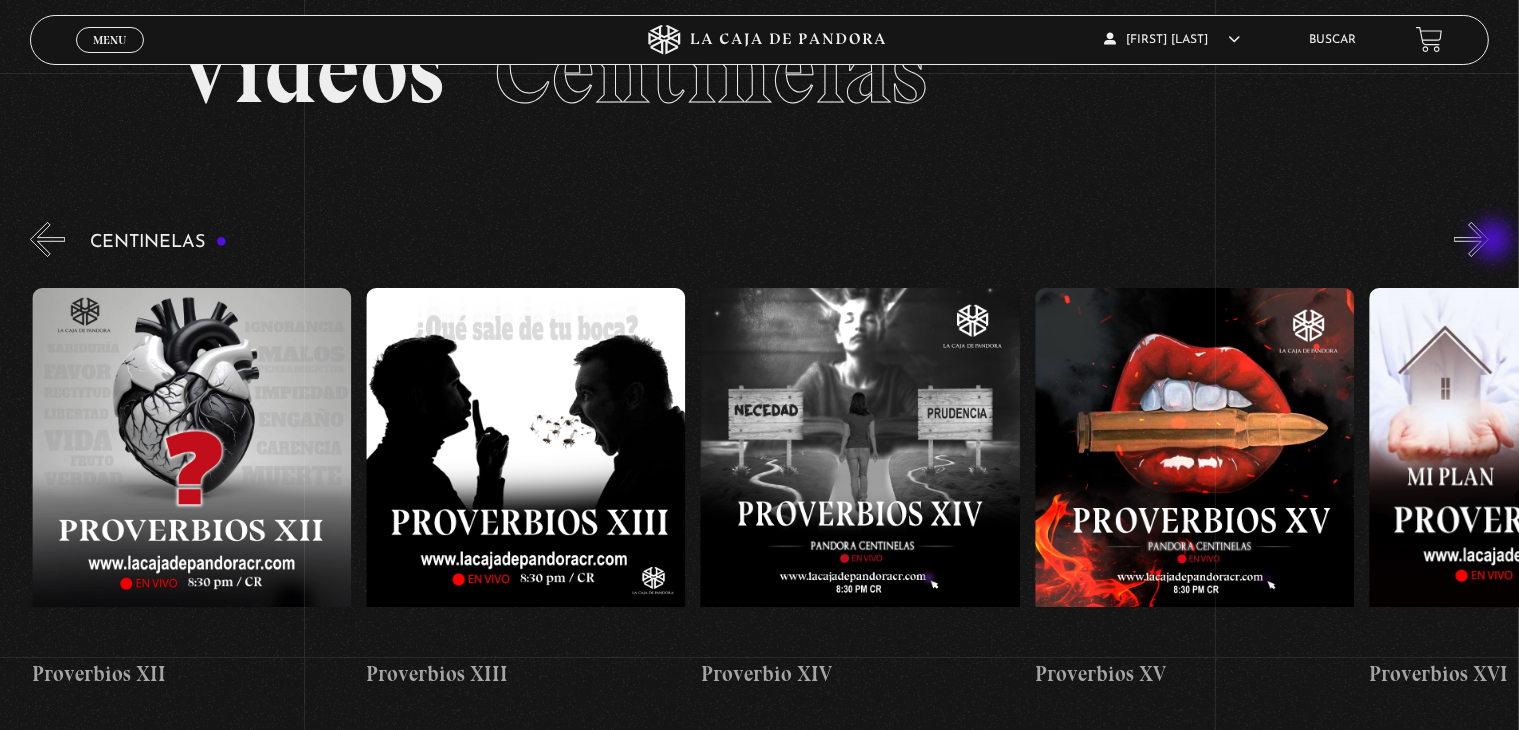 click on "»" at bounding box center (1471, 239) 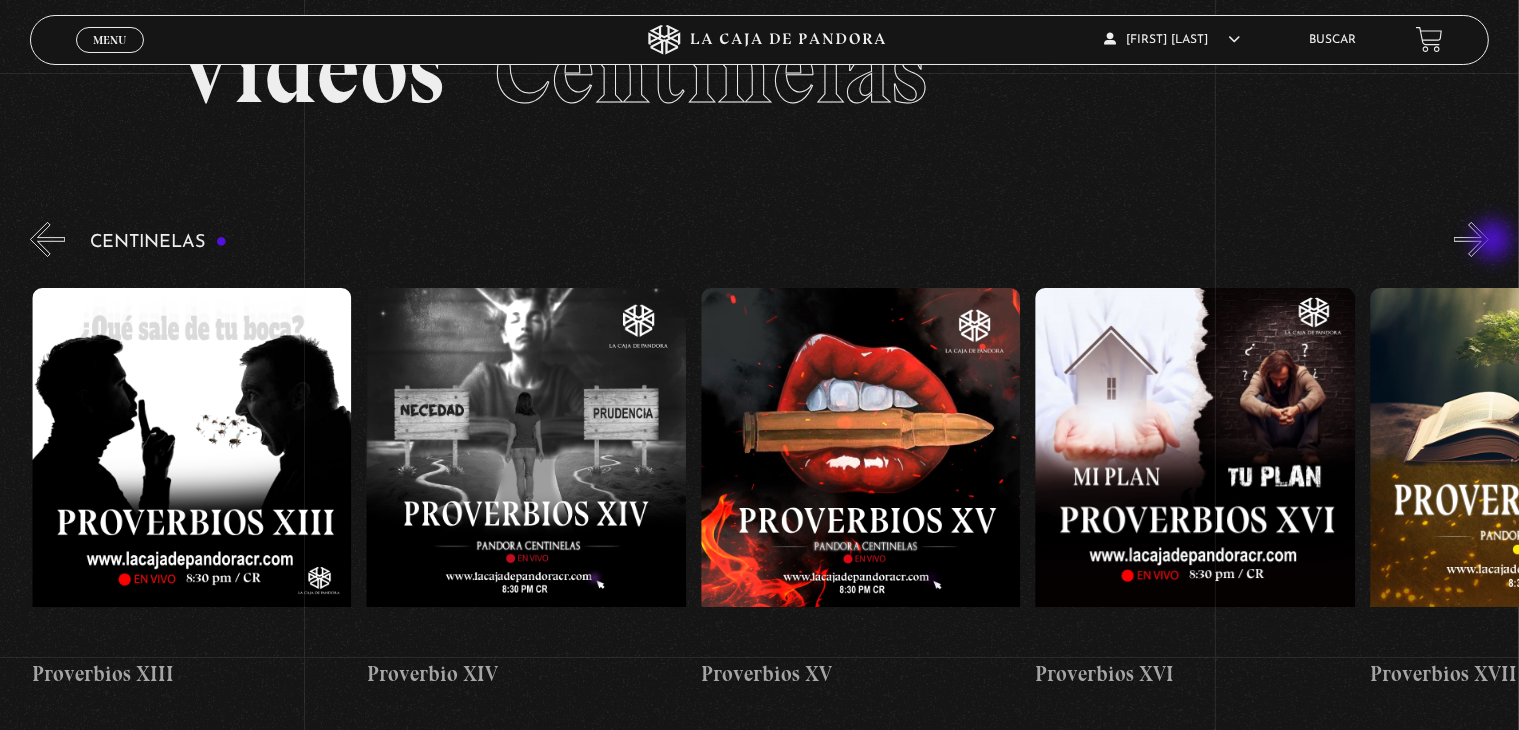 scroll, scrollTop: 0, scrollLeft: 5016, axis: horizontal 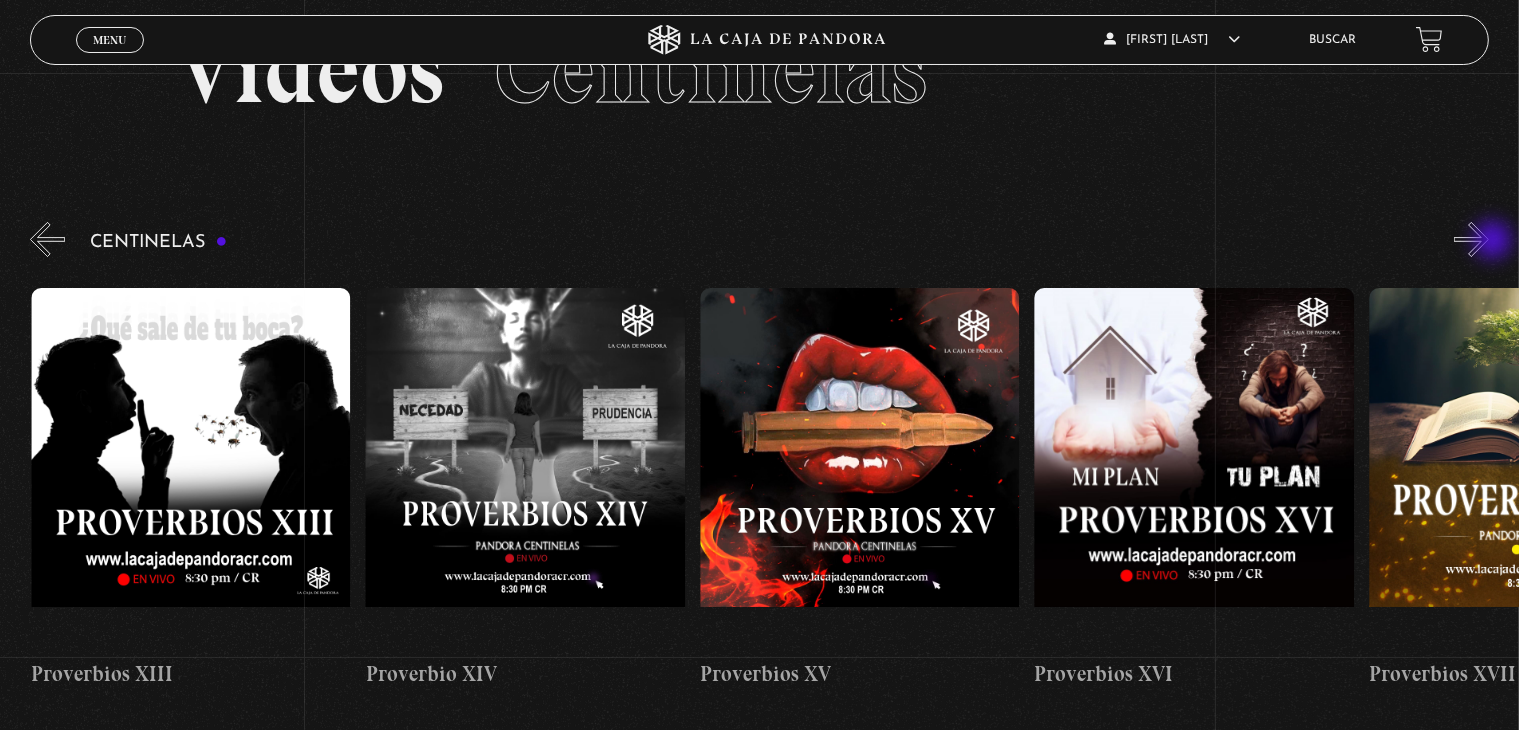 click on "»" at bounding box center (1471, 239) 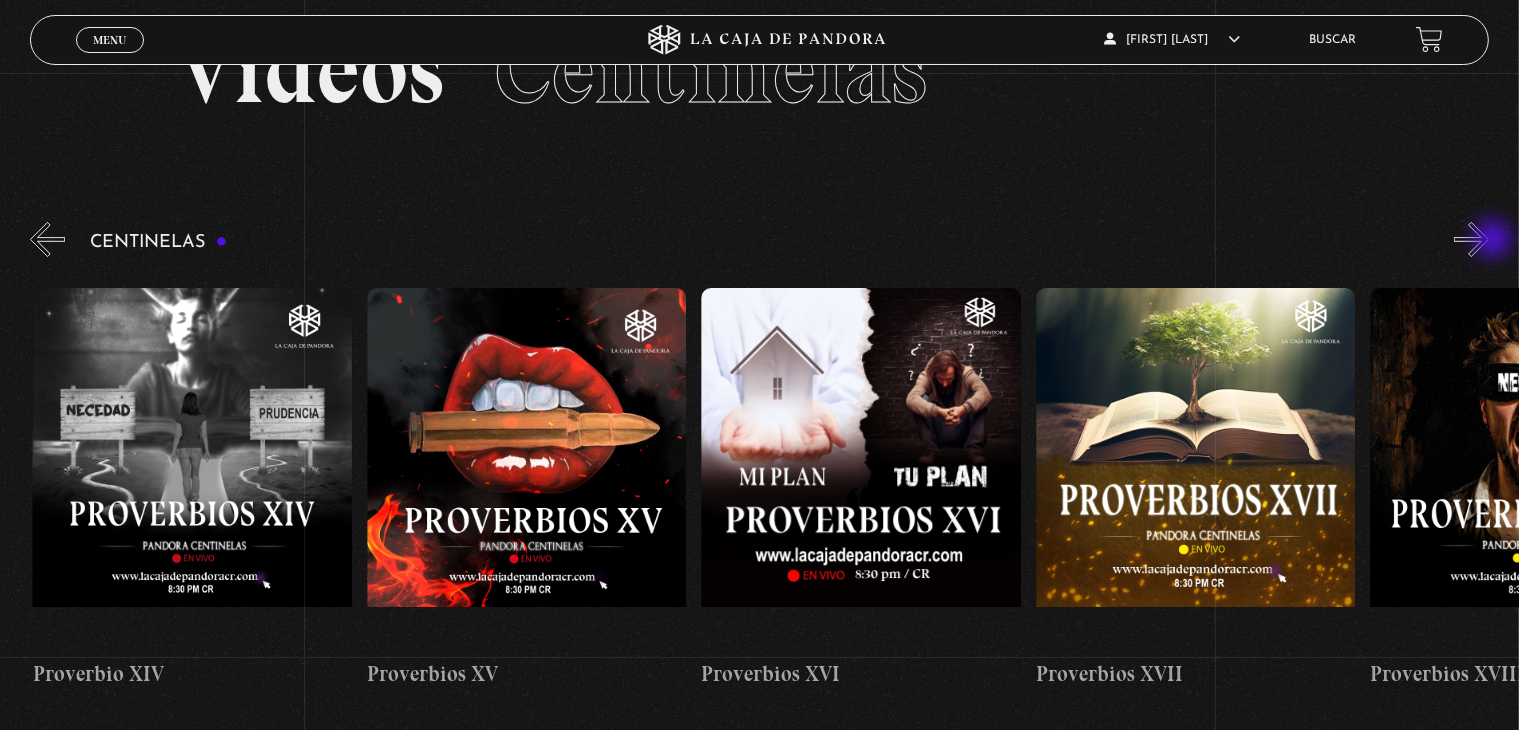 scroll, scrollTop: 0, scrollLeft: 5350, axis: horizontal 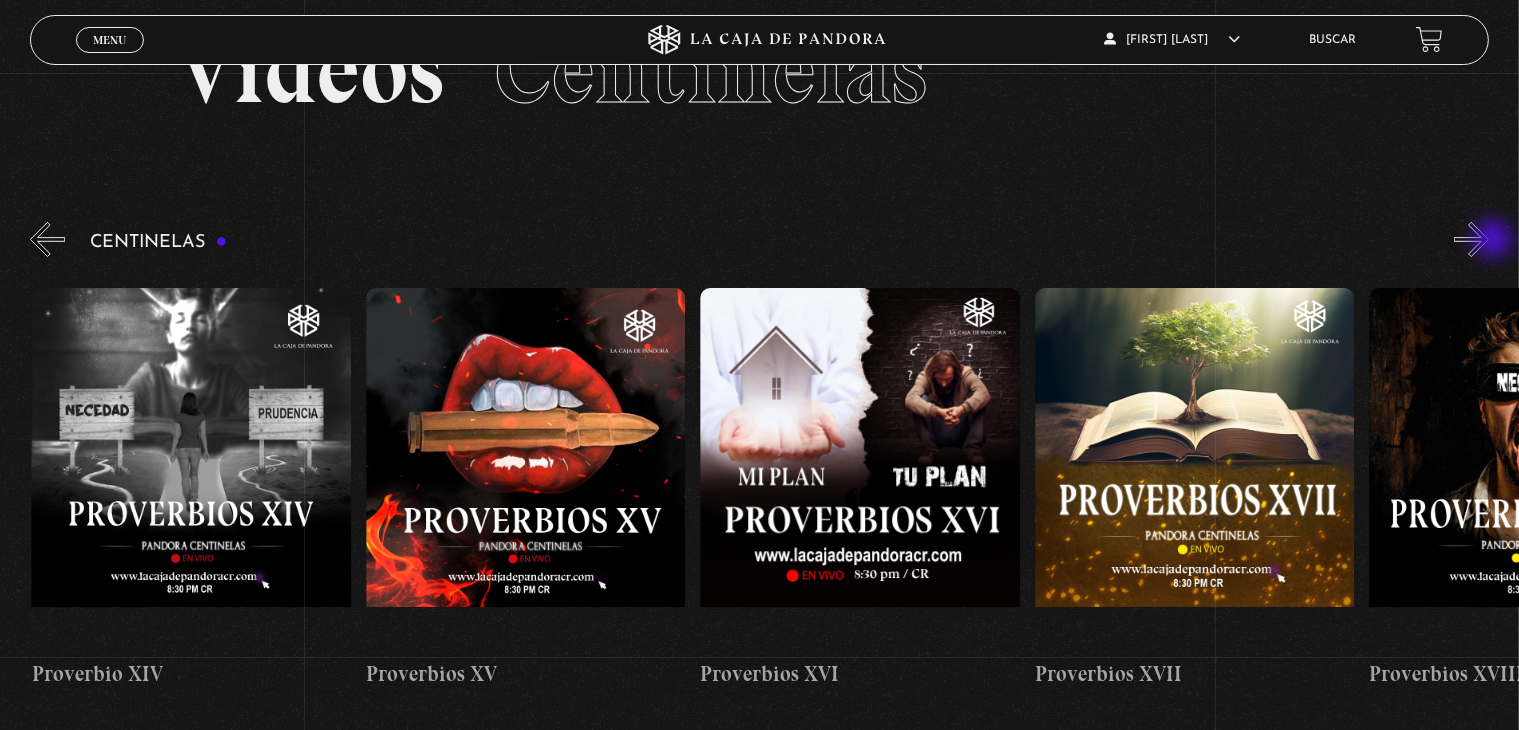 click on "»" at bounding box center (1471, 239) 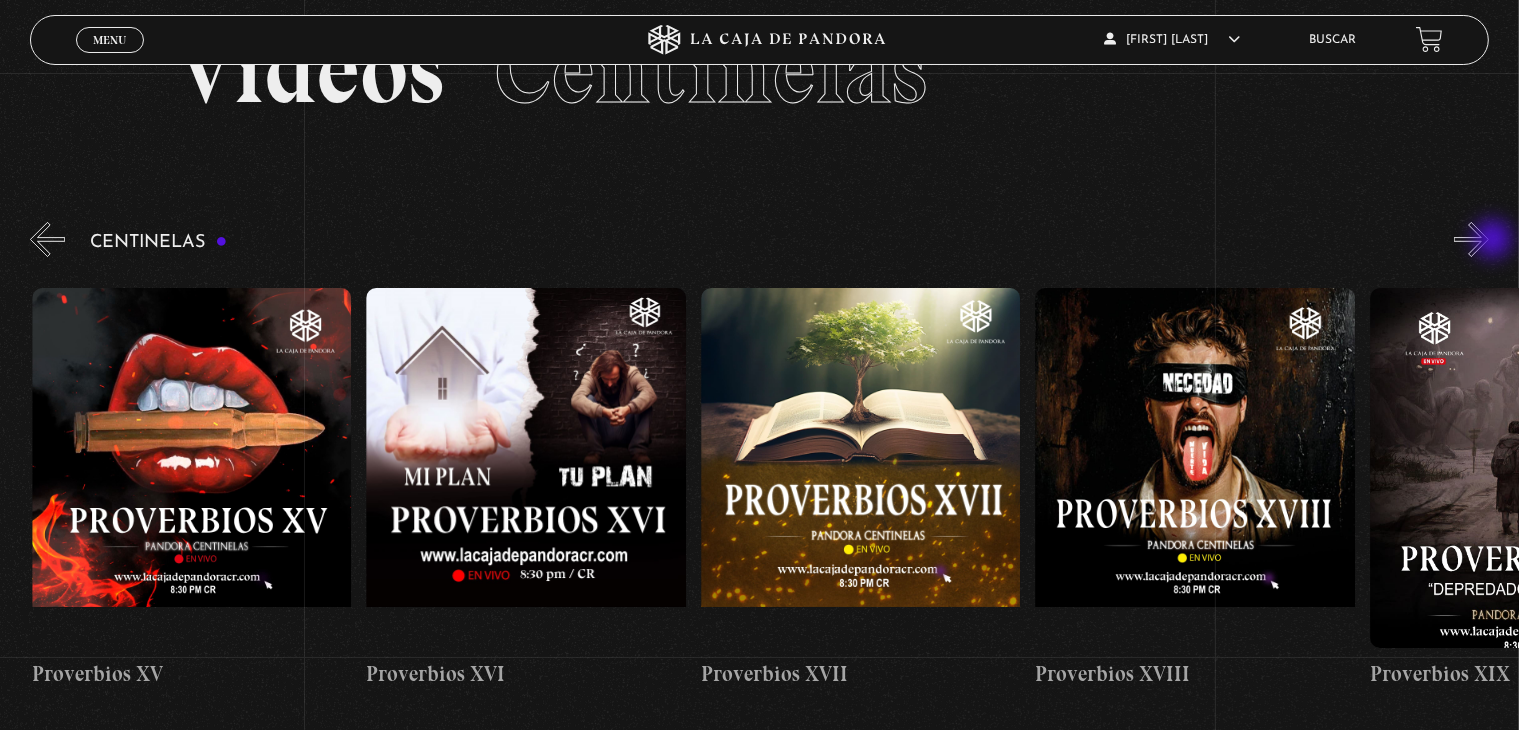 scroll, scrollTop: 0, scrollLeft: 5684, axis: horizontal 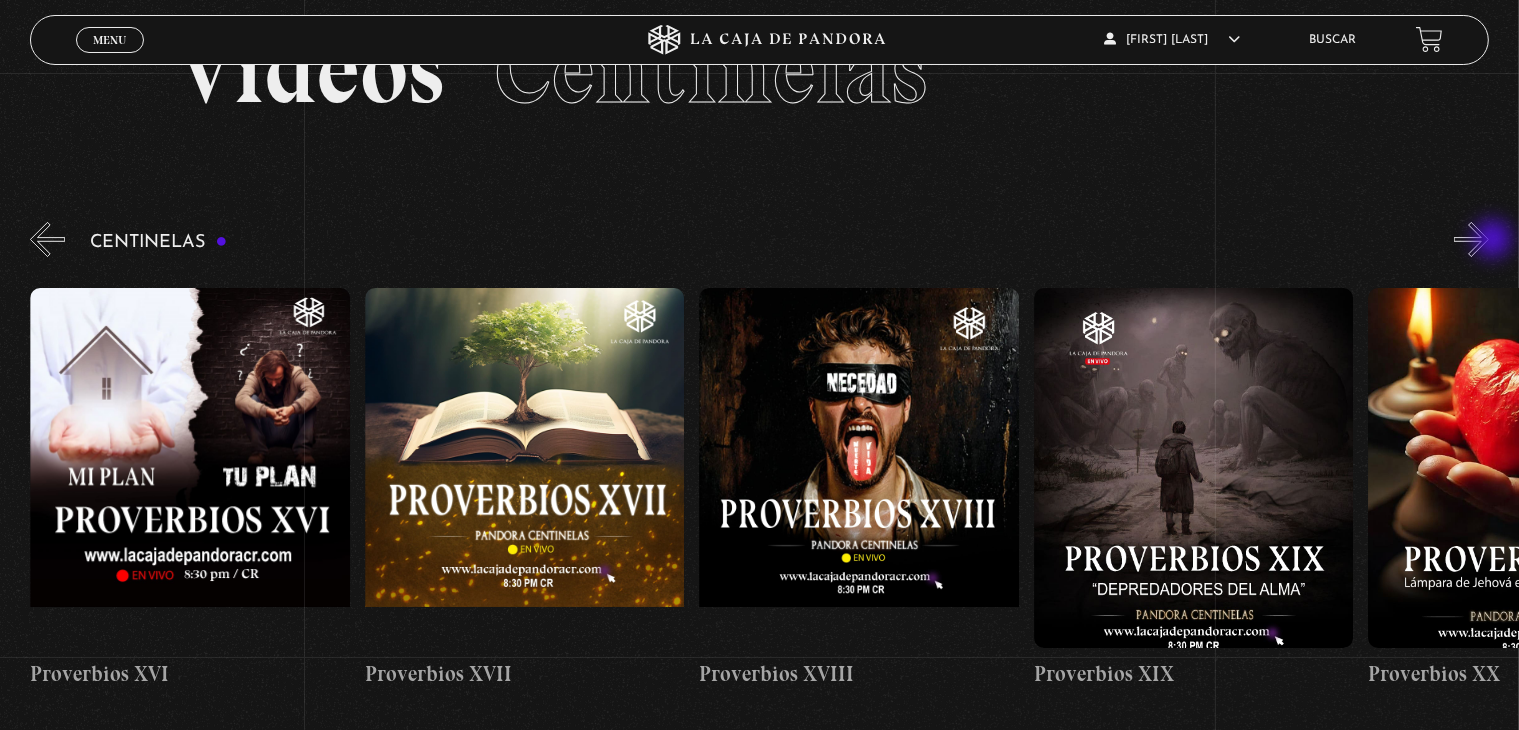 click on "»" at bounding box center (1471, 239) 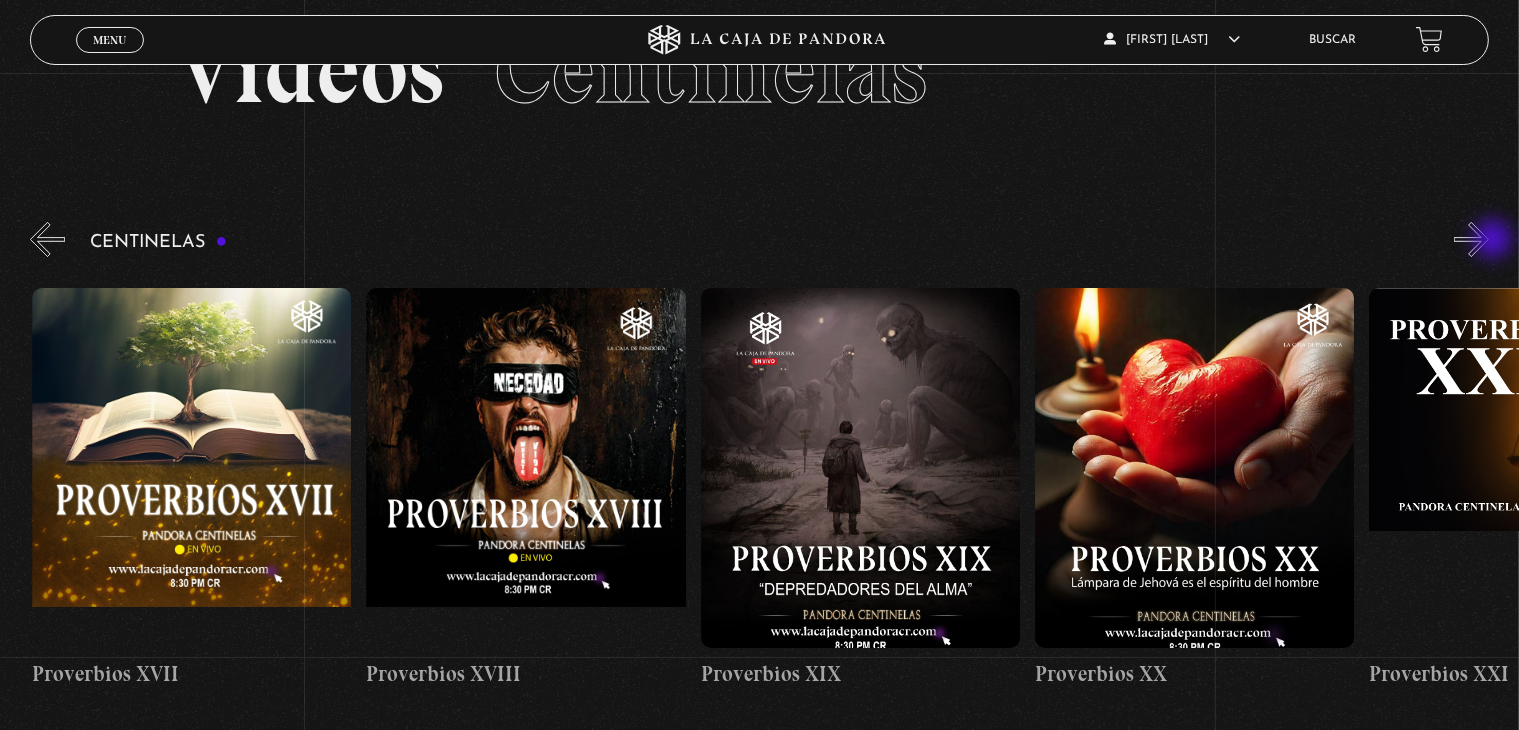 scroll, scrollTop: 0, scrollLeft: 6354, axis: horizontal 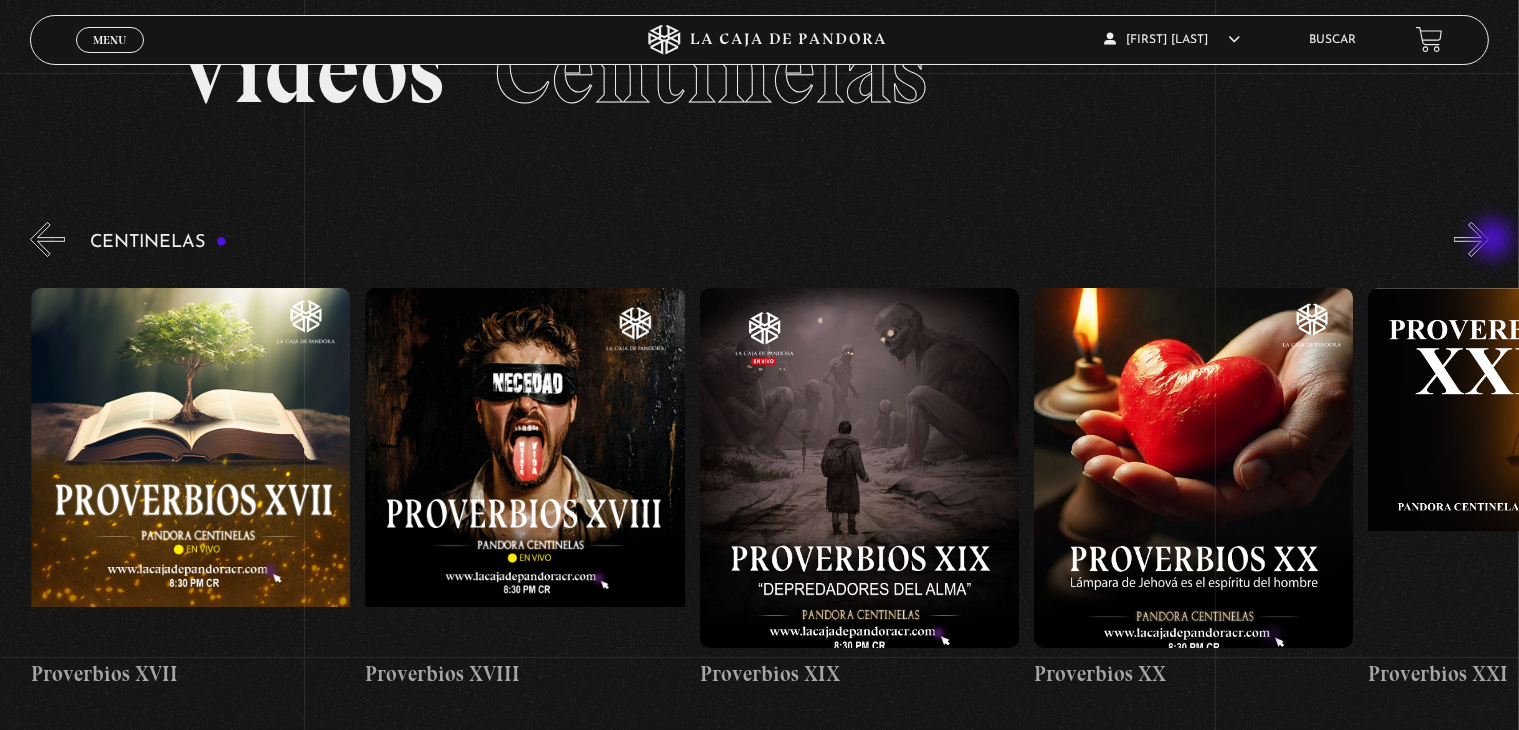 click on "»" at bounding box center [1471, 239] 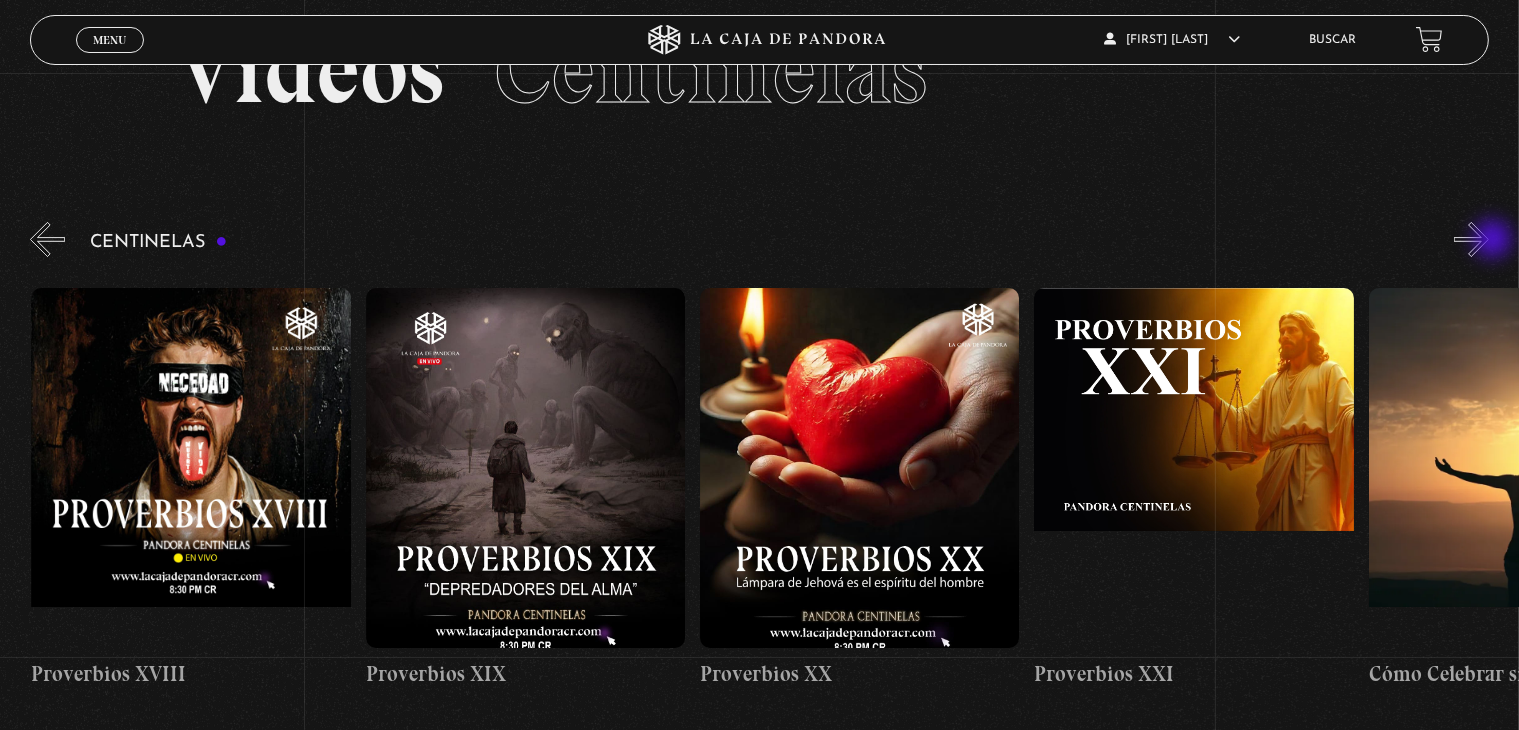 click on "»" at bounding box center (1471, 239) 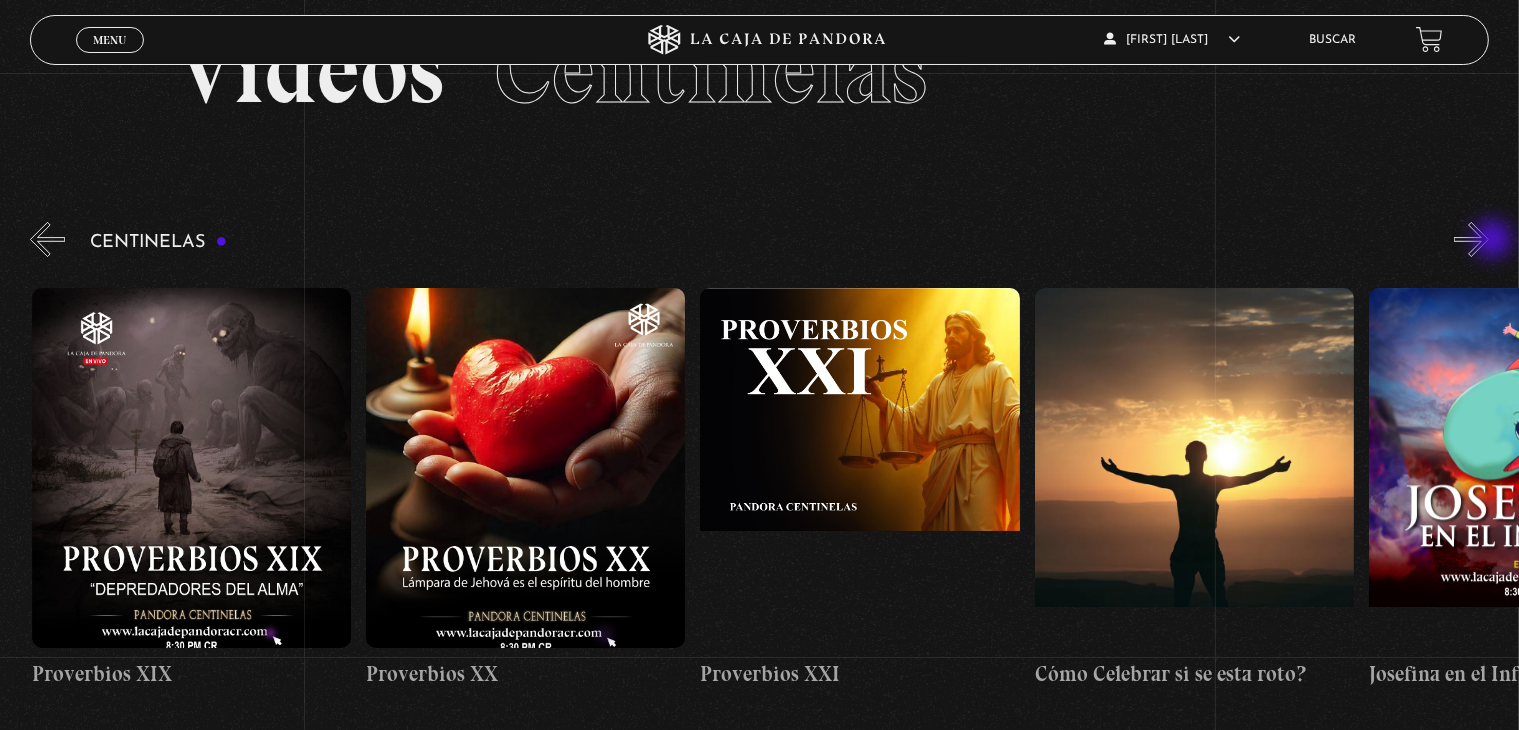 scroll, scrollTop: 0, scrollLeft: 7023, axis: horizontal 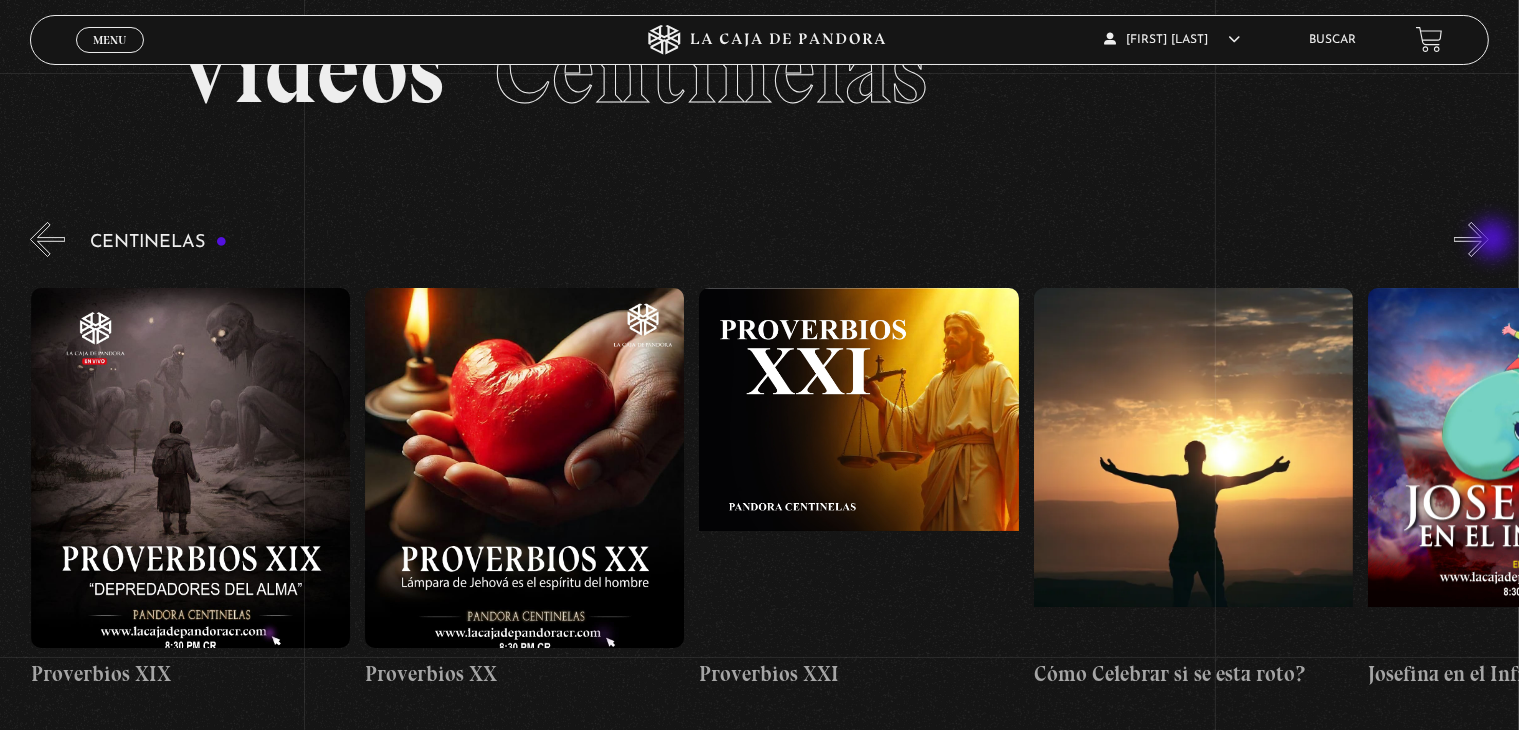 click on "»" at bounding box center (1471, 239) 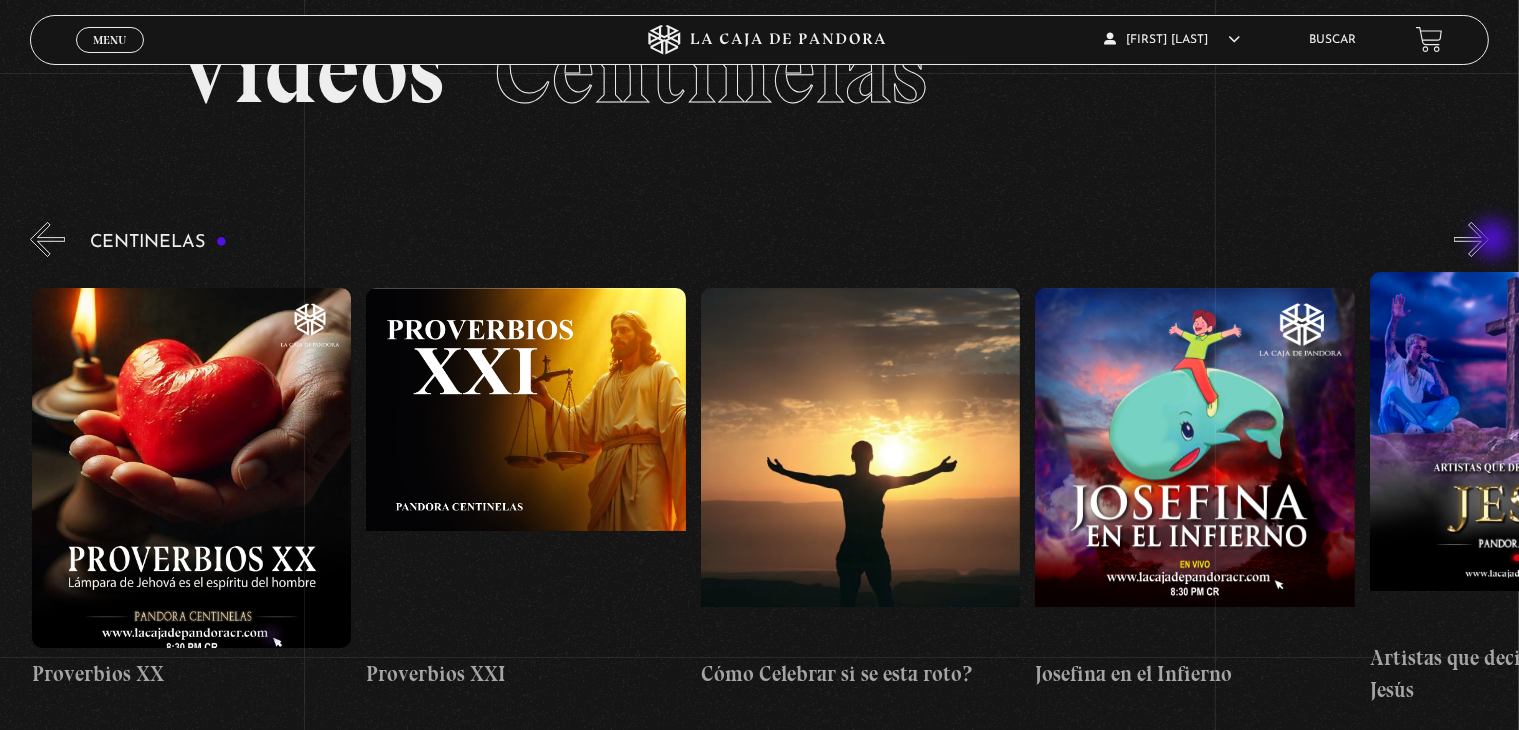 scroll, scrollTop: 0, scrollLeft: 7357, axis: horizontal 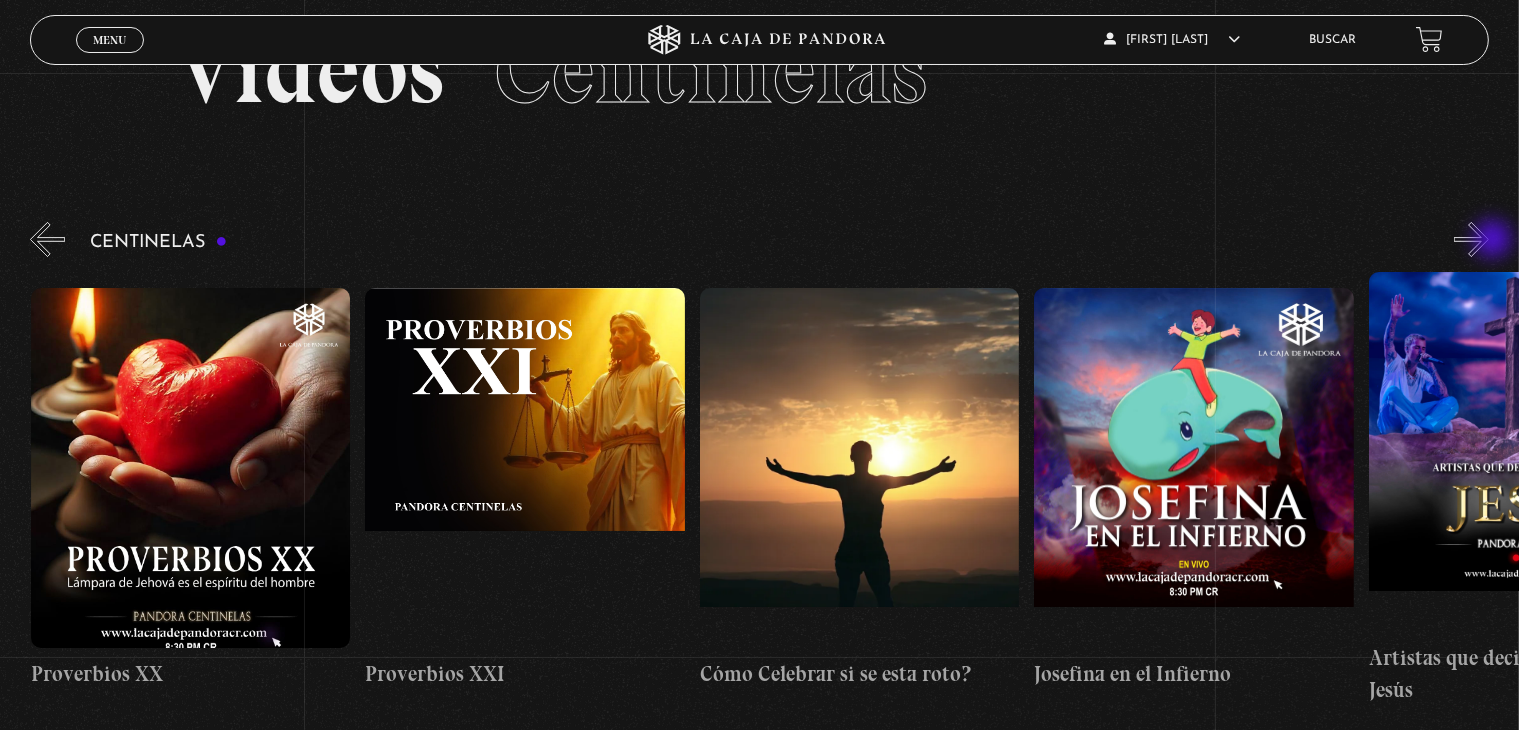 click on "»" at bounding box center (1471, 239) 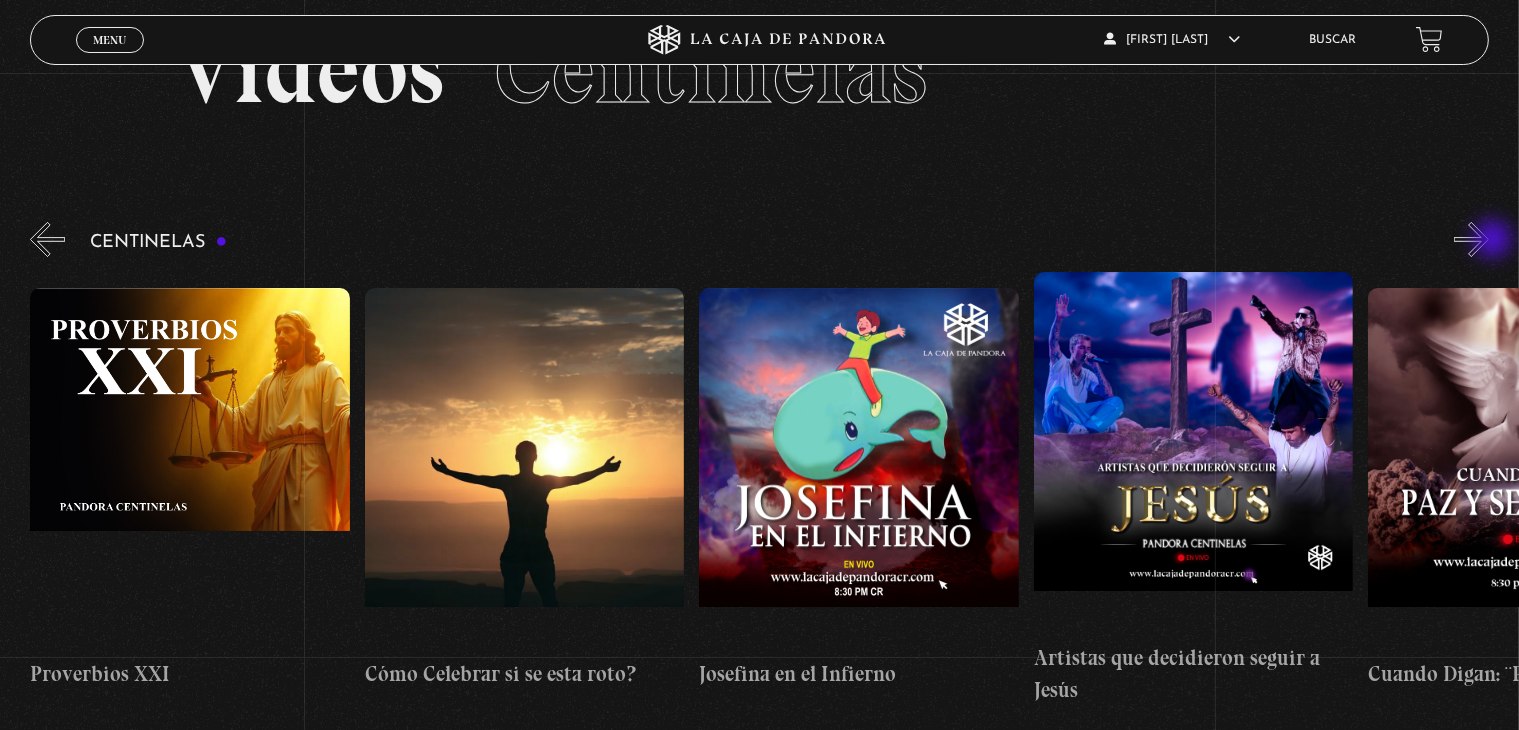 click on "»" at bounding box center (1471, 239) 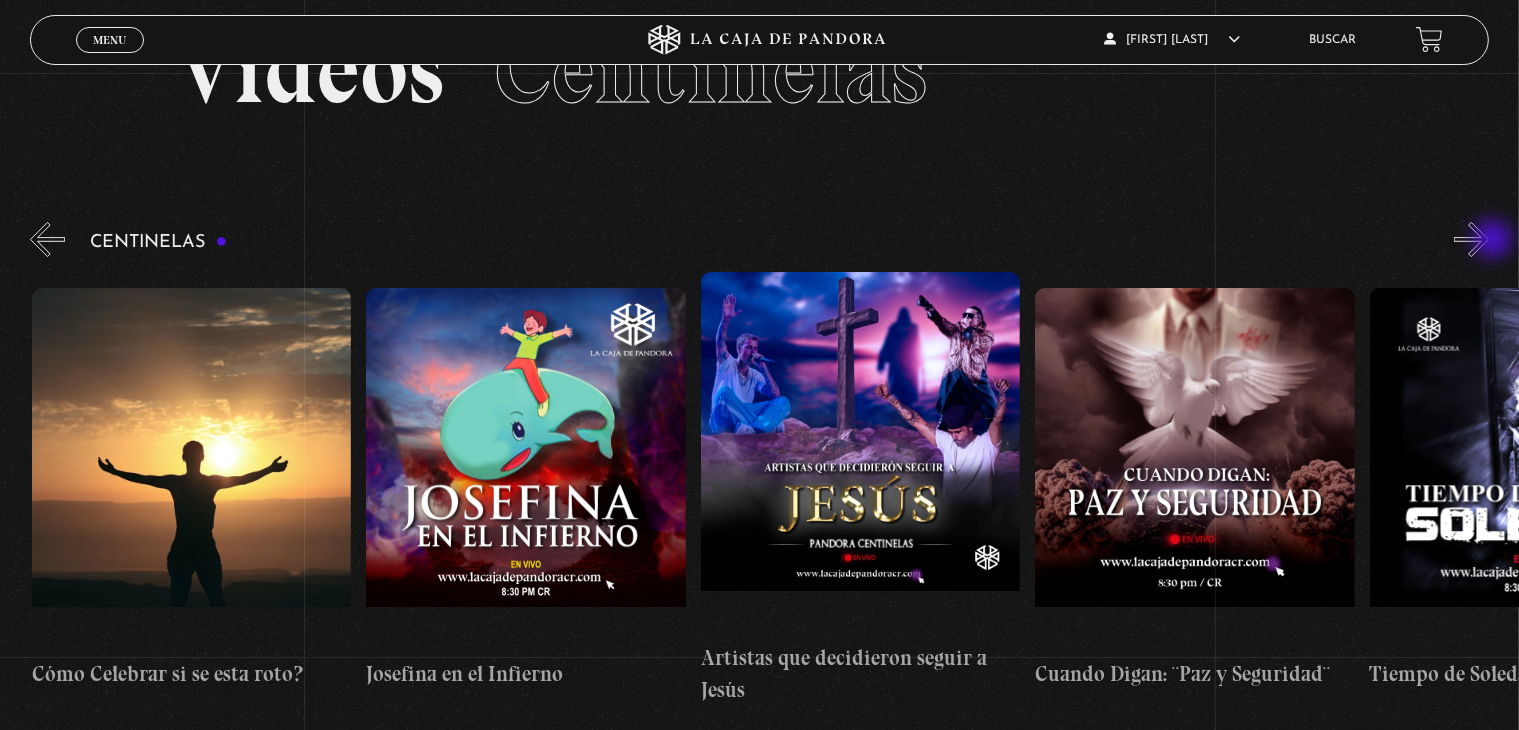 scroll, scrollTop: 0, scrollLeft: 8026, axis: horizontal 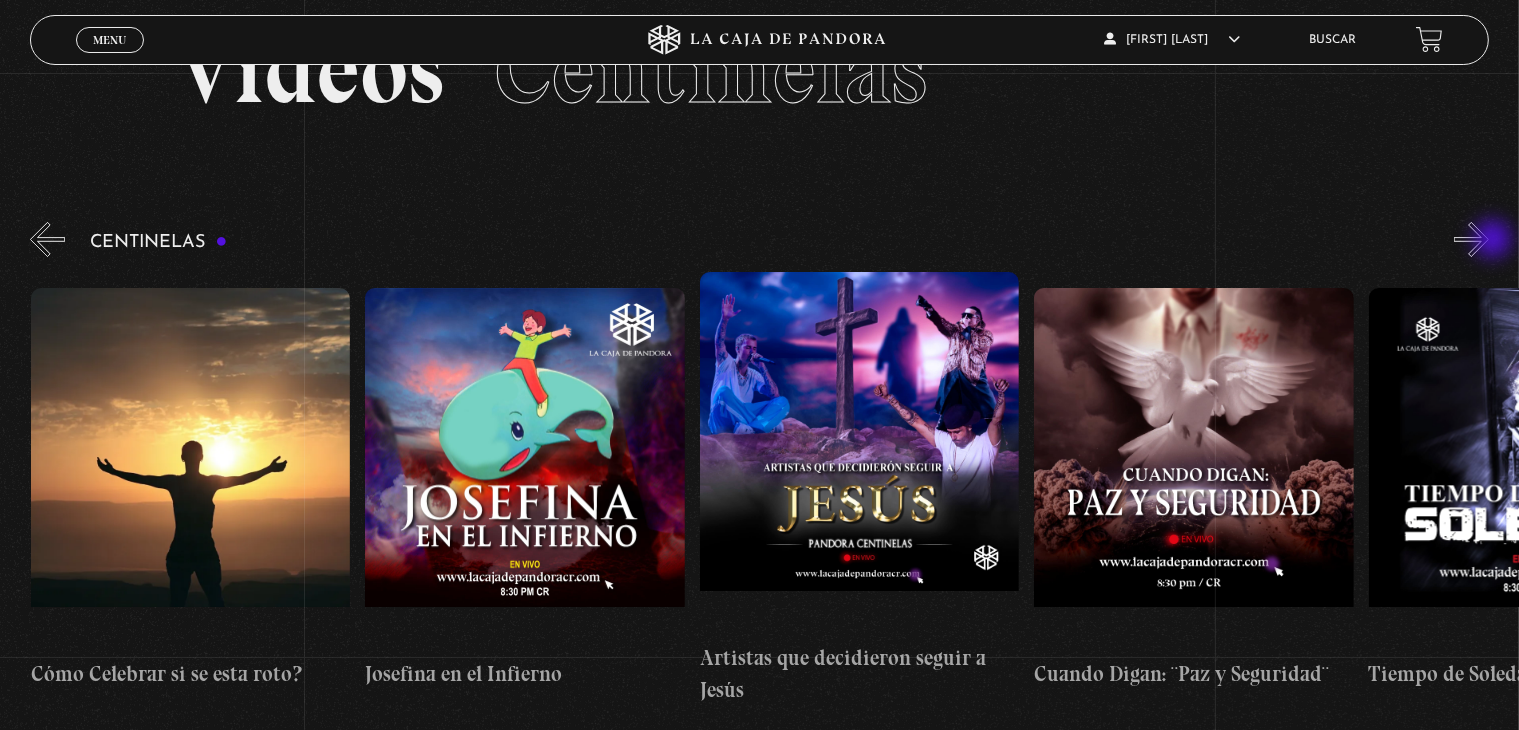 click on "»" at bounding box center (1471, 239) 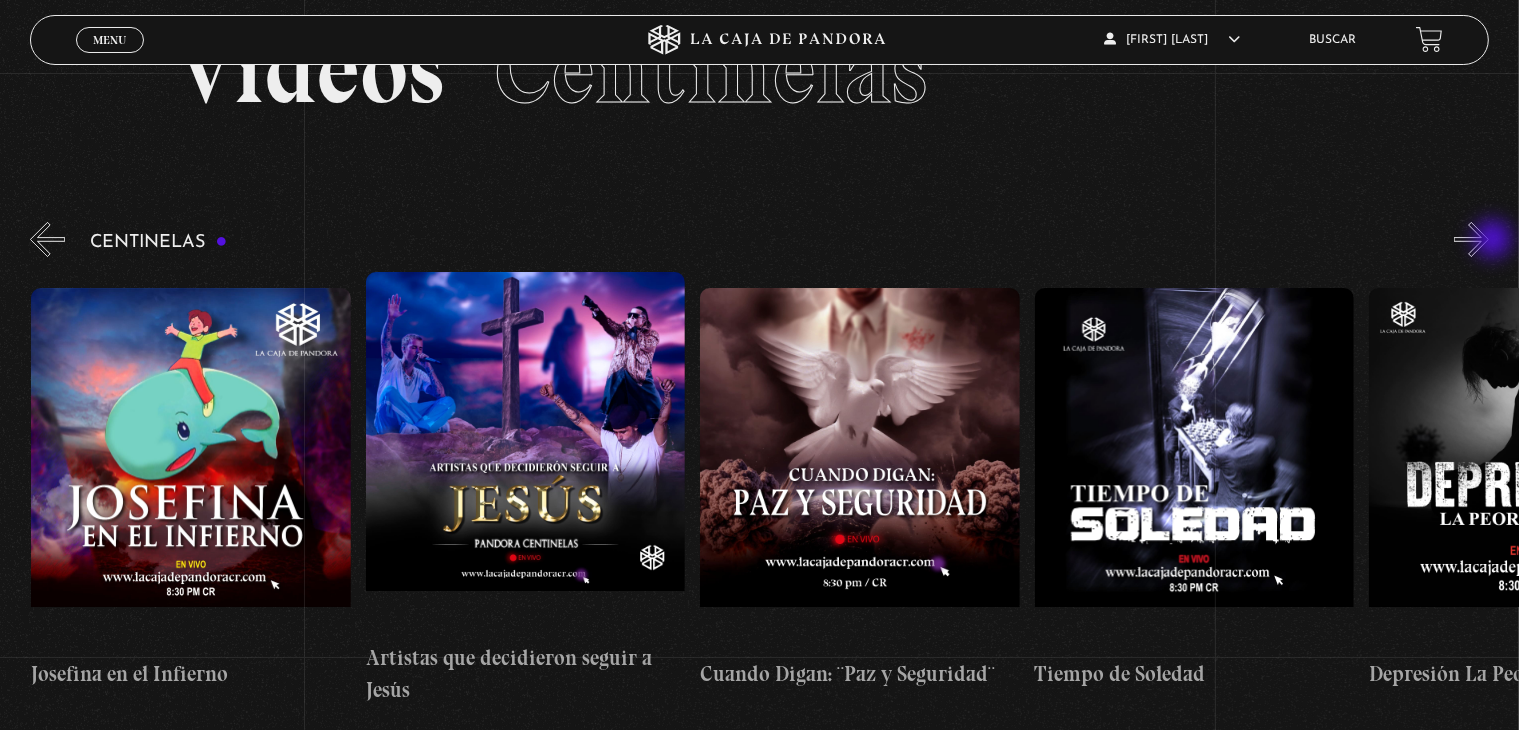 scroll, scrollTop: 0, scrollLeft: 8360, axis: horizontal 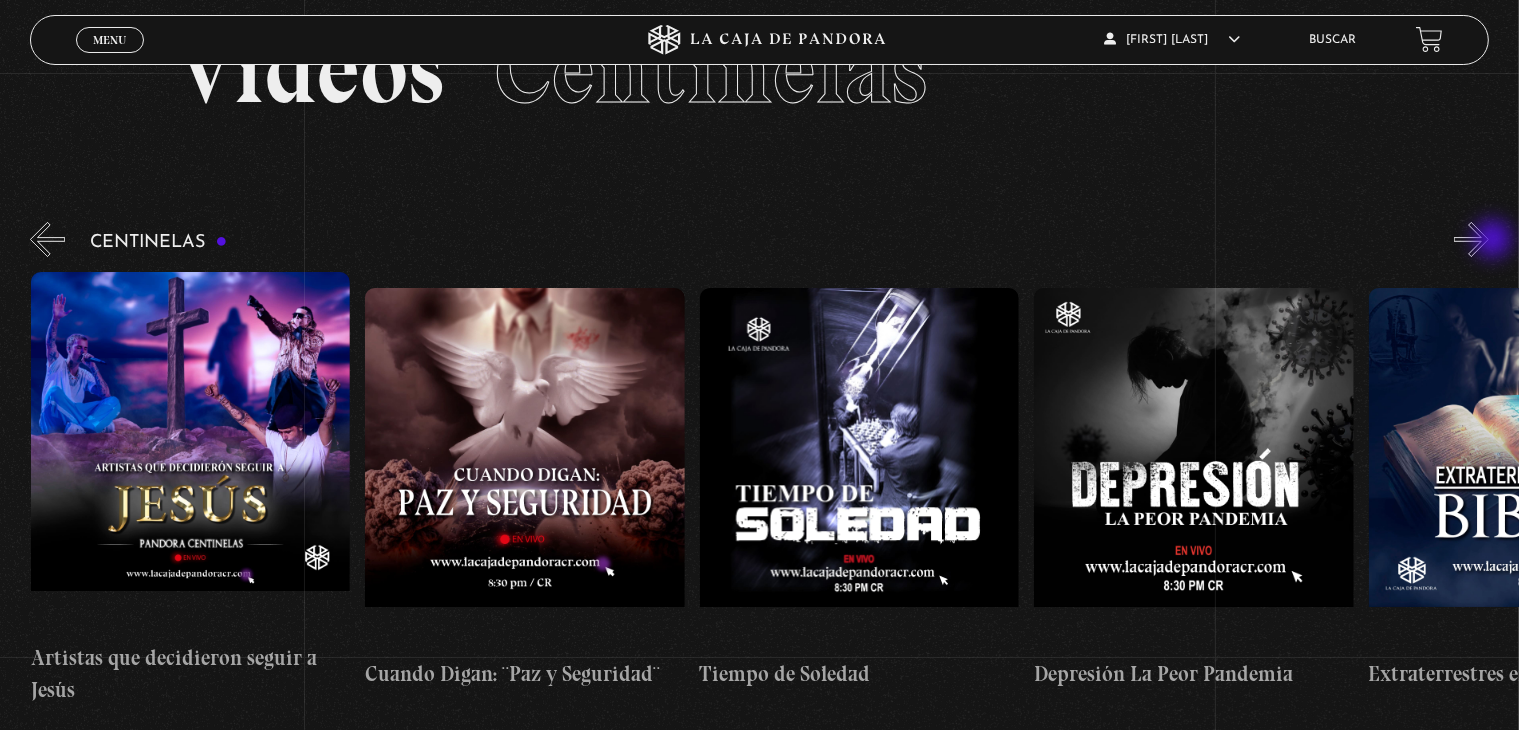 click on "»" at bounding box center (1471, 239) 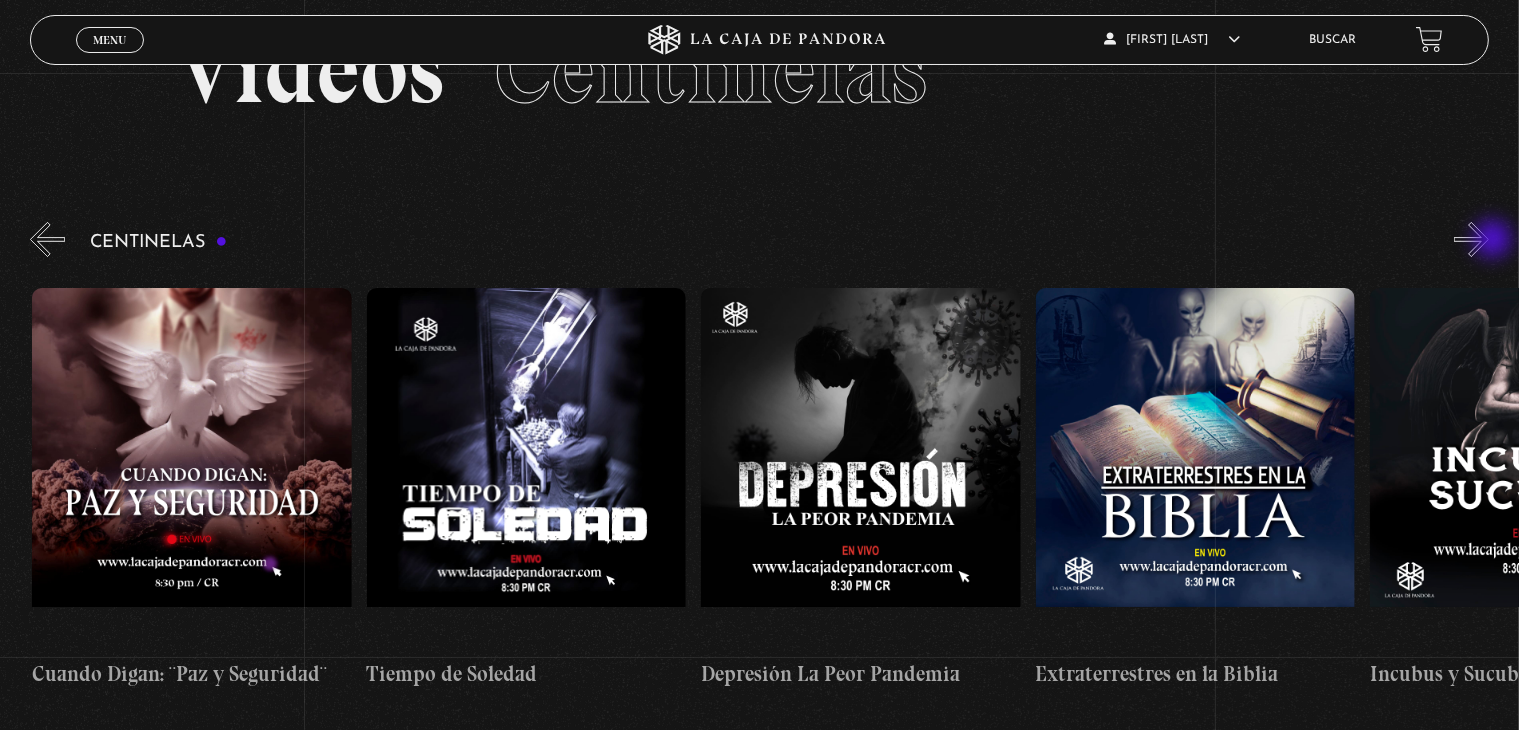 scroll, scrollTop: 0, scrollLeft: 9029, axis: horizontal 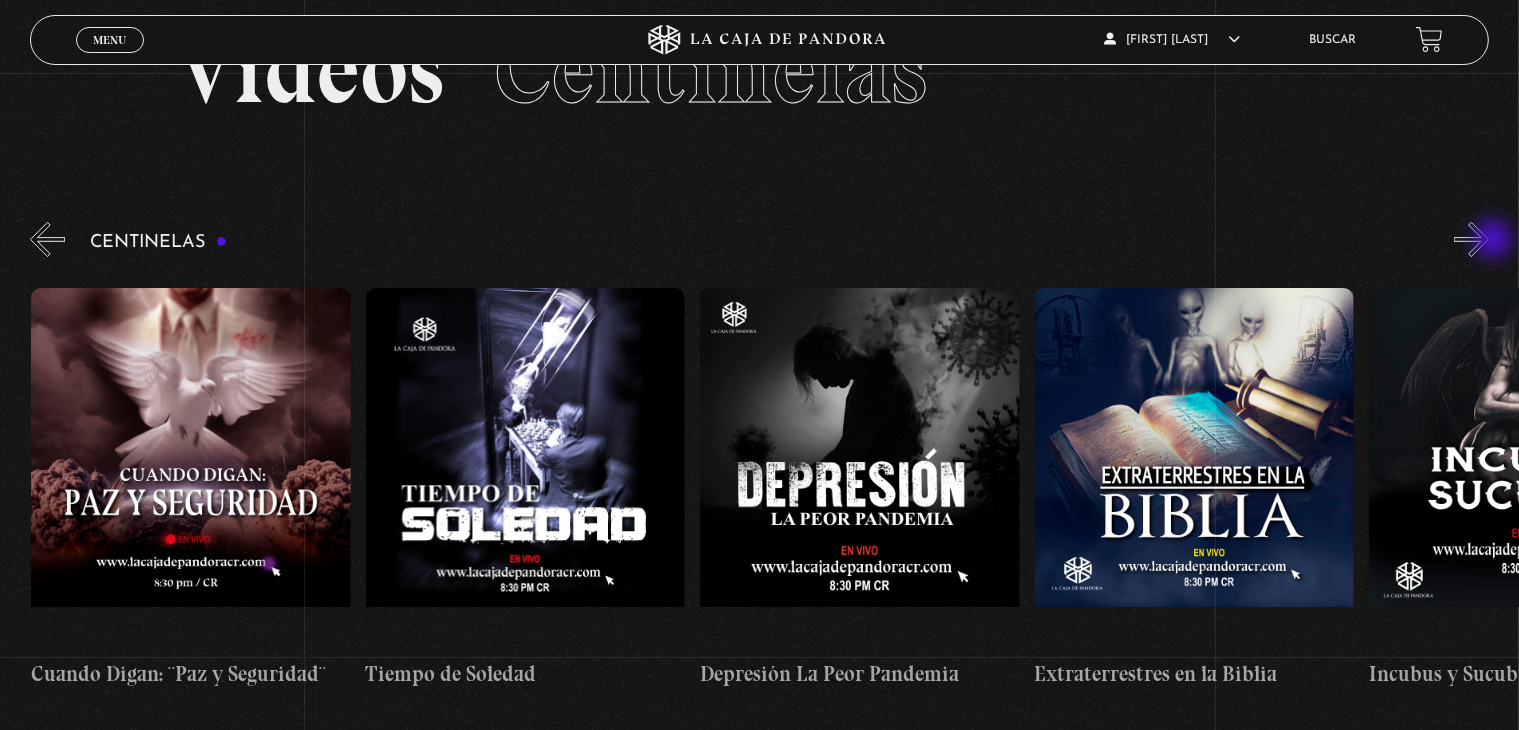 click on "»" at bounding box center [1471, 239] 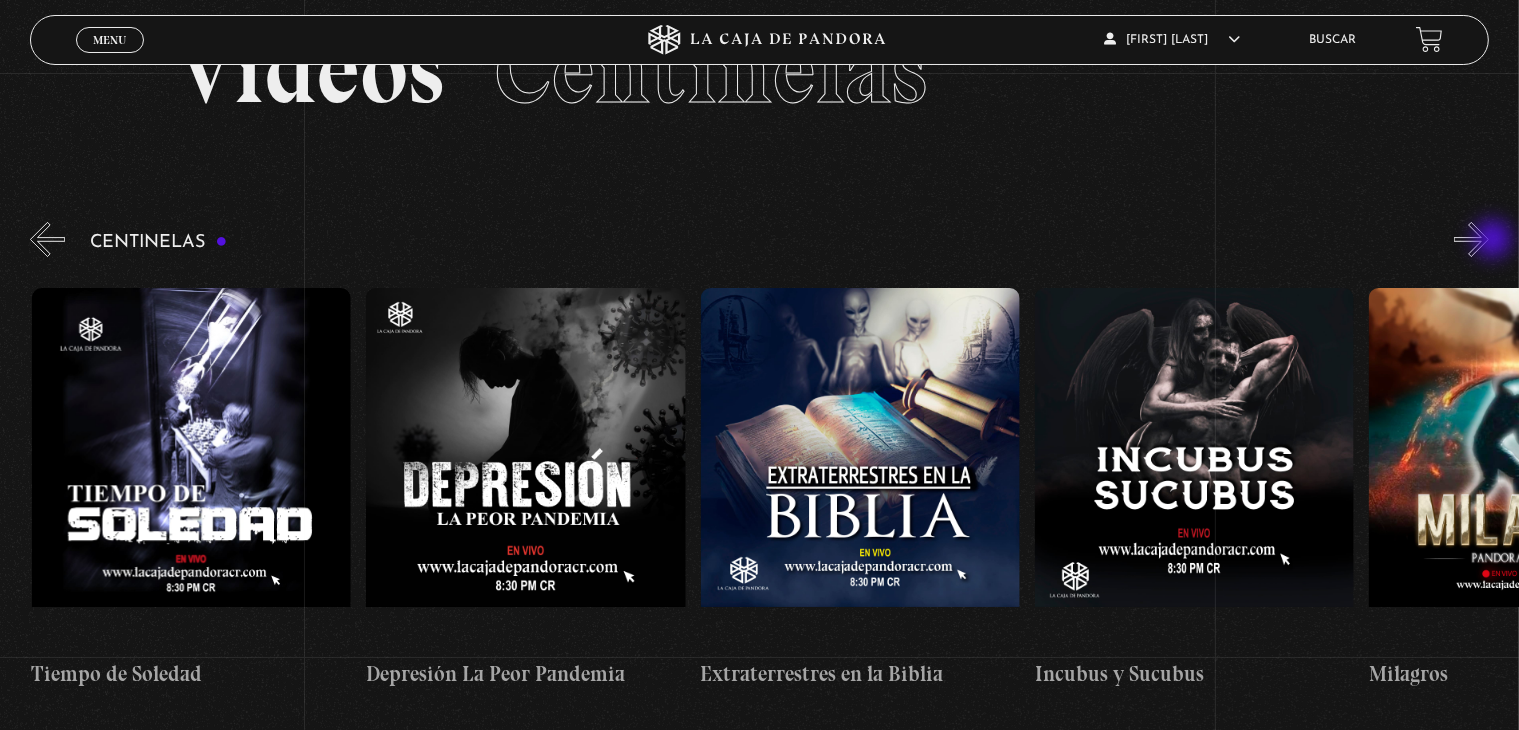 scroll, scrollTop: 0, scrollLeft: 9364, axis: horizontal 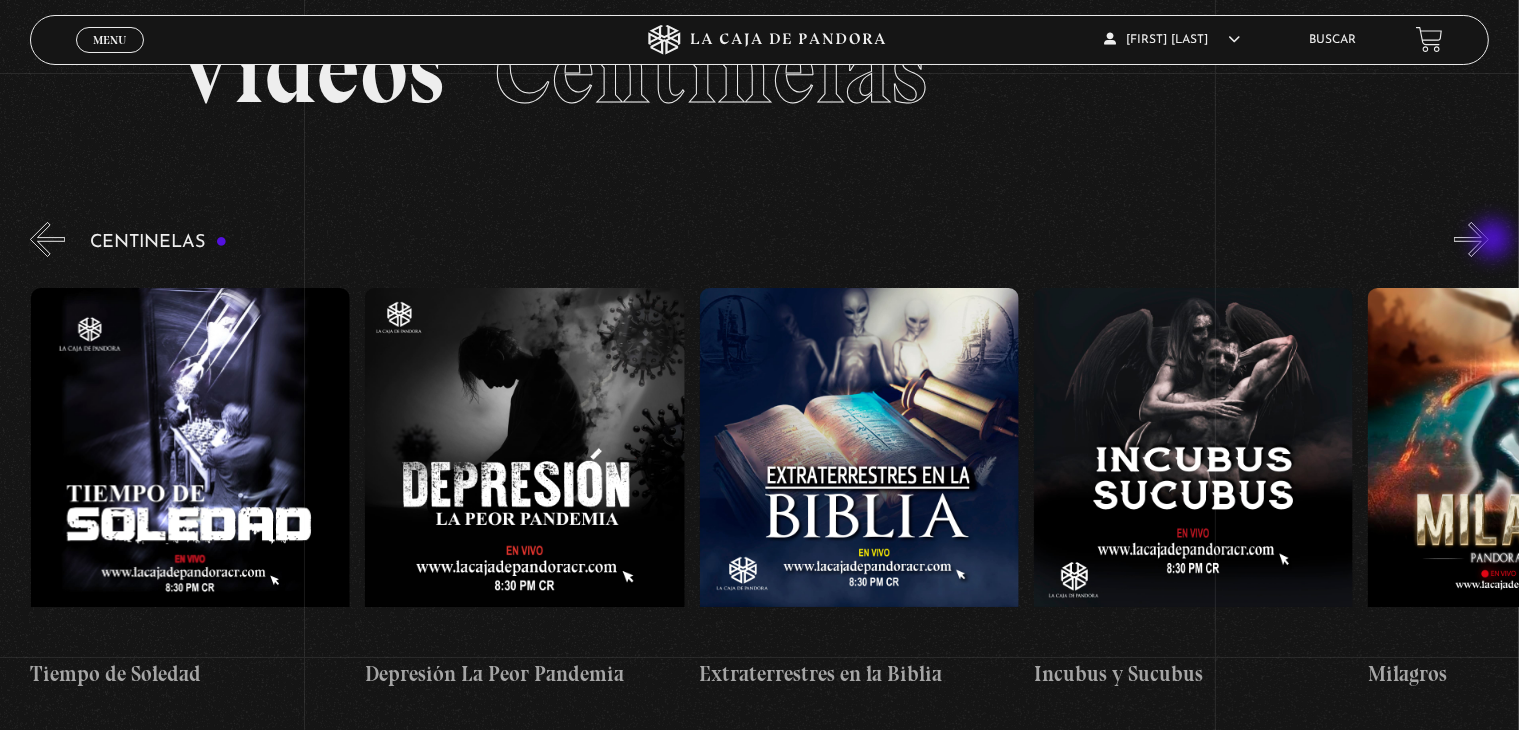 click on "»" at bounding box center (1471, 239) 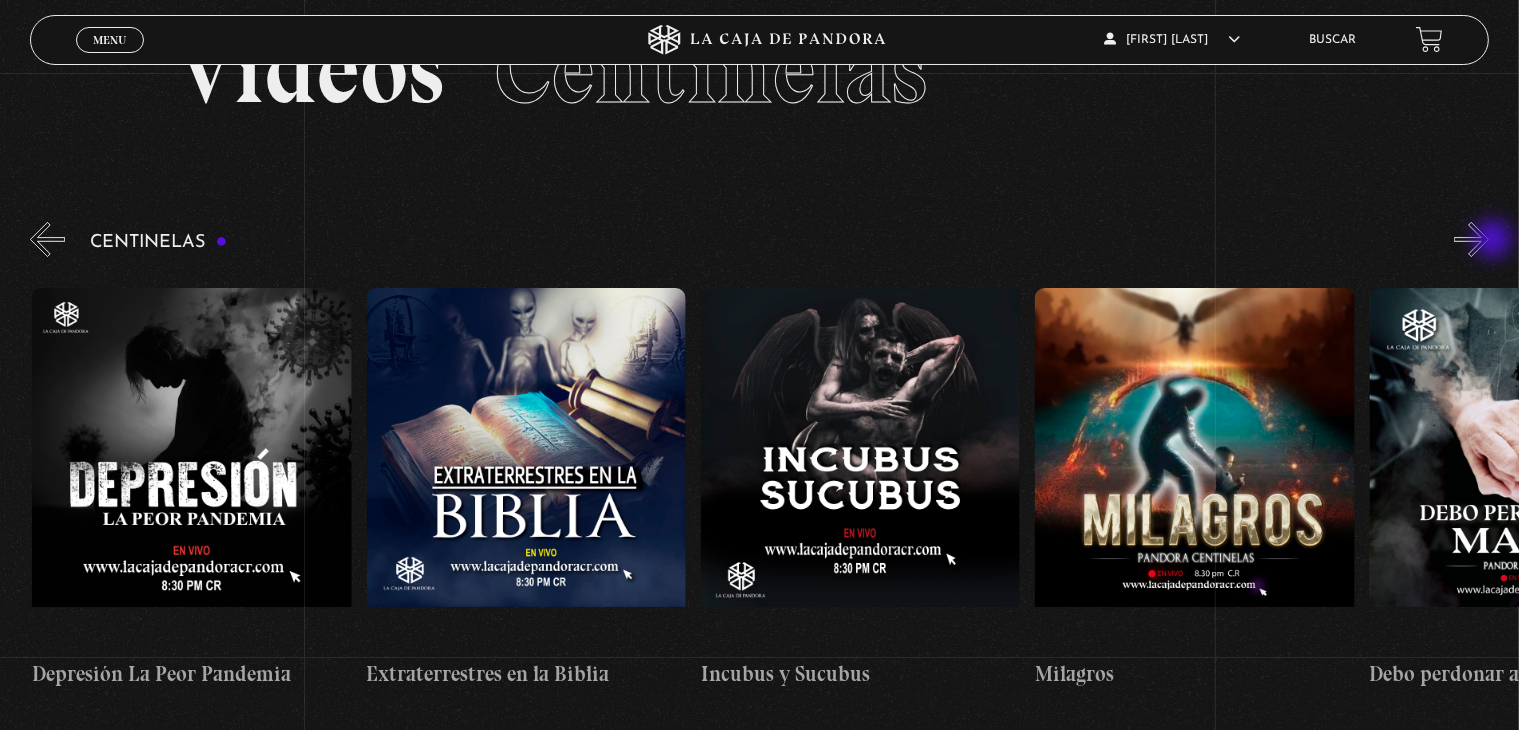 scroll, scrollTop: 0, scrollLeft: 9698, axis: horizontal 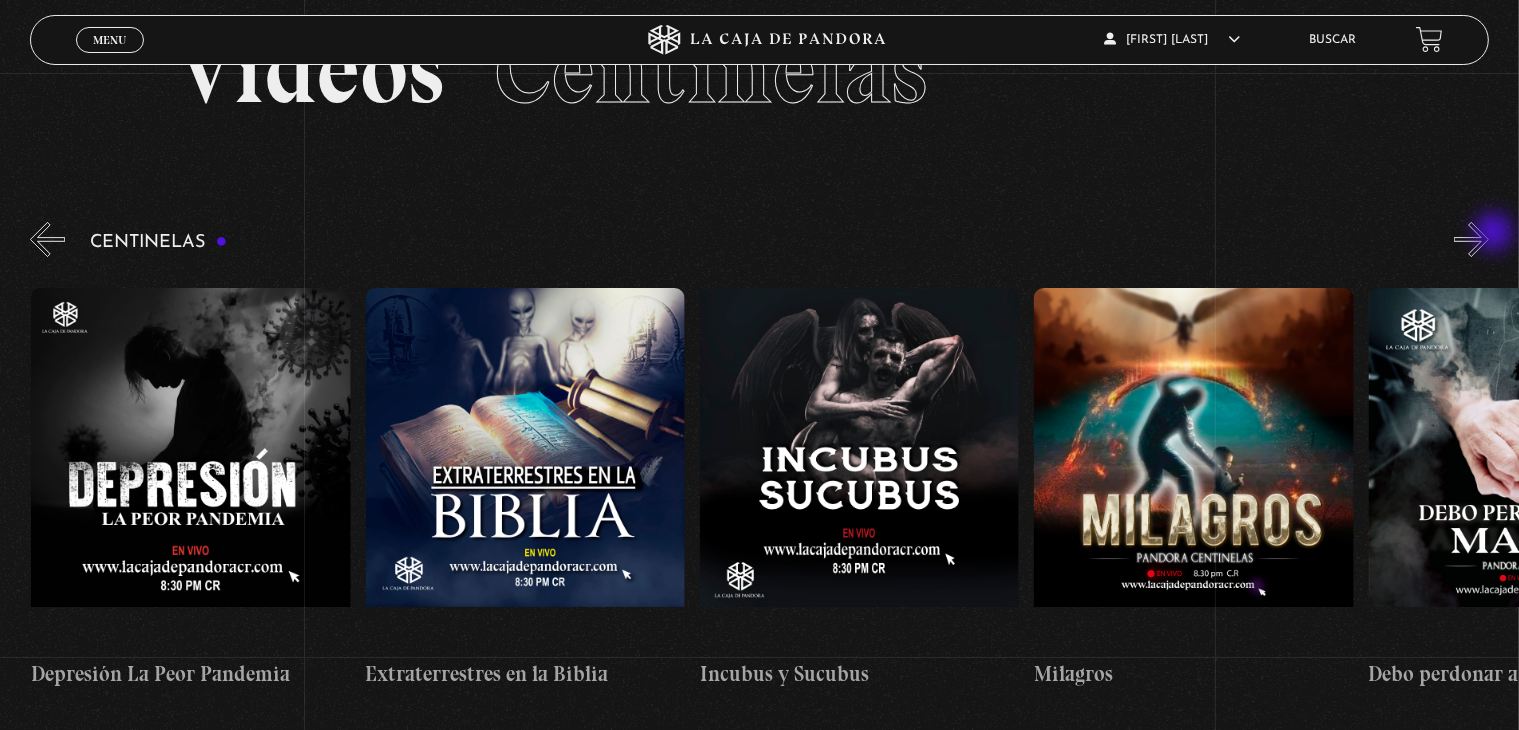 click on "»" at bounding box center [1471, 239] 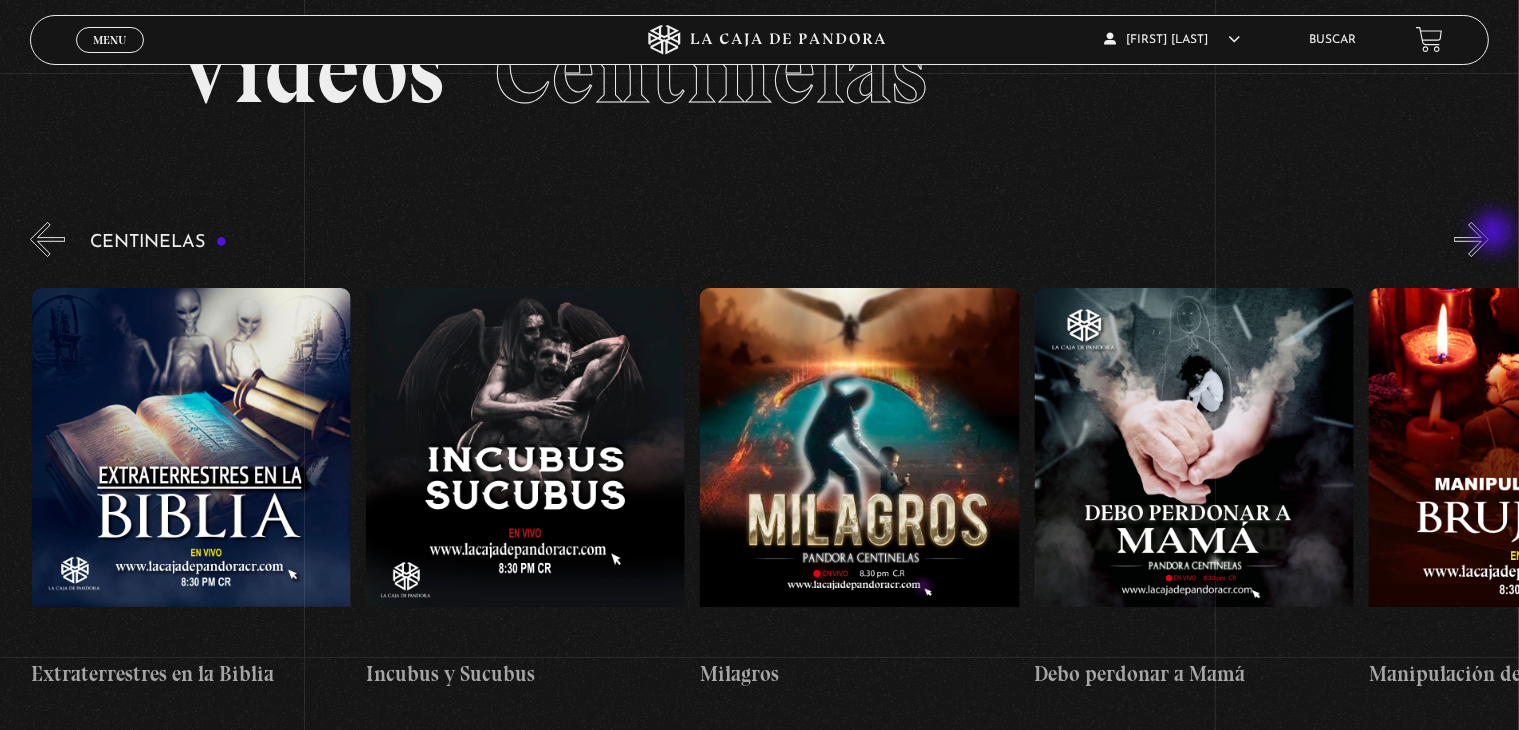 scroll, scrollTop: 0, scrollLeft: 10032, axis: horizontal 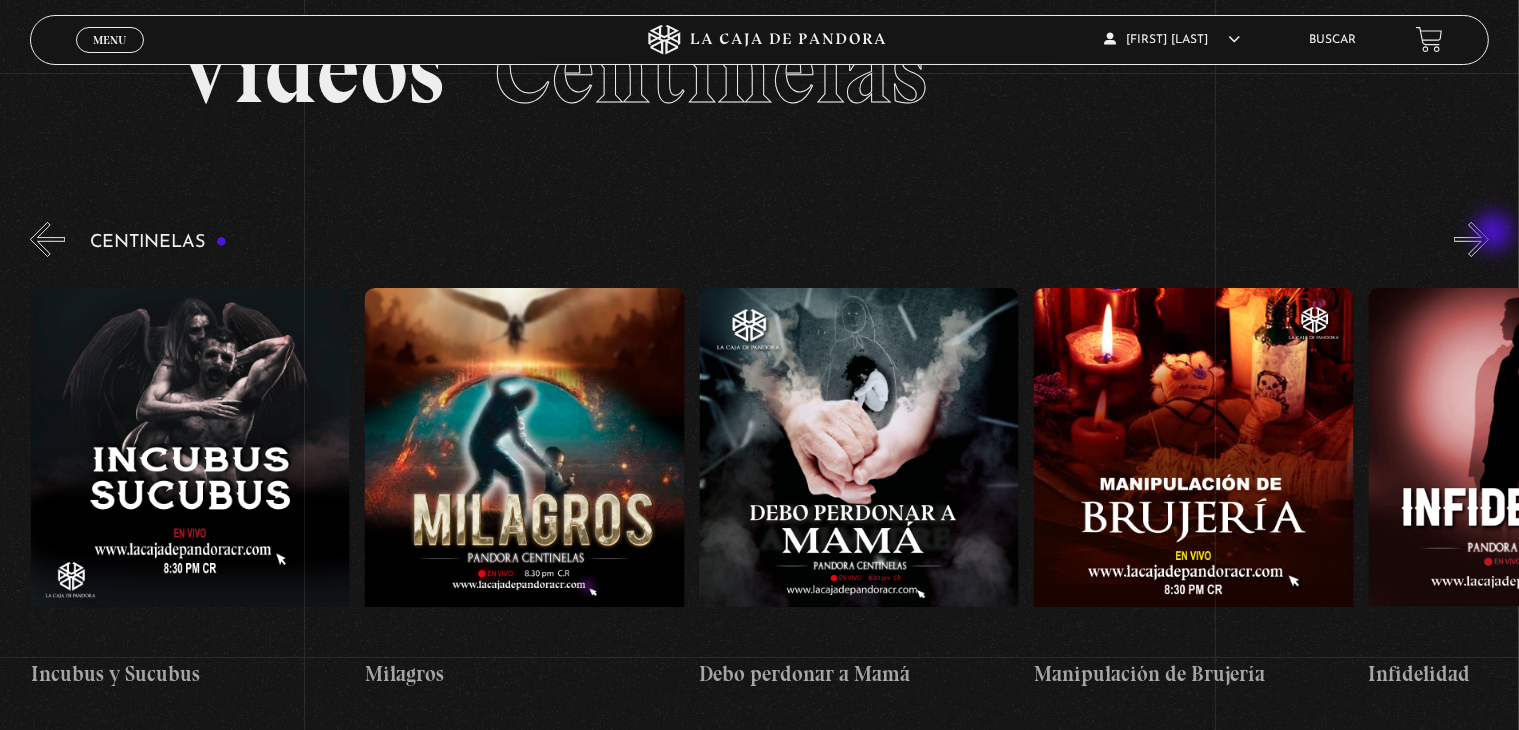 click on "»" at bounding box center (1471, 239) 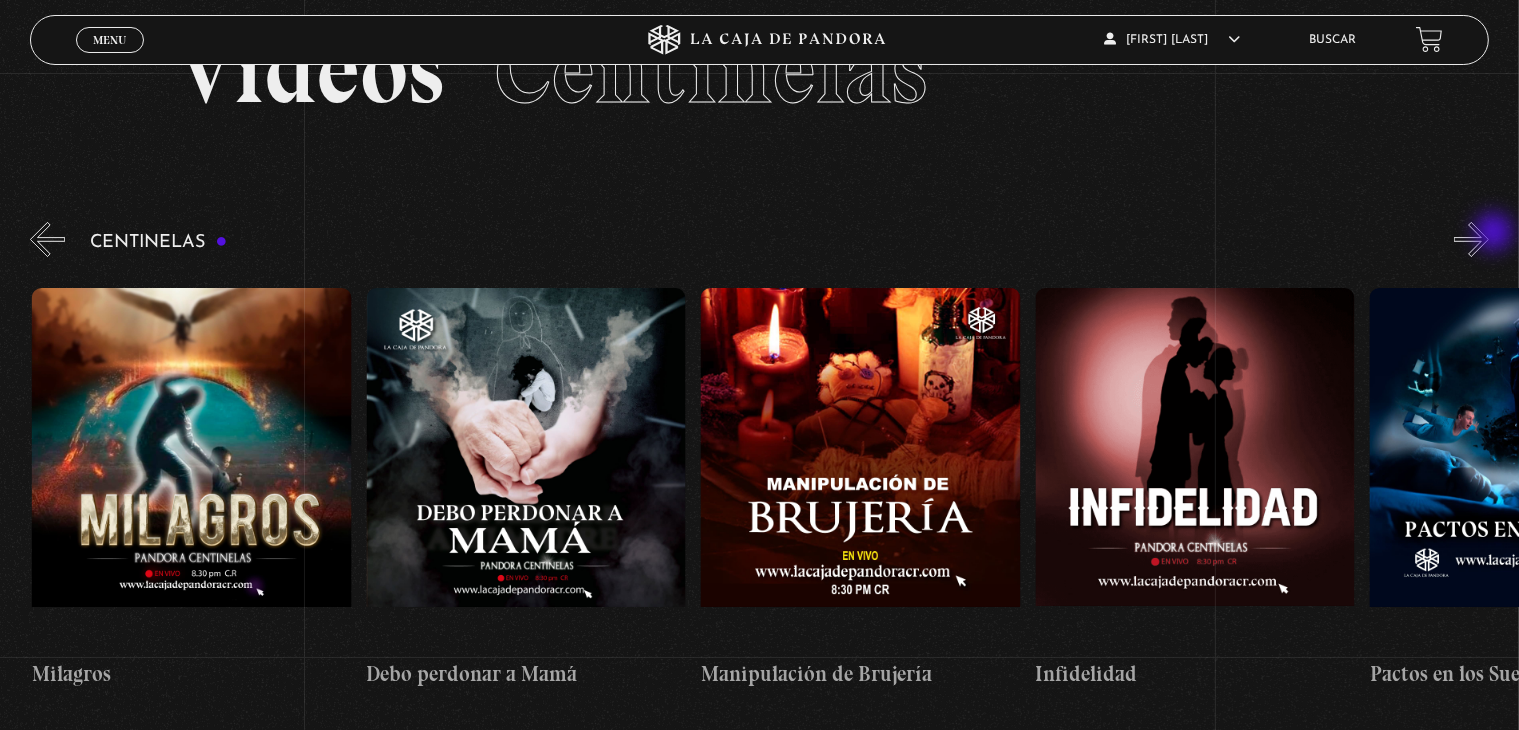 scroll, scrollTop: 0, scrollLeft: 10701, axis: horizontal 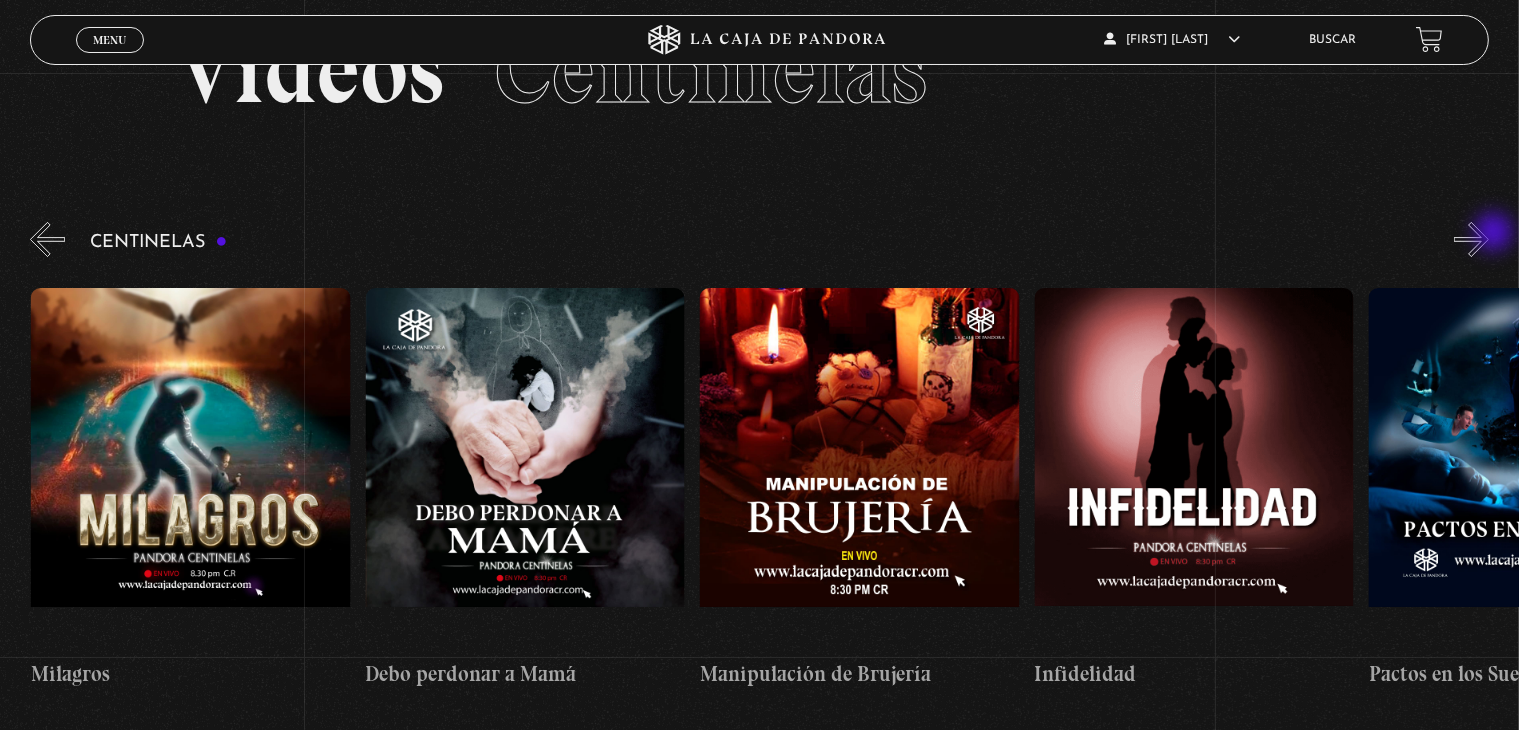 click on "»" at bounding box center (1471, 239) 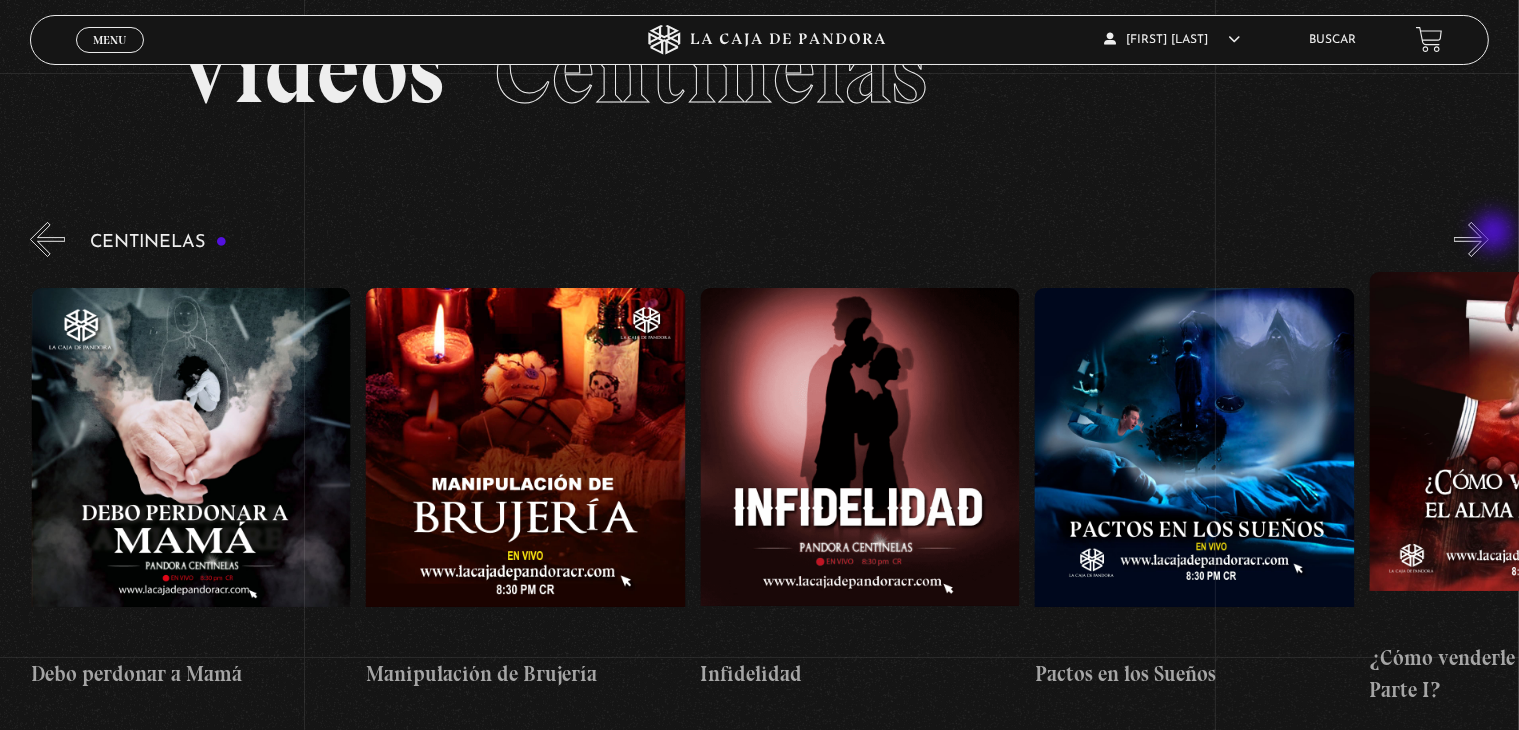 scroll, scrollTop: 0, scrollLeft: 11036, axis: horizontal 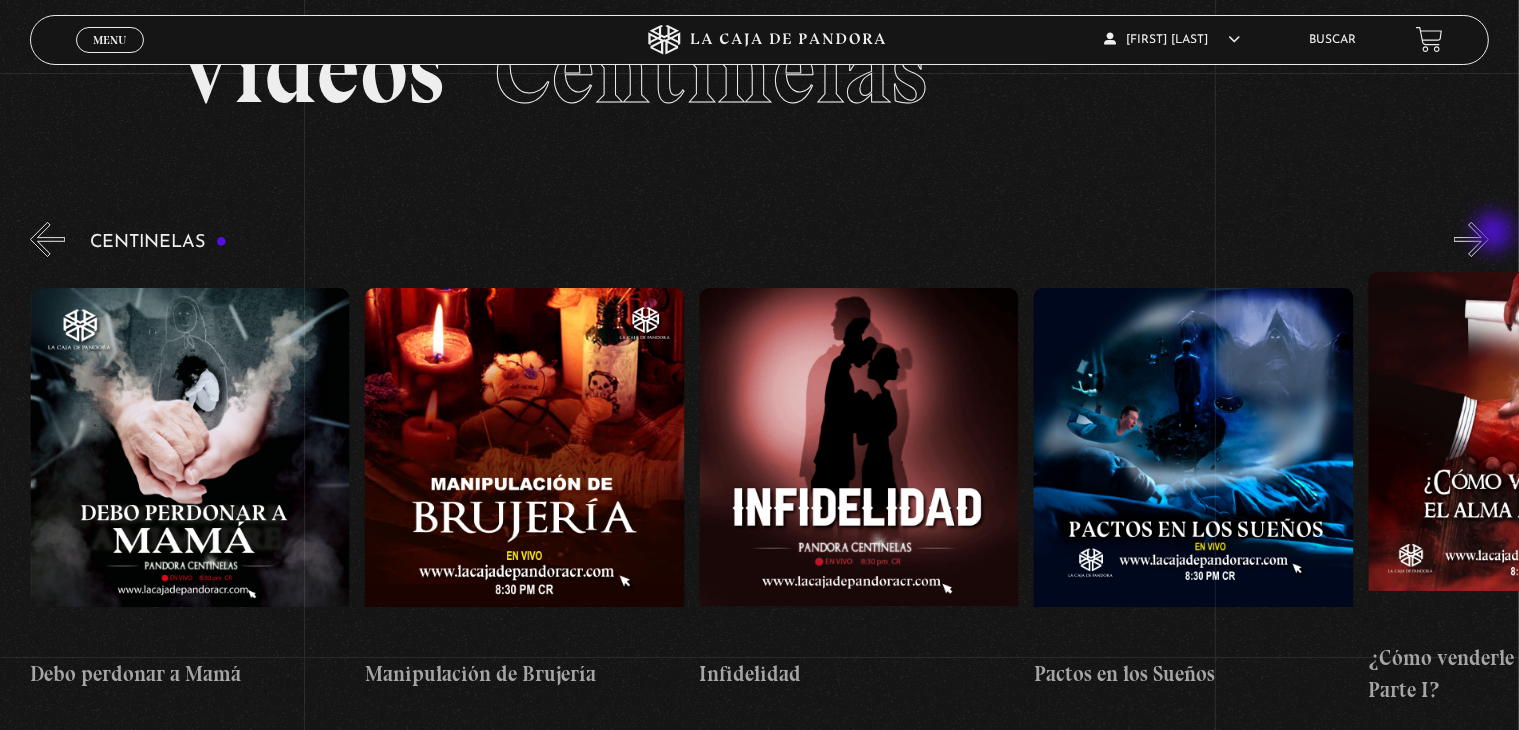 click on "»" at bounding box center [1471, 239] 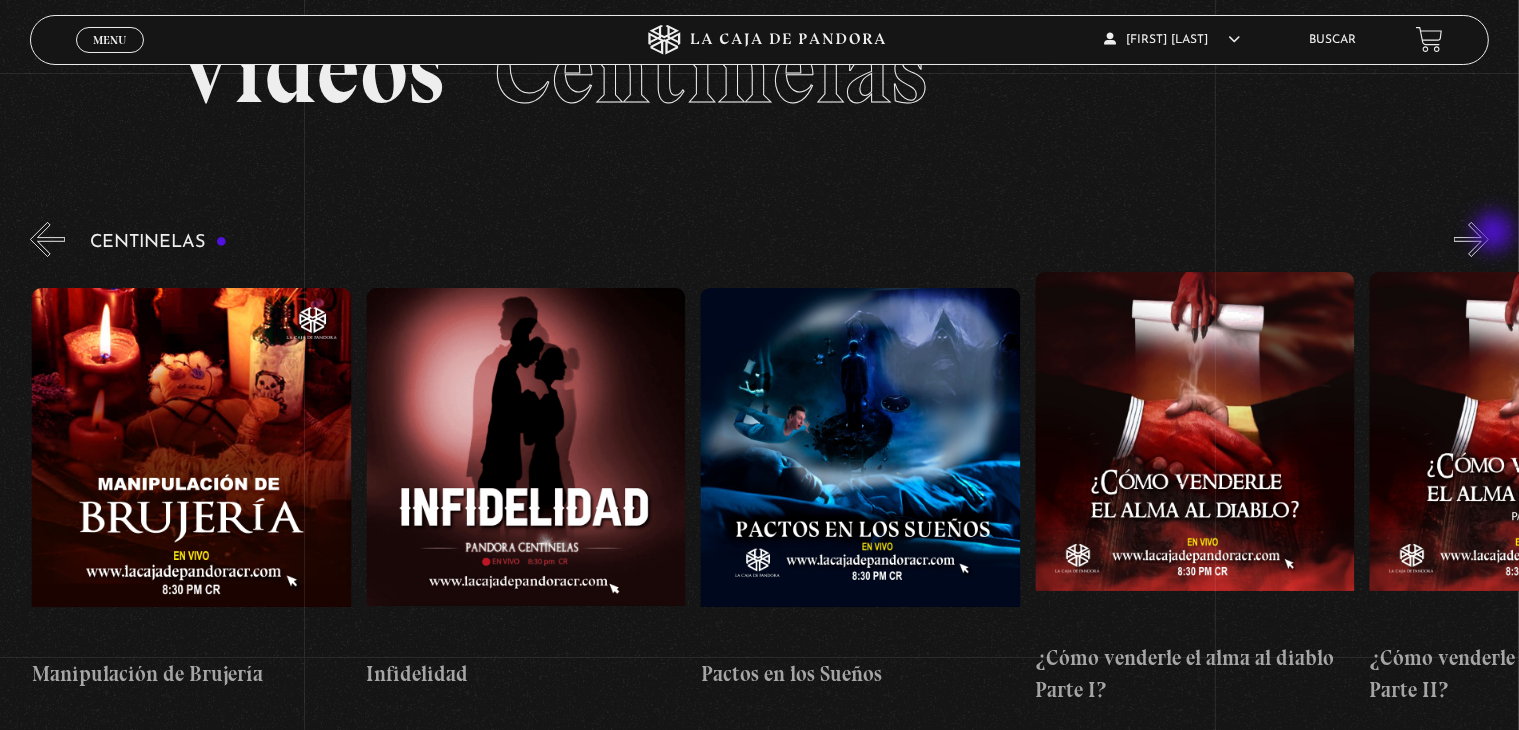 scroll, scrollTop: 0, scrollLeft: 11370, axis: horizontal 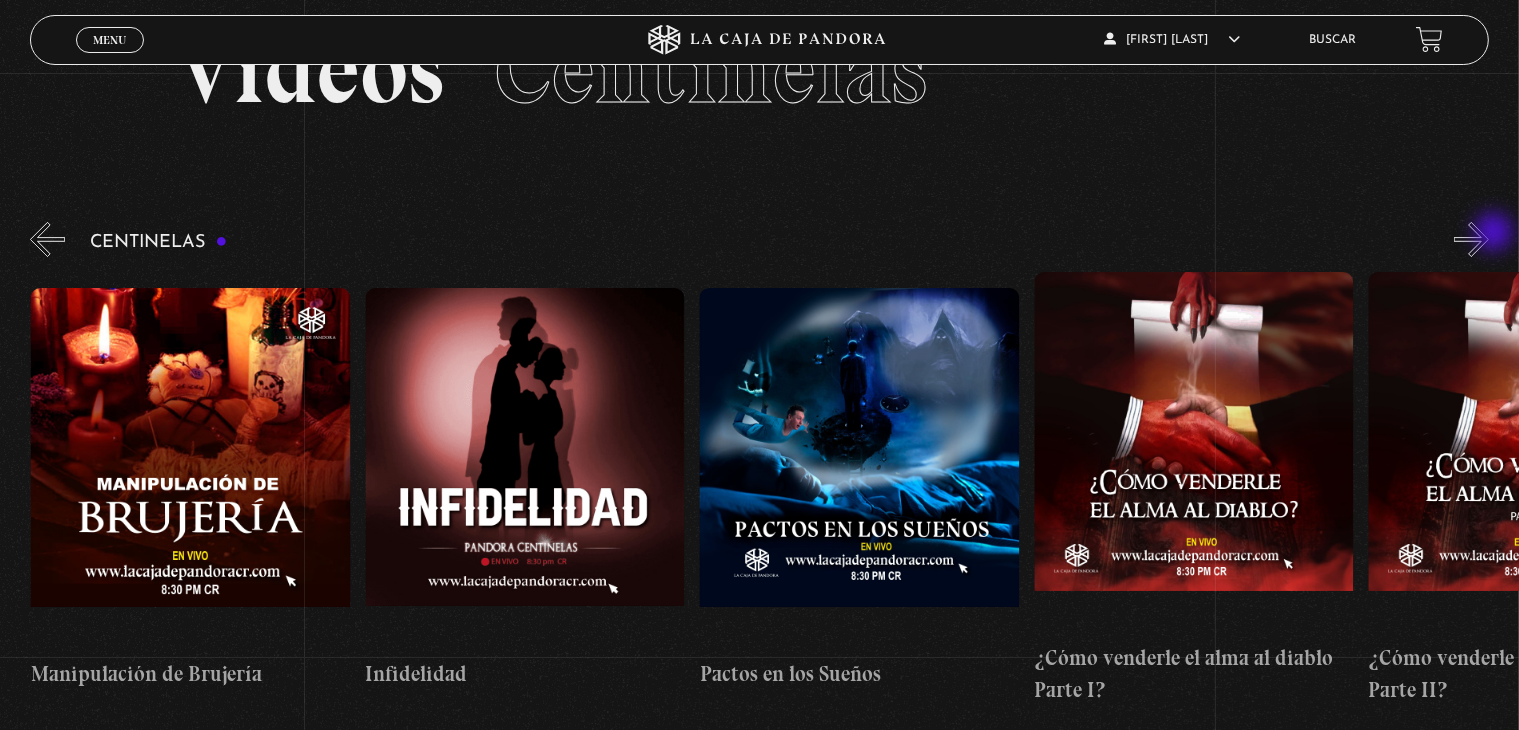 click on "»" at bounding box center [1471, 239] 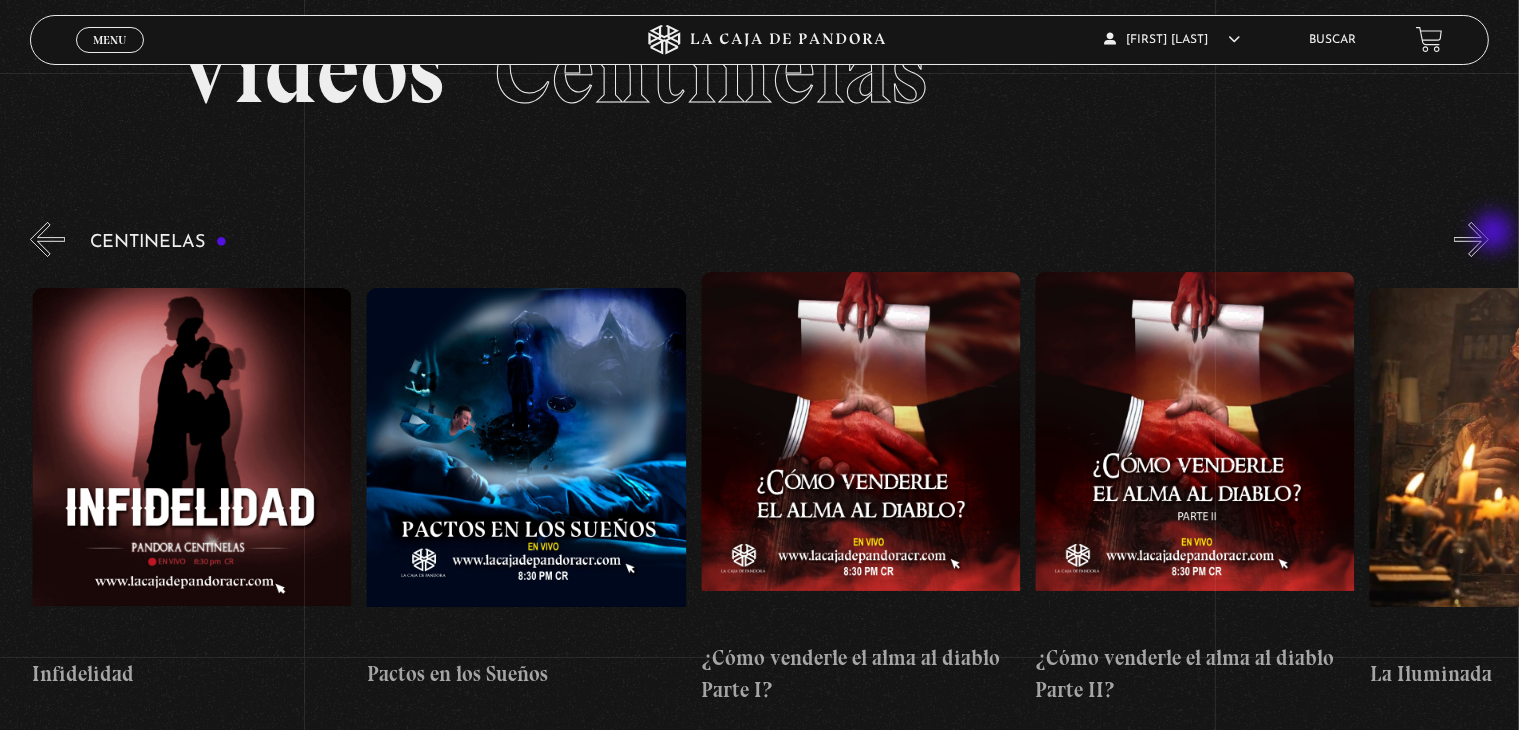 scroll, scrollTop: 0, scrollLeft: 11704, axis: horizontal 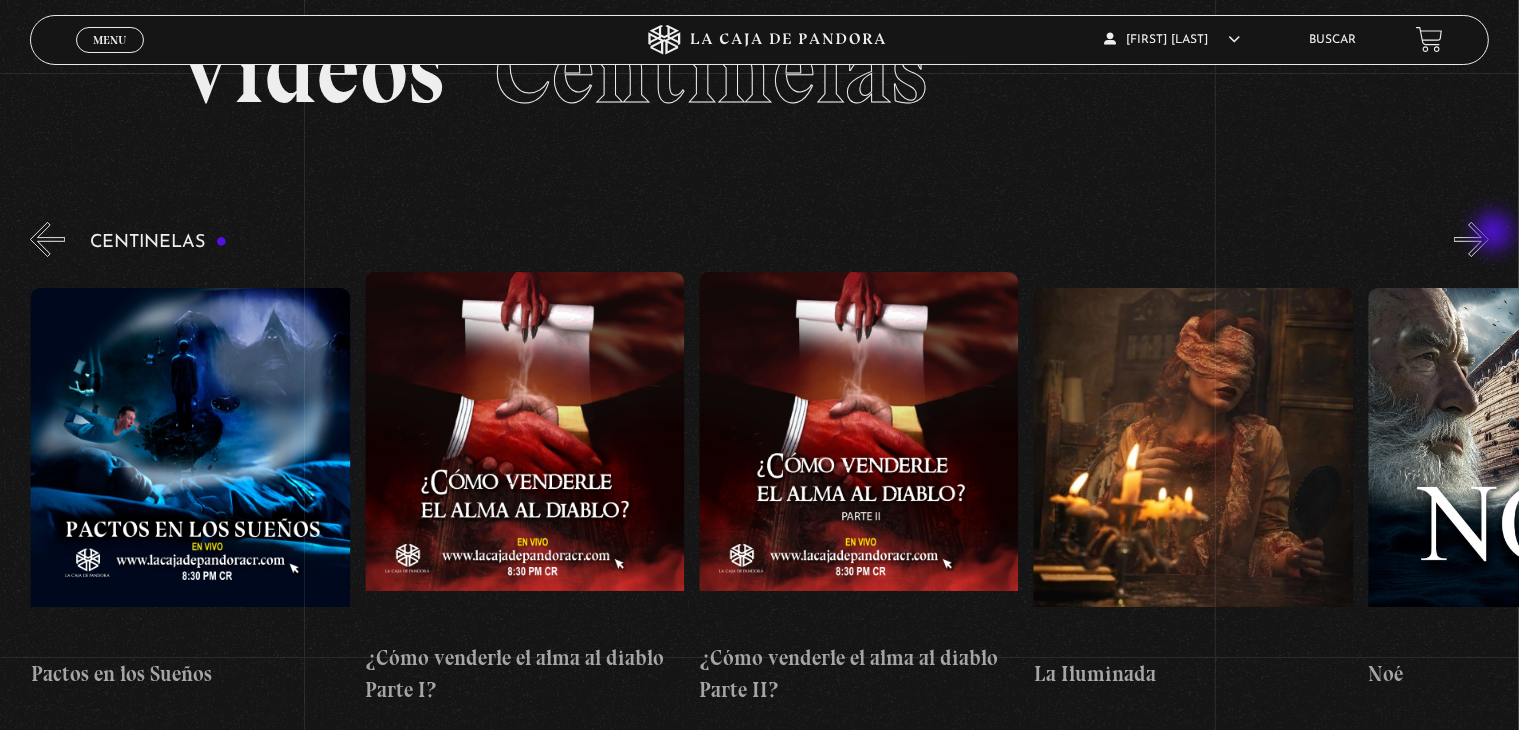 click on "»" at bounding box center [1471, 239] 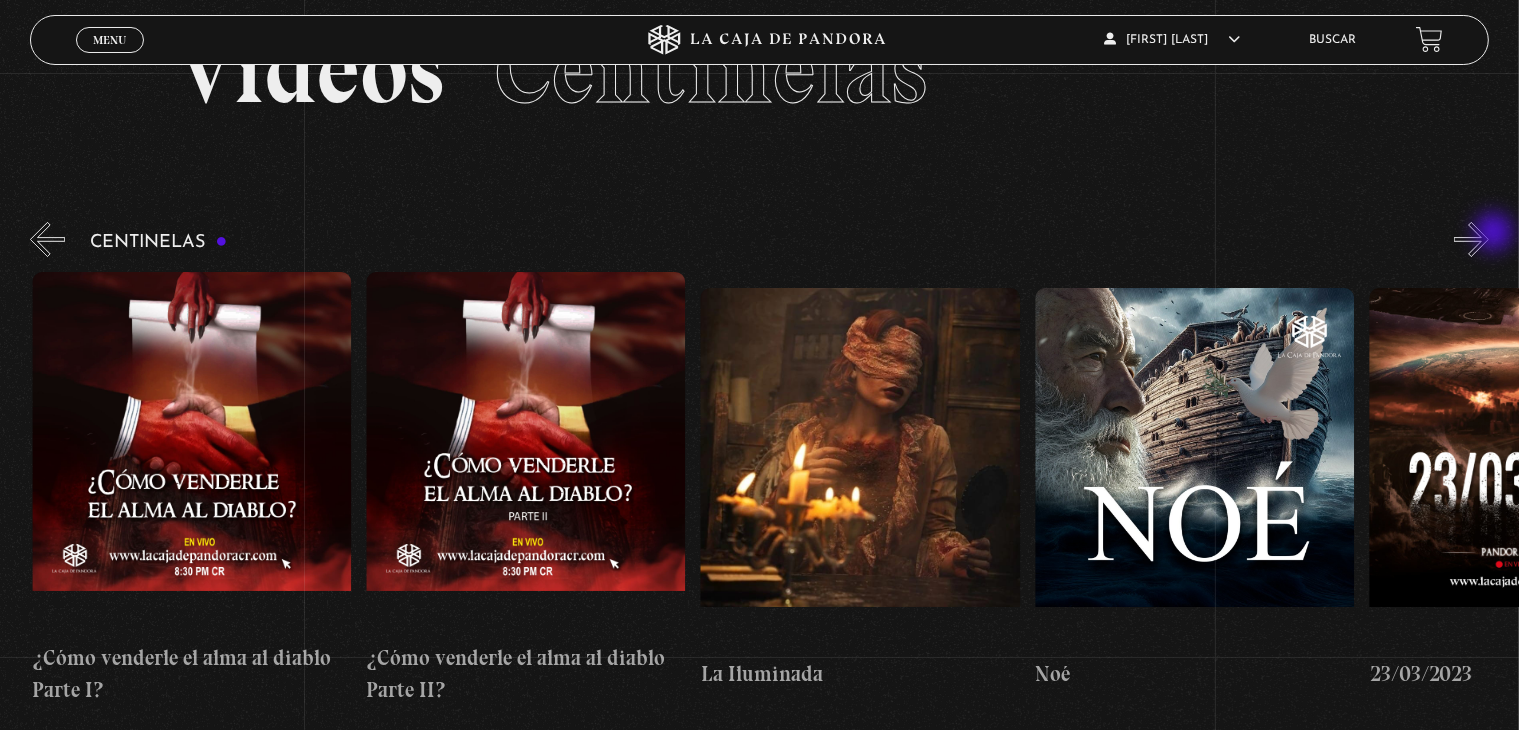 click on "»" at bounding box center [1471, 239] 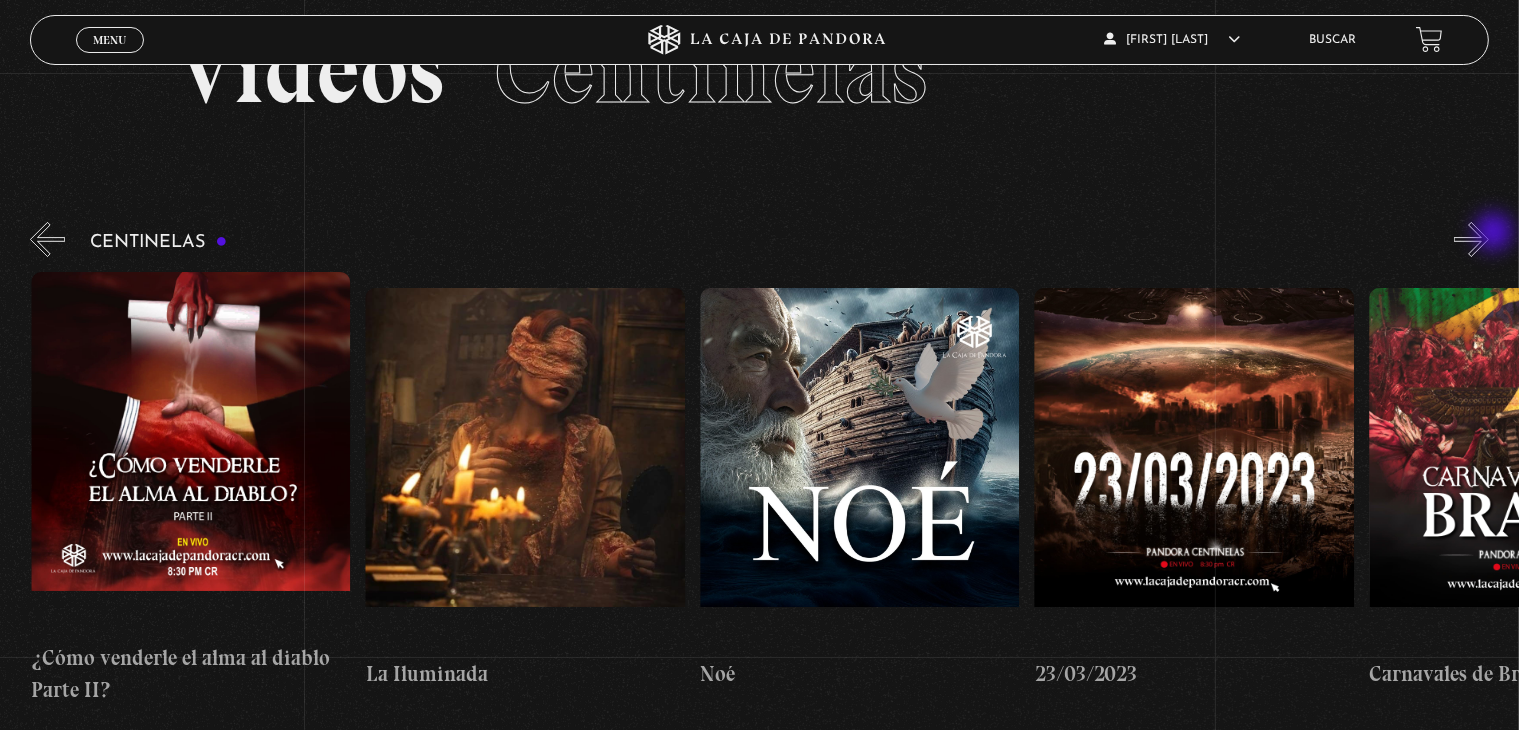 click on "»" at bounding box center (1471, 239) 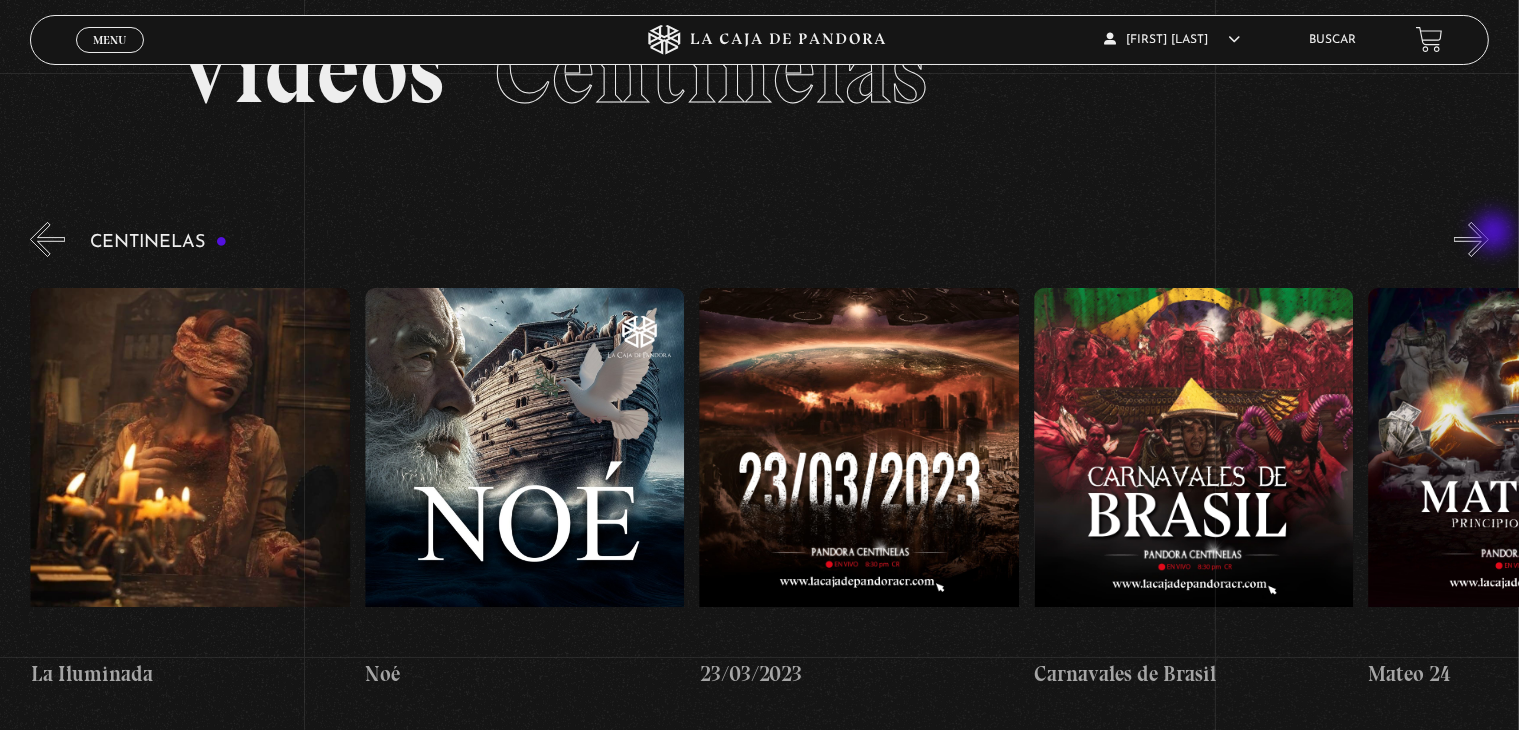 click on "»" at bounding box center [1471, 239] 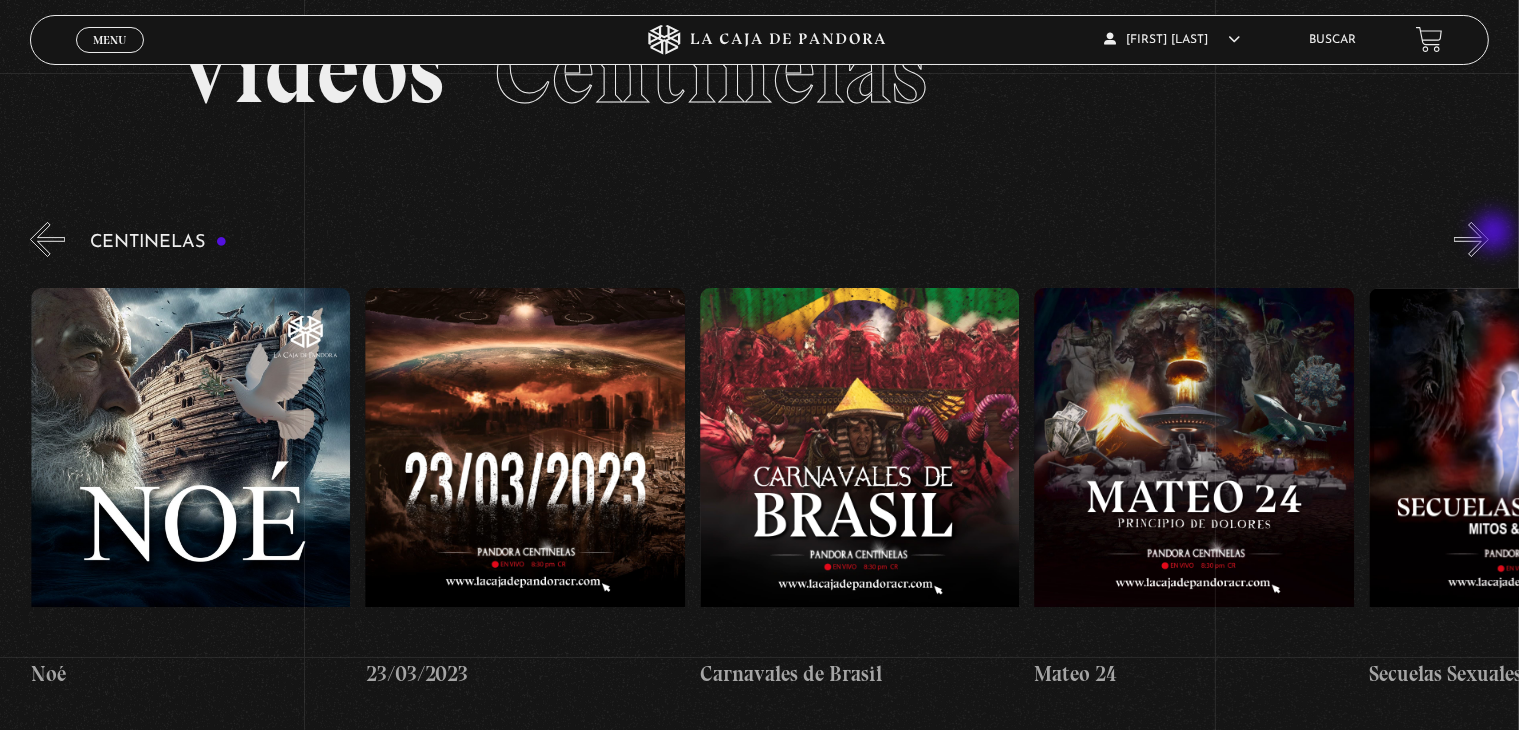 click on "»" at bounding box center [1471, 239] 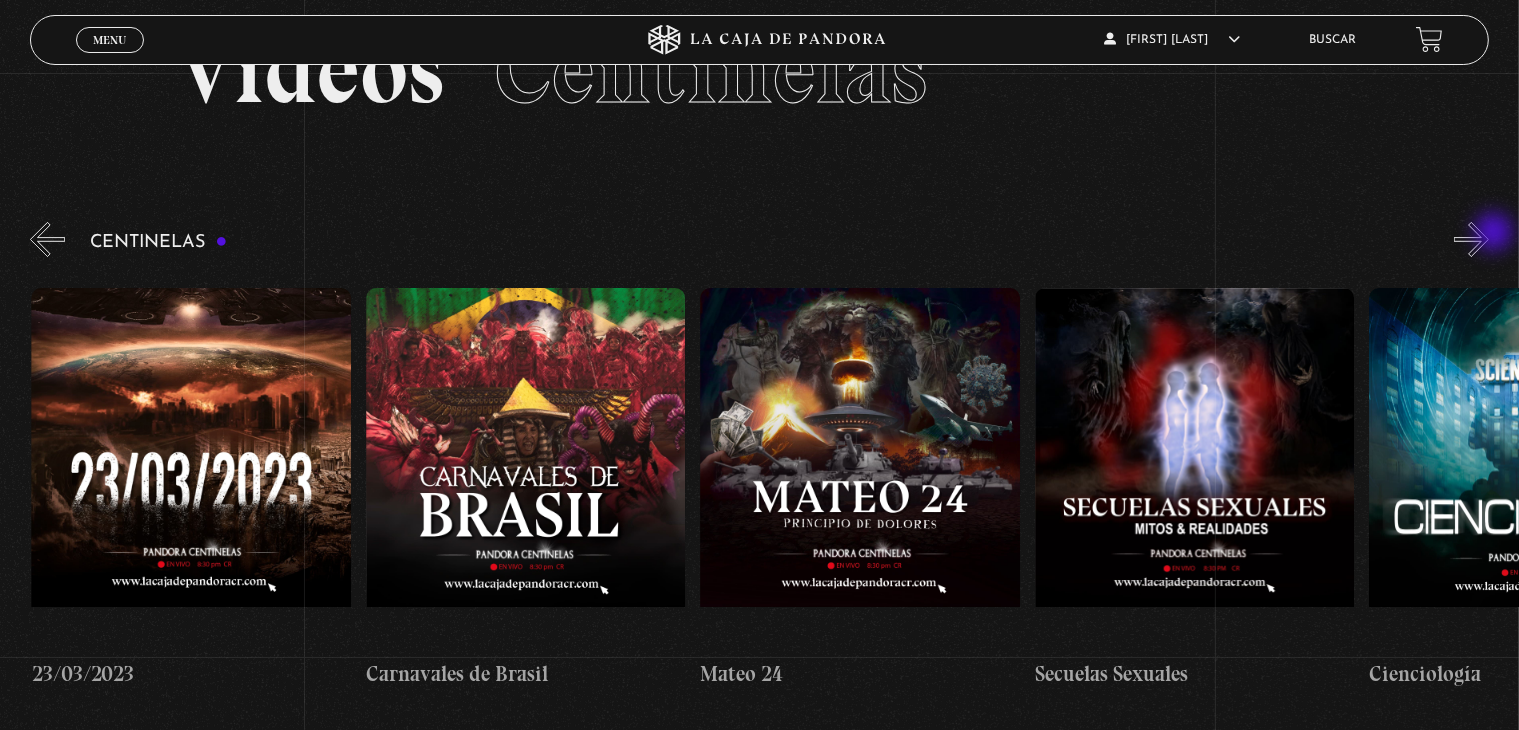 scroll, scrollTop: 0, scrollLeft: 13712, axis: horizontal 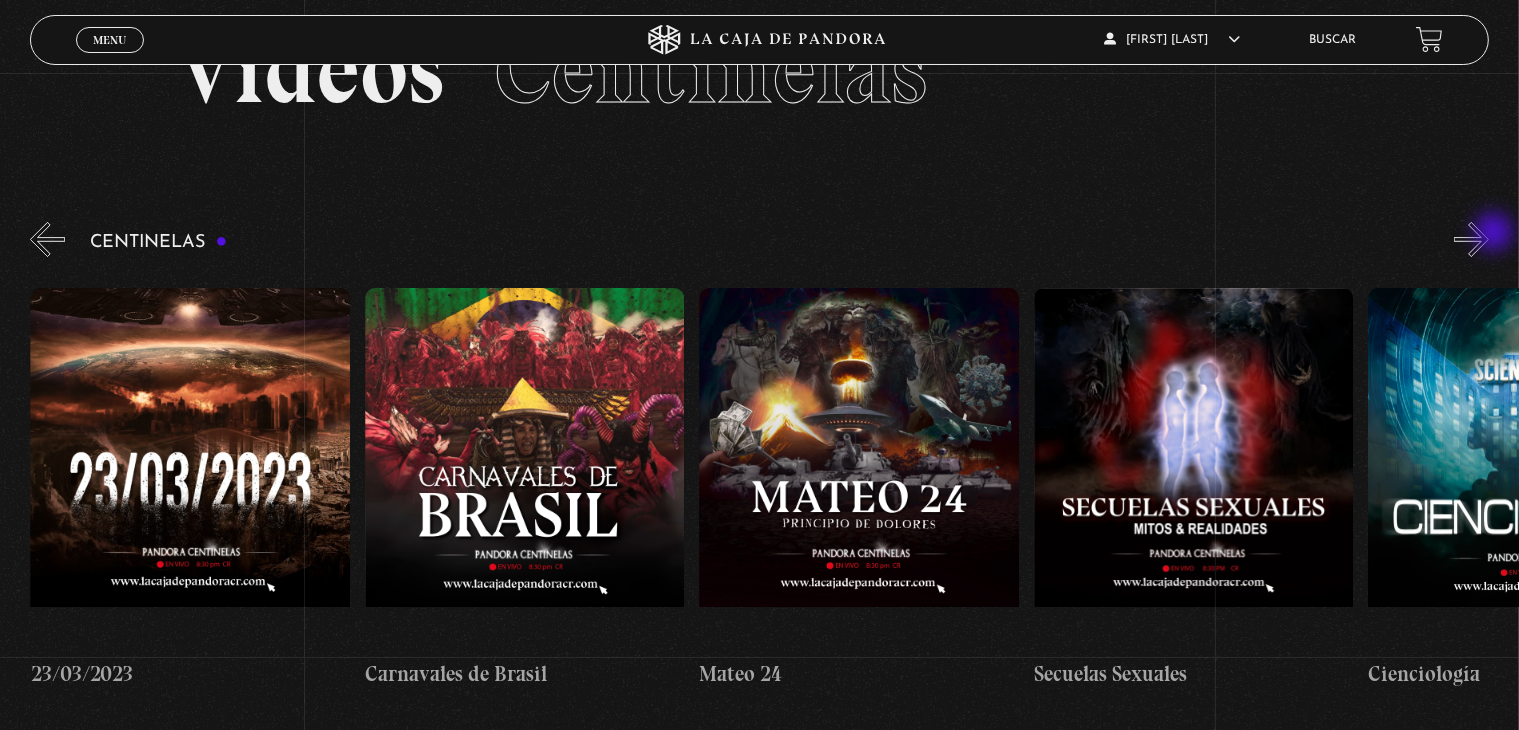 click on "»" at bounding box center (1471, 239) 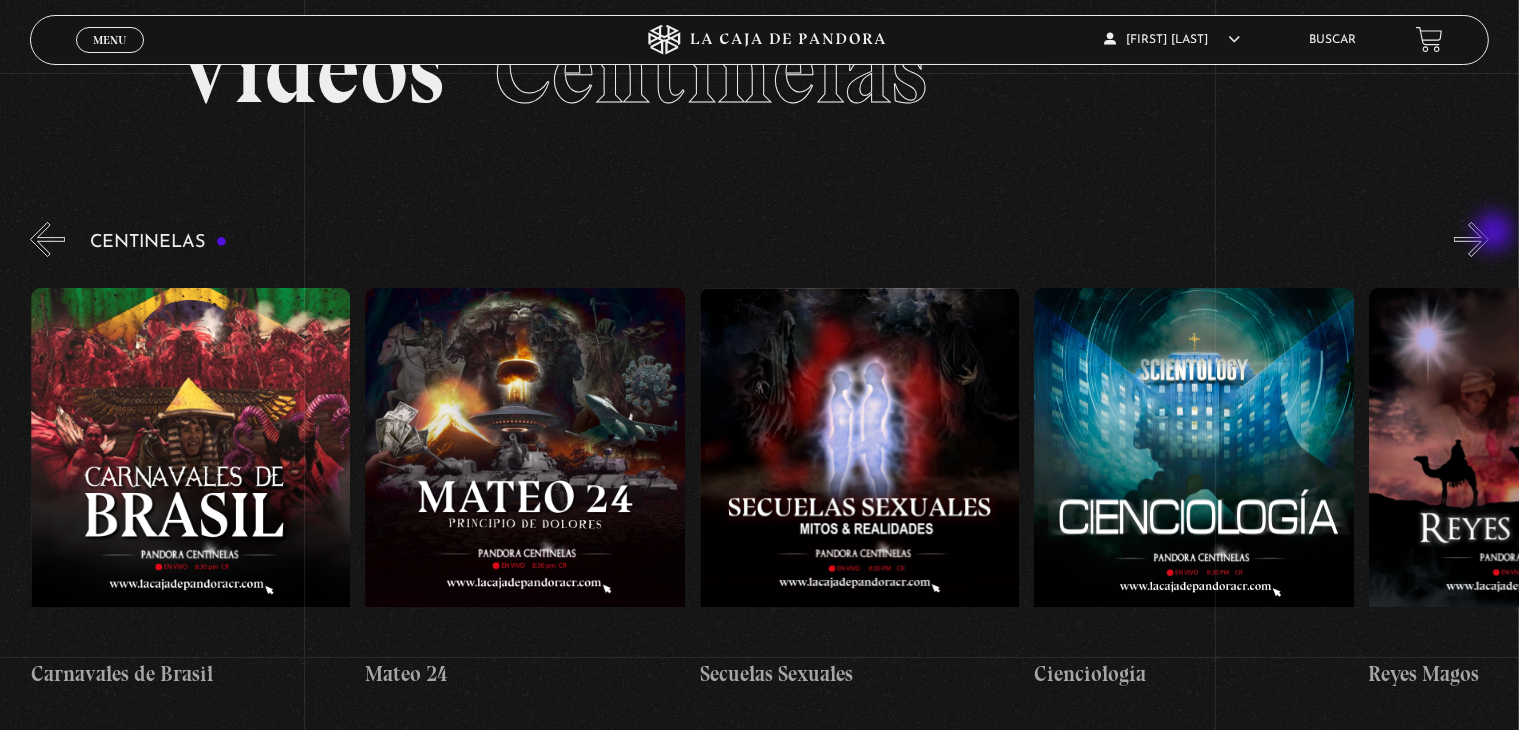 click on "»" at bounding box center [1471, 239] 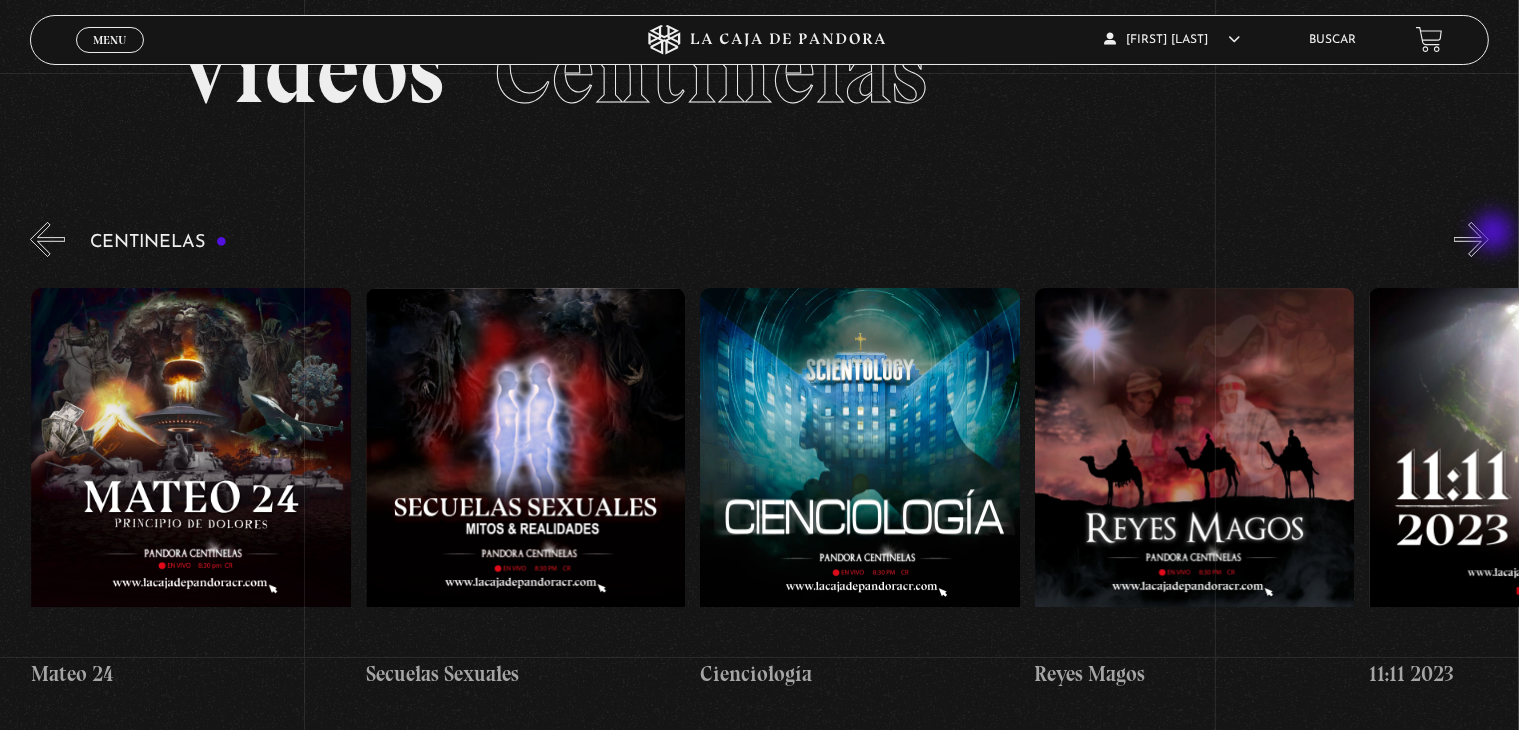 click on "»" at bounding box center [1471, 239] 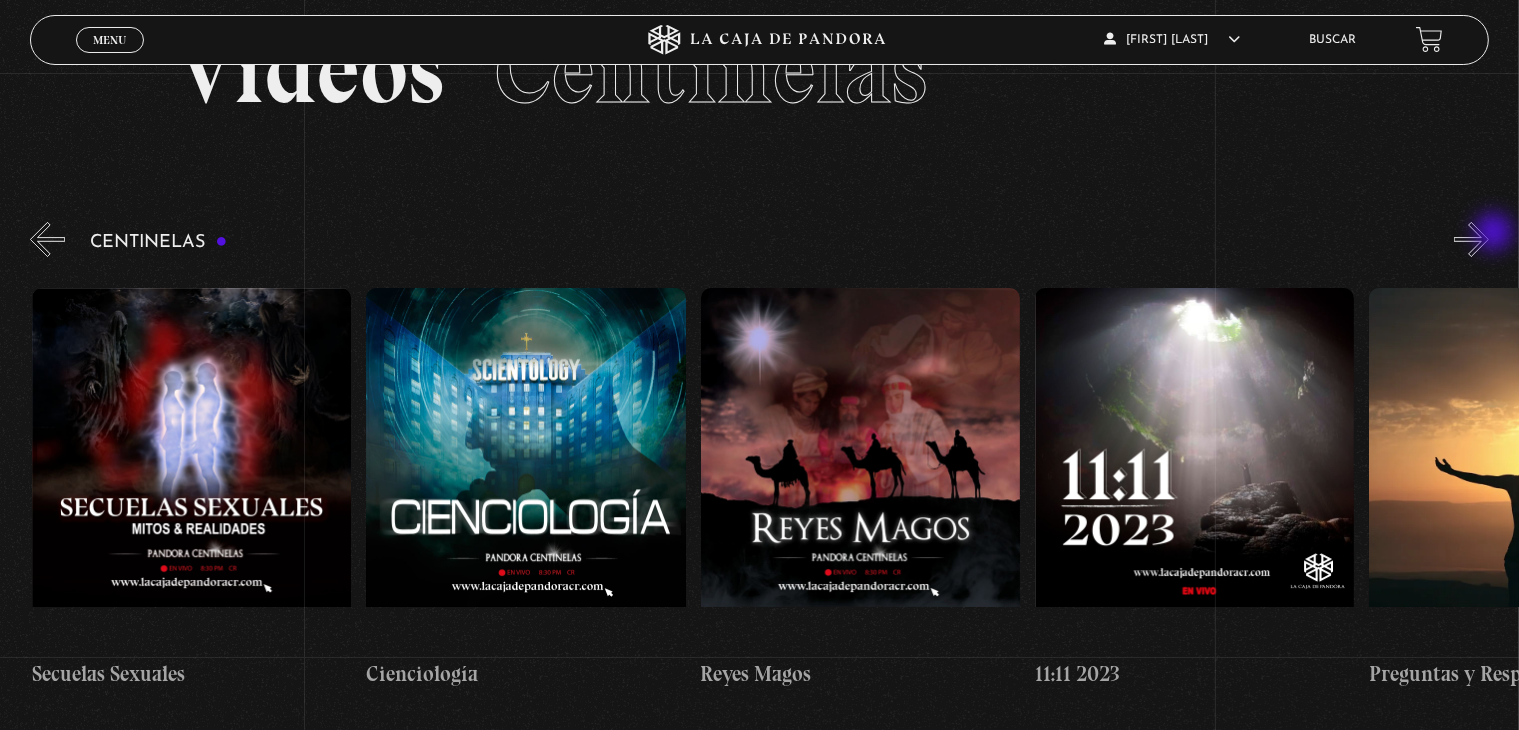 scroll, scrollTop: 0, scrollLeft: 14715, axis: horizontal 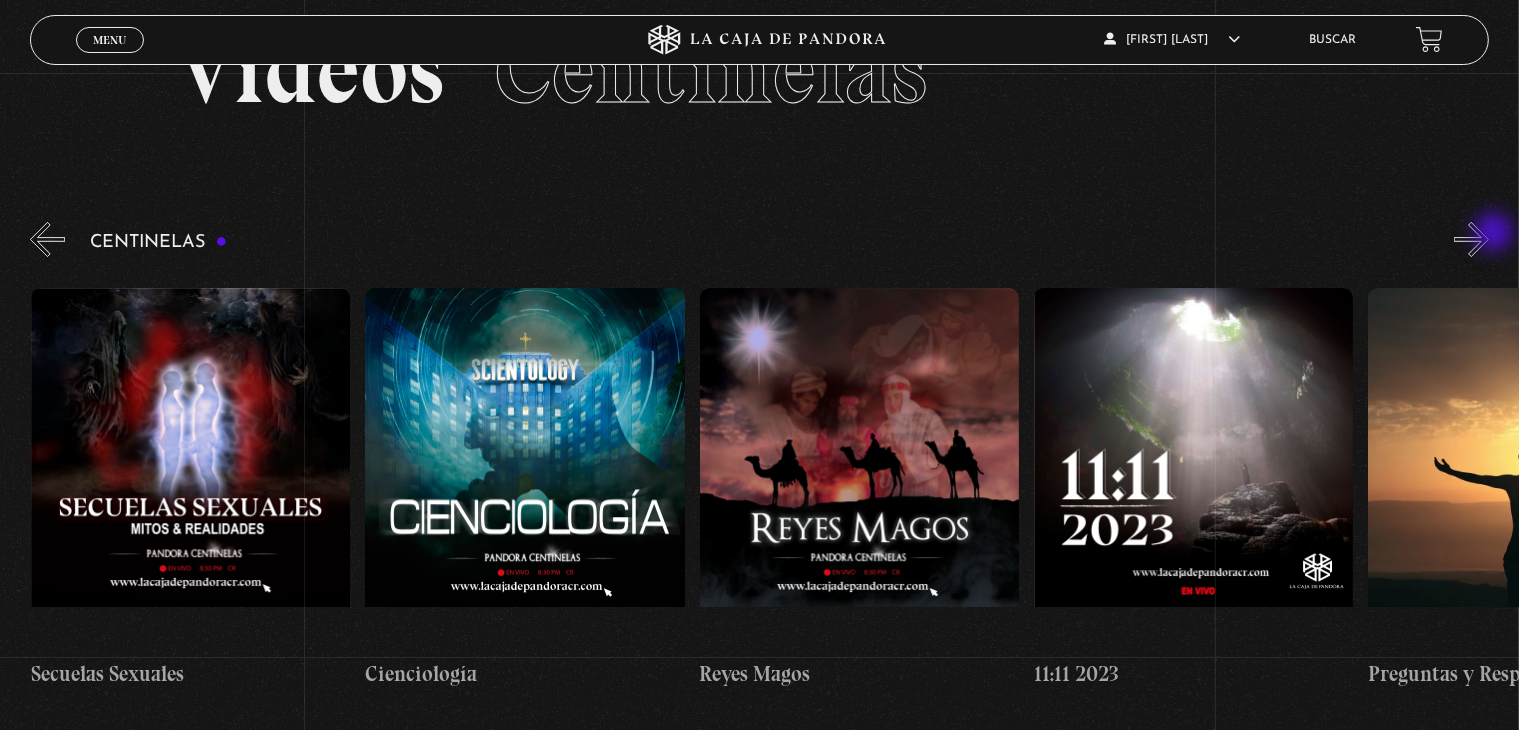 click on "»" at bounding box center (1471, 239) 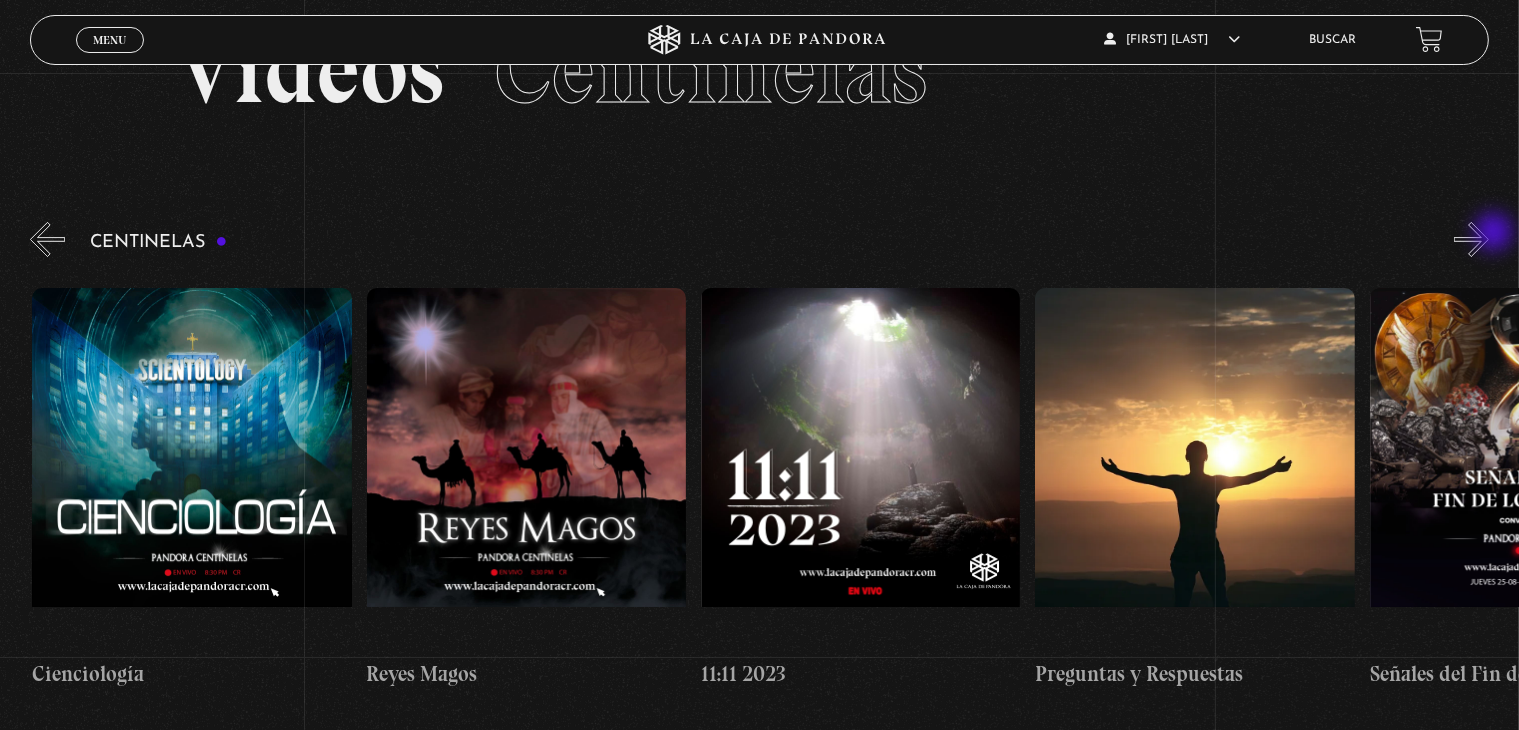 scroll, scrollTop: 0, scrollLeft: 15049, axis: horizontal 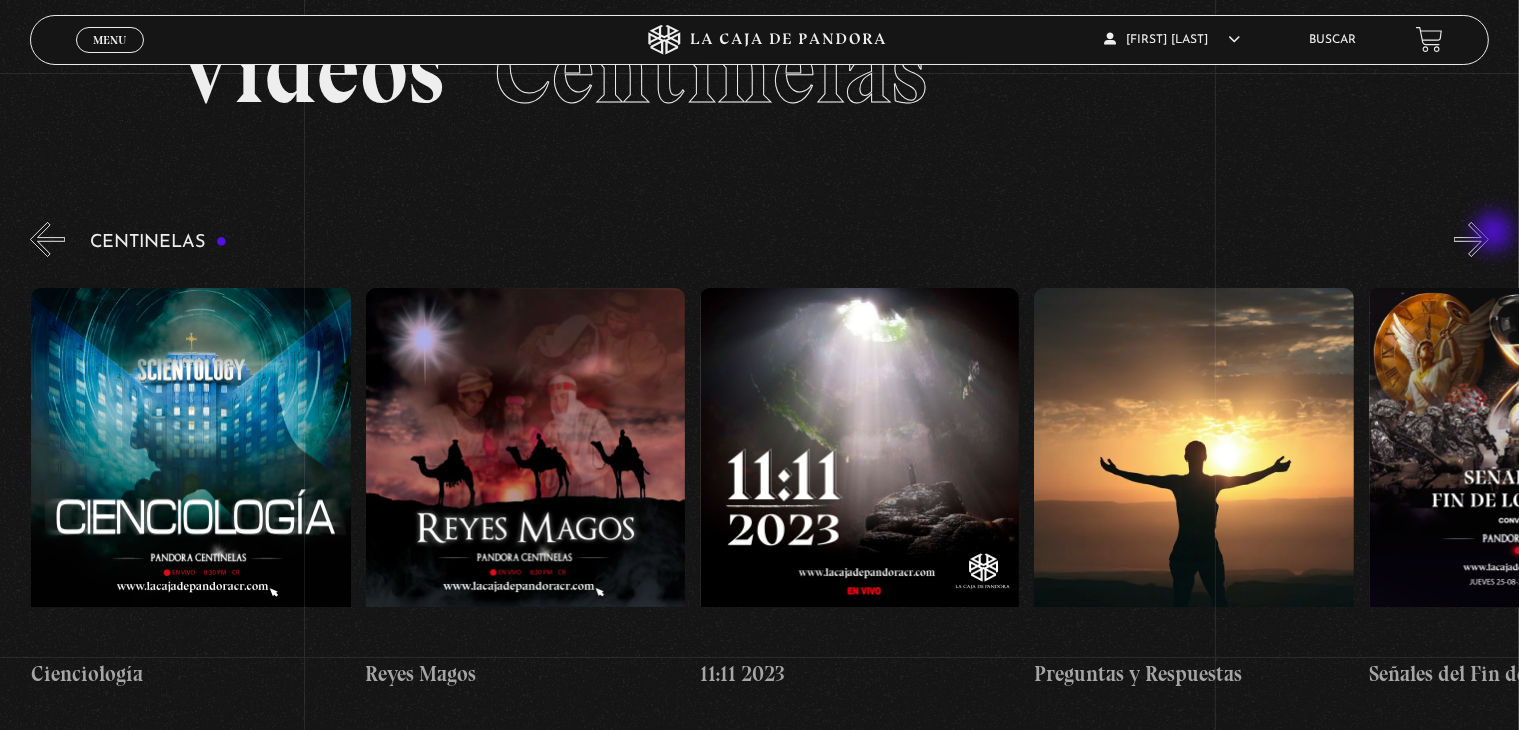click on "»" at bounding box center (1471, 239) 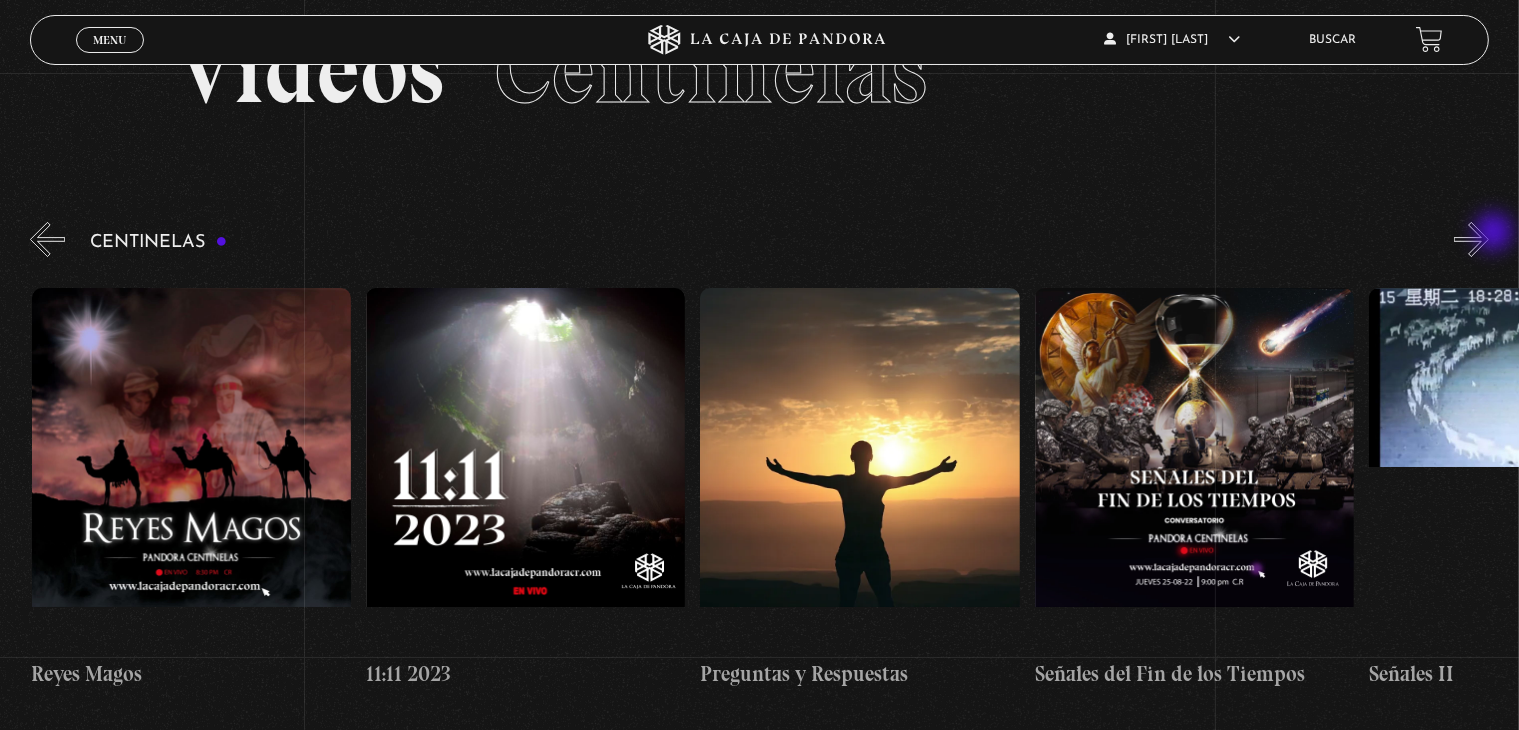 scroll, scrollTop: 0, scrollLeft: 15384, axis: horizontal 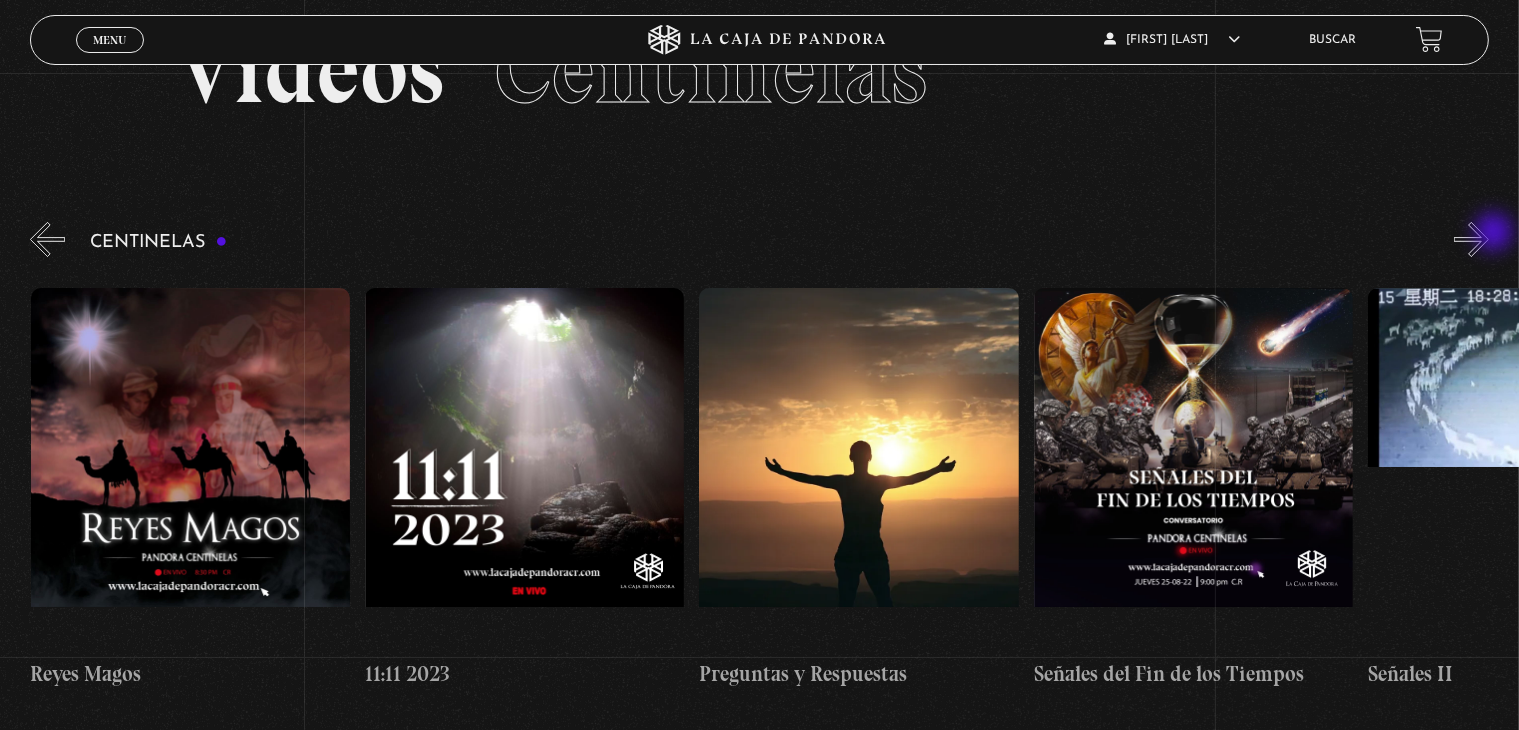 click on "»" at bounding box center [1471, 239] 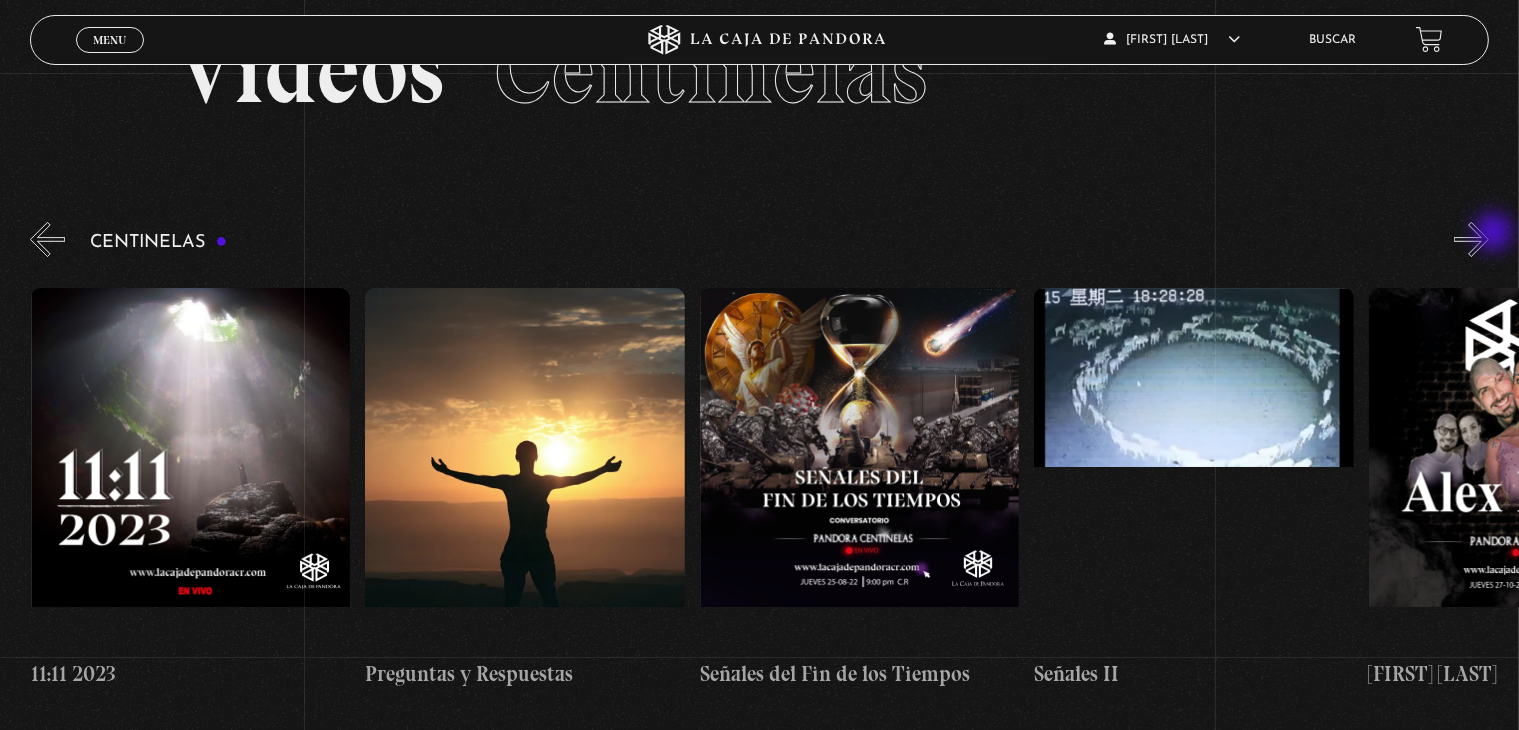 click on "»" at bounding box center (1471, 239) 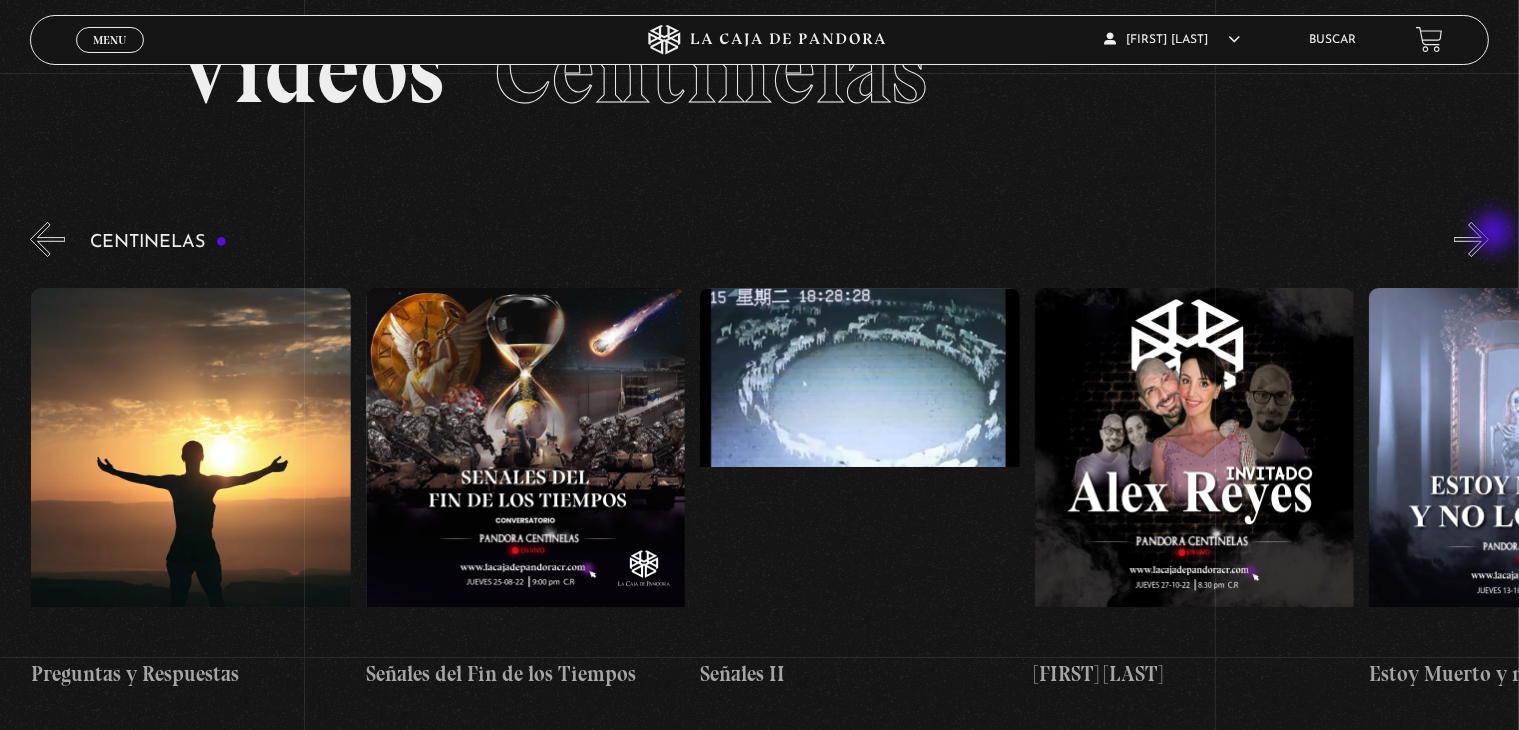 click on "»" at bounding box center [1471, 239] 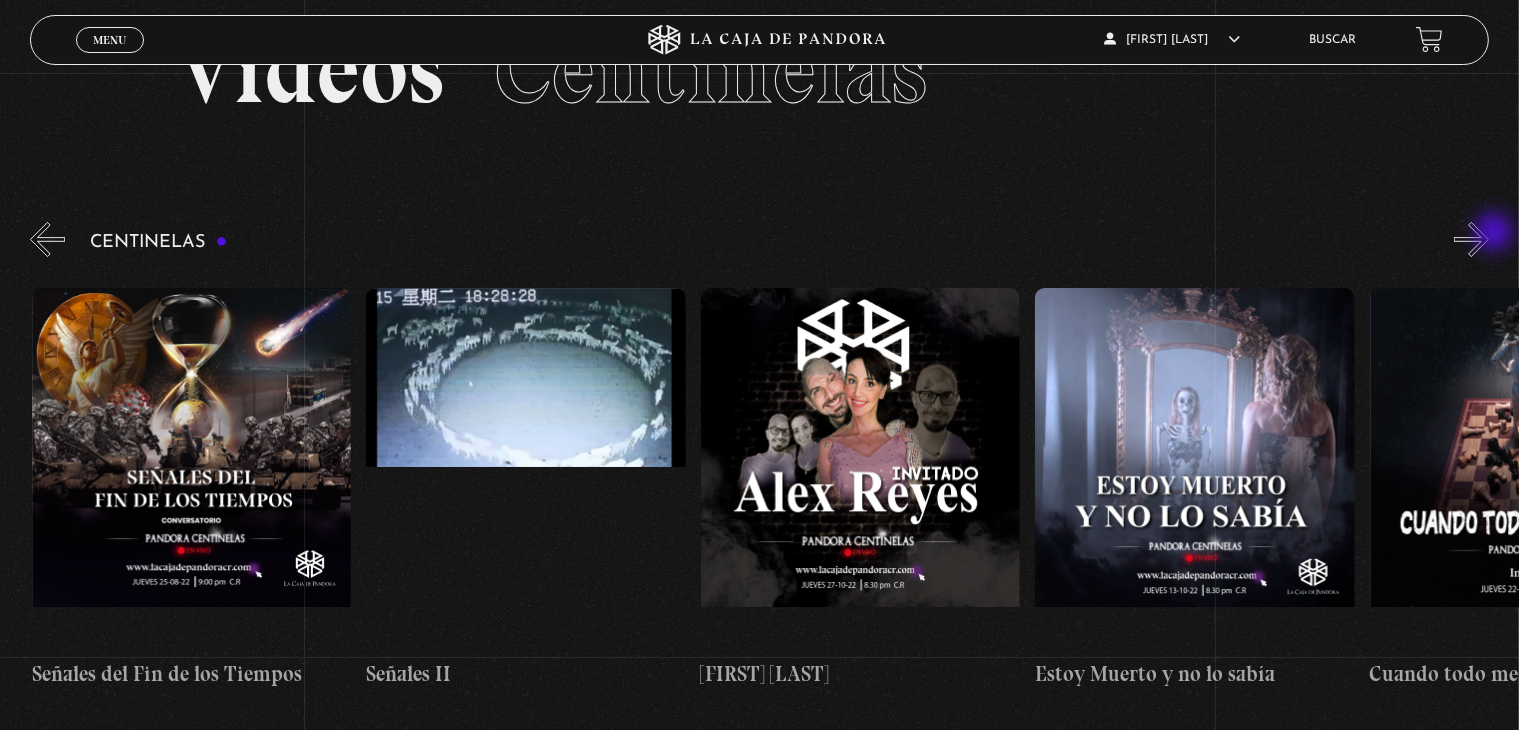 scroll, scrollTop: 0, scrollLeft: 16387, axis: horizontal 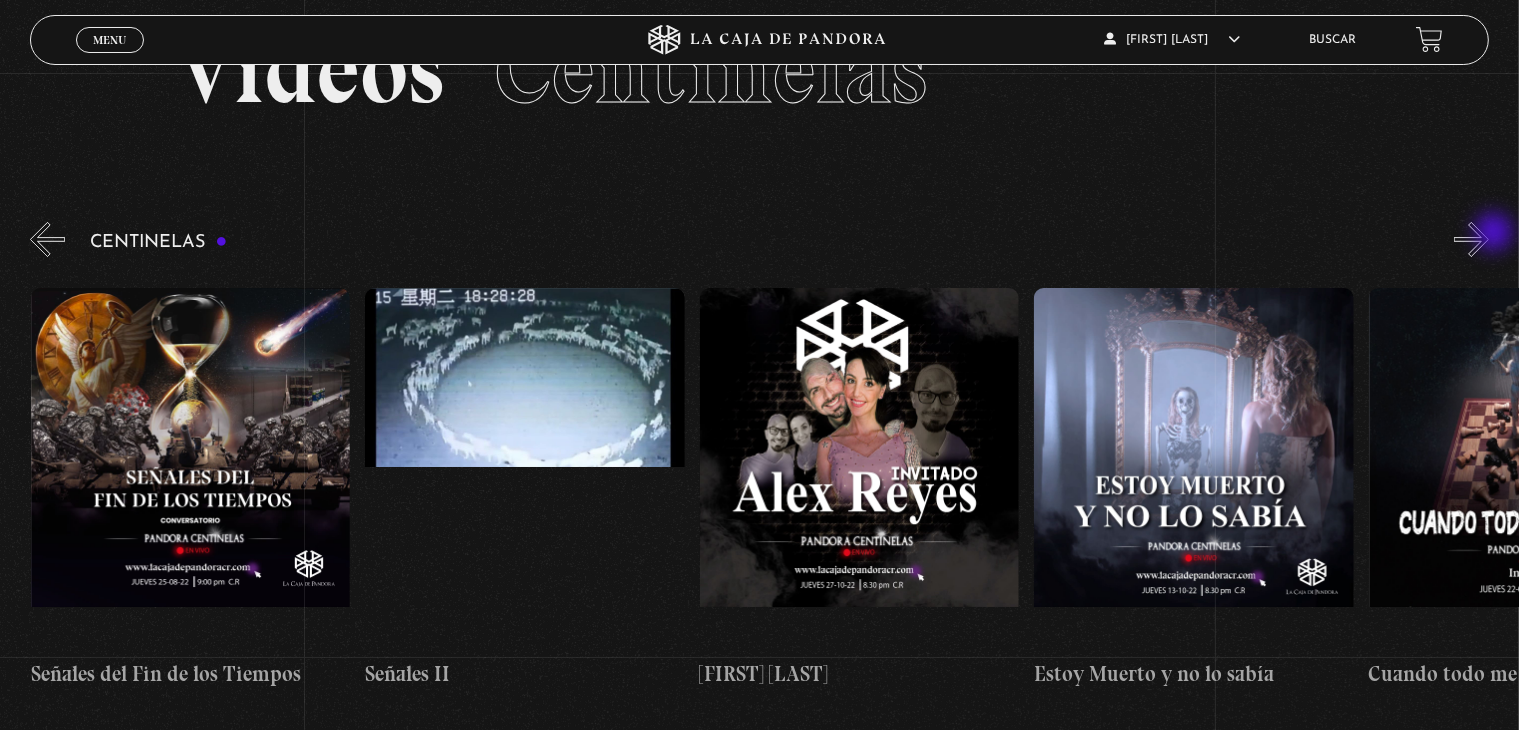 click on "»" at bounding box center [1471, 239] 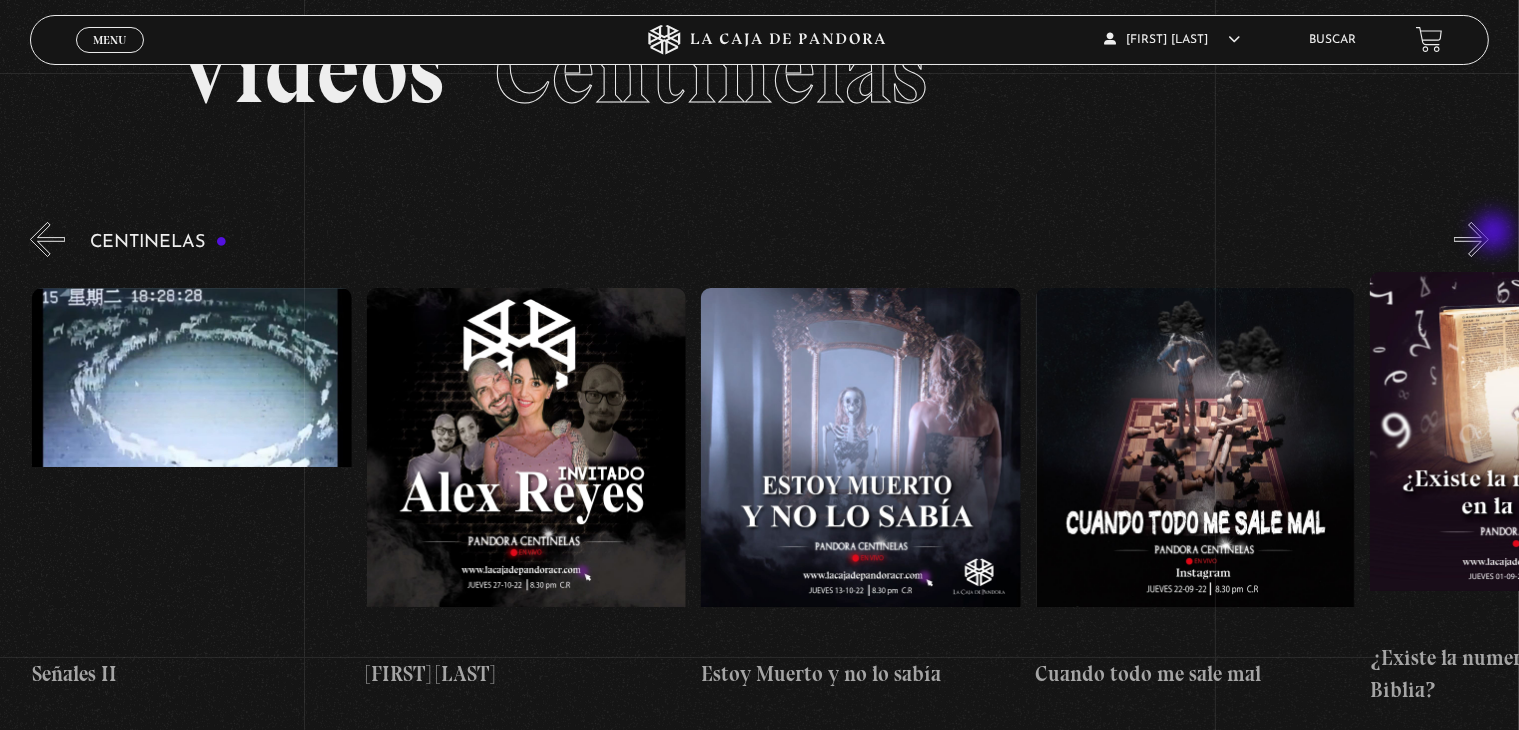 scroll, scrollTop: 0, scrollLeft: 16721, axis: horizontal 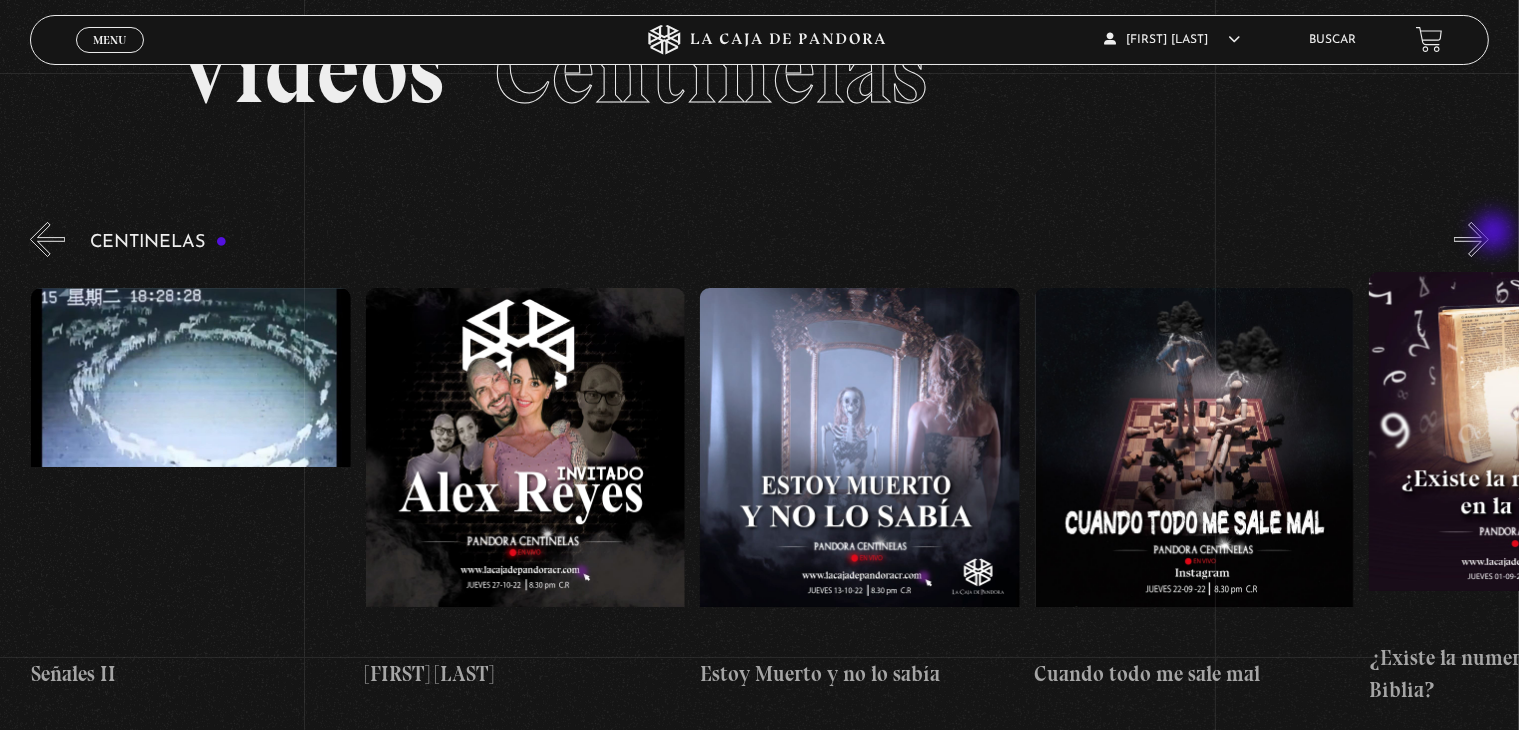 click on "»" at bounding box center [1471, 239] 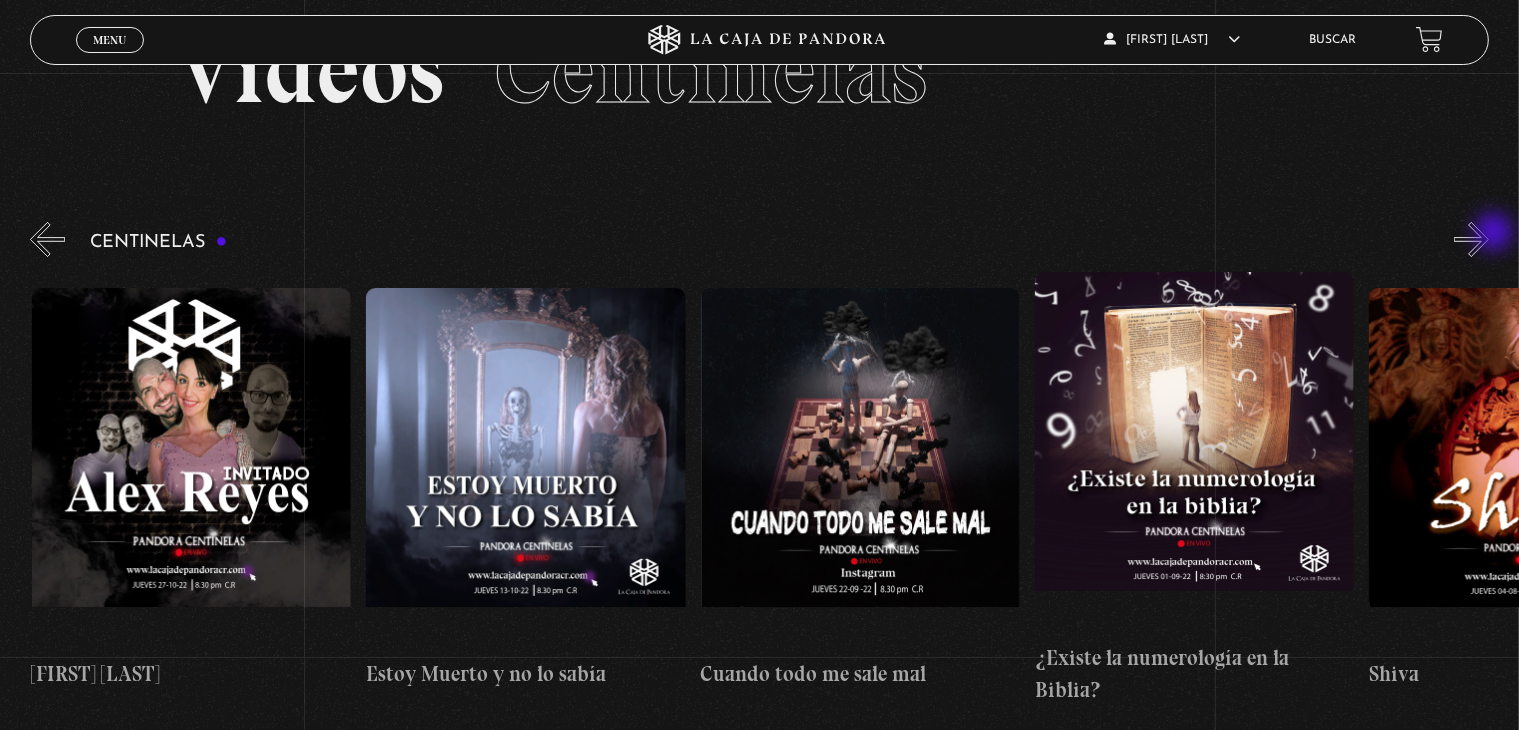 scroll, scrollTop: 0, scrollLeft: 17056, axis: horizontal 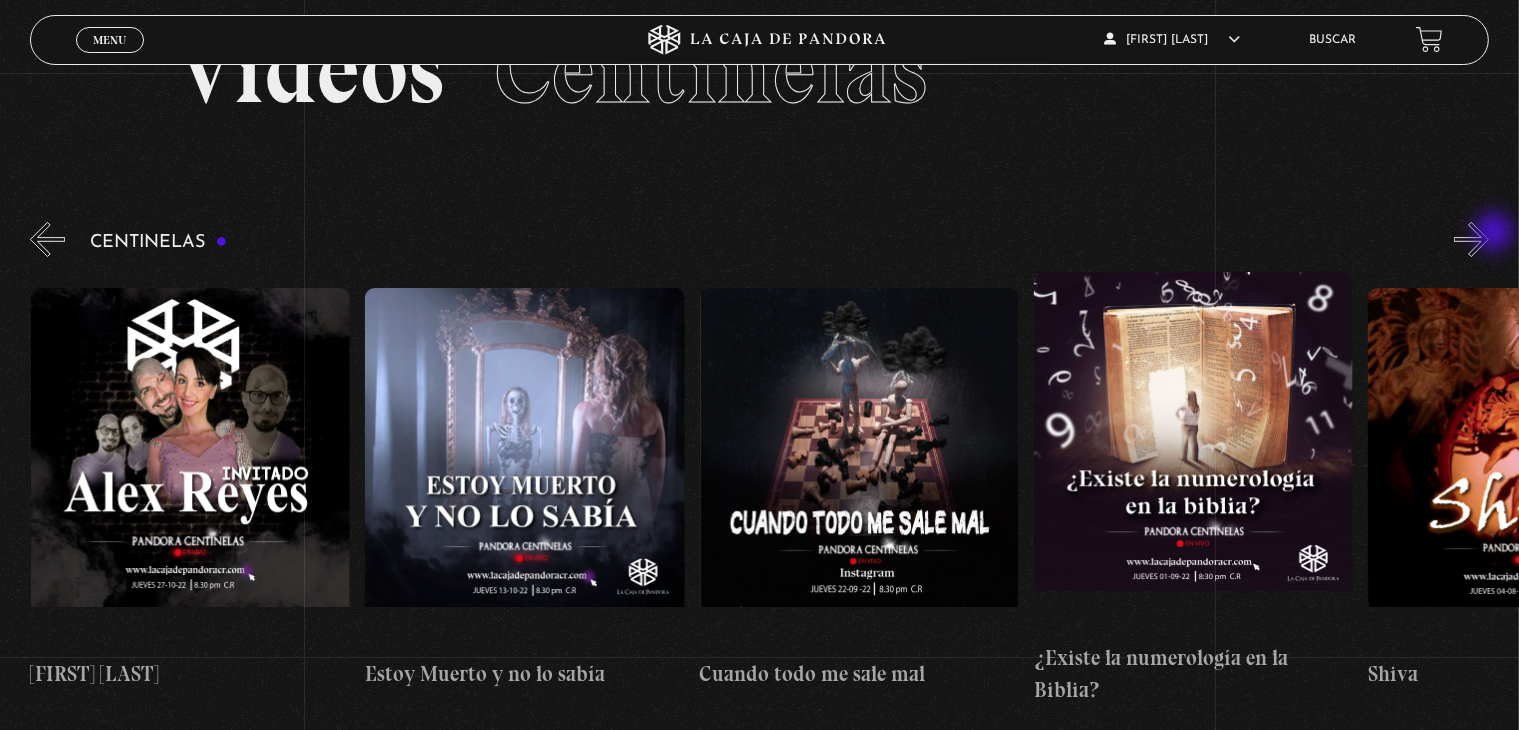 click on "»" at bounding box center [1471, 239] 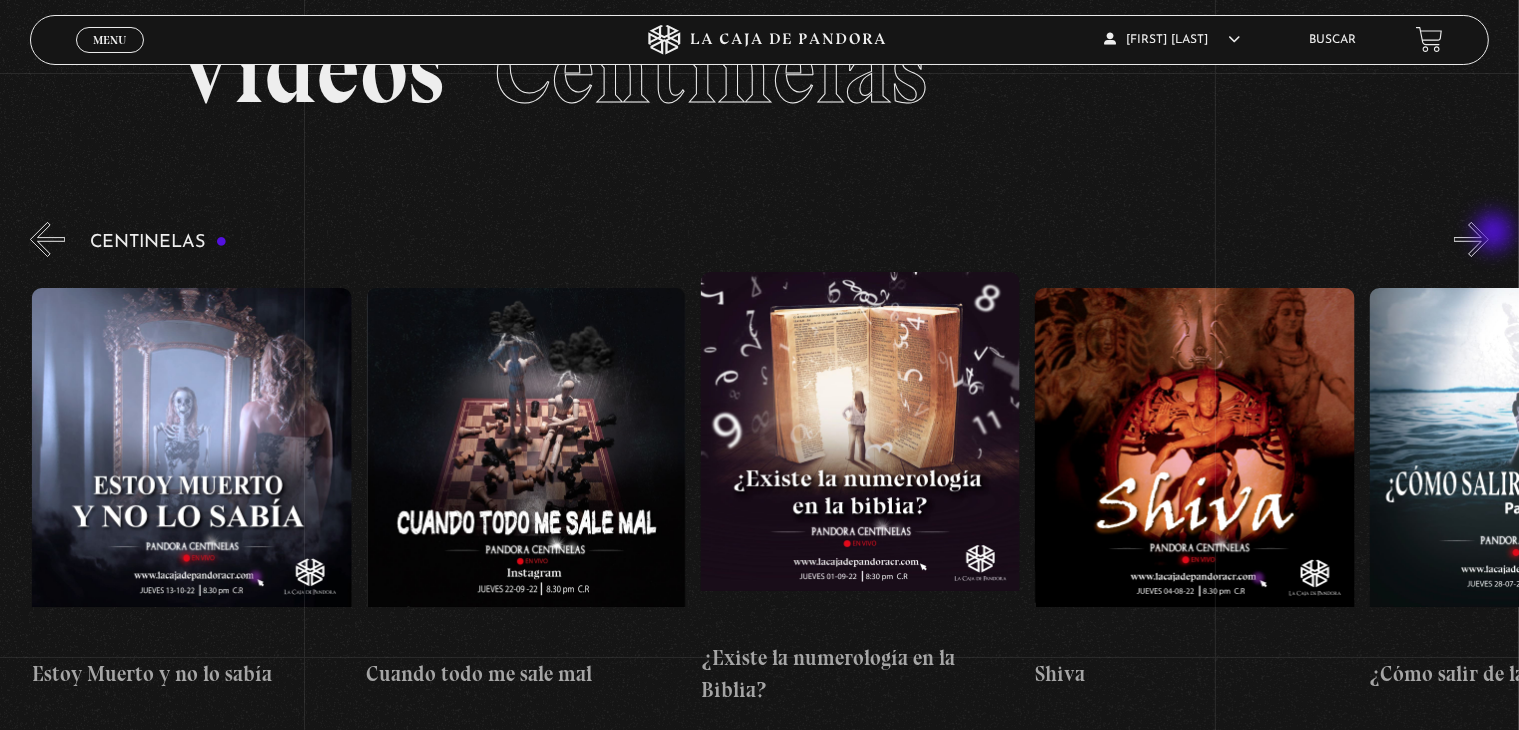 scroll, scrollTop: 0, scrollLeft: 17390, axis: horizontal 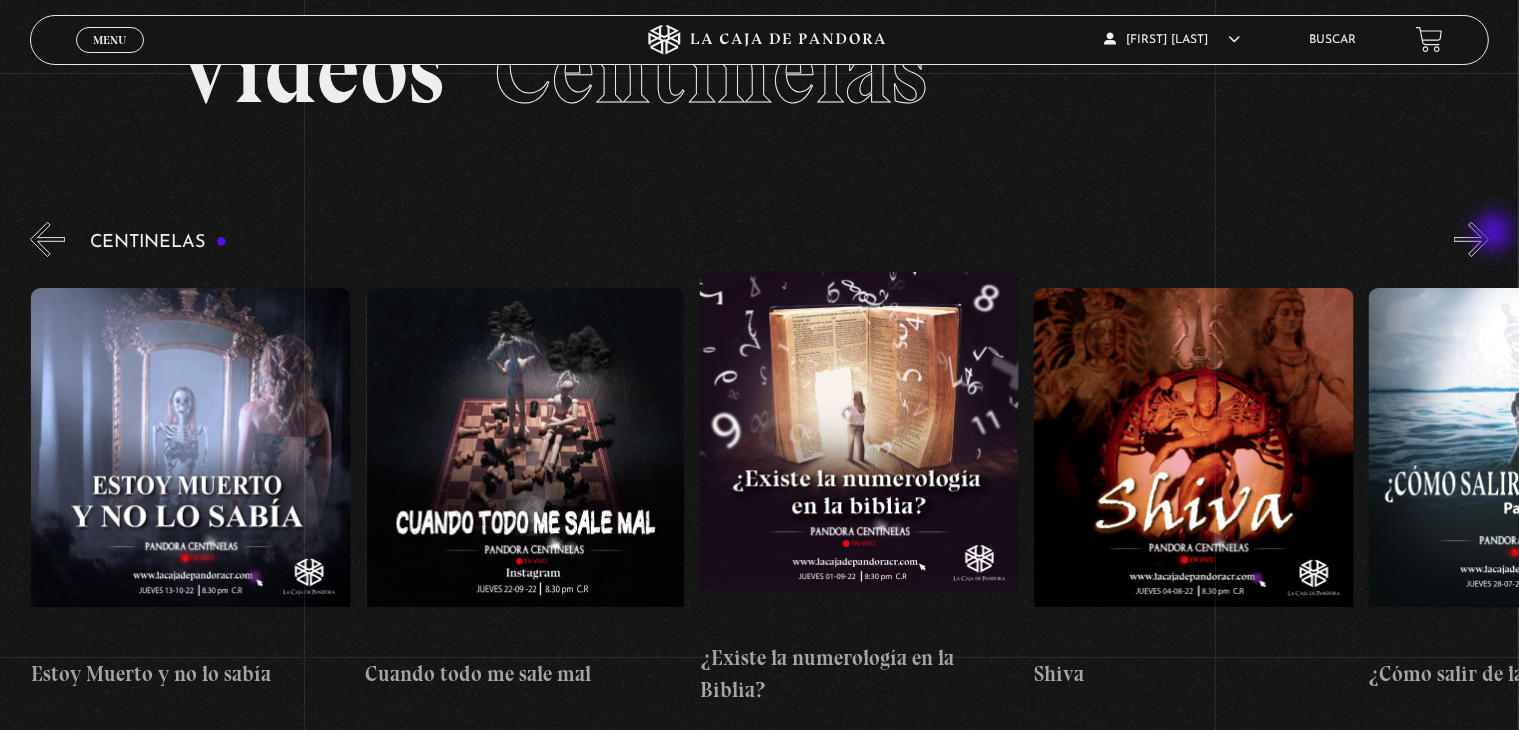 click on "»" at bounding box center (1471, 239) 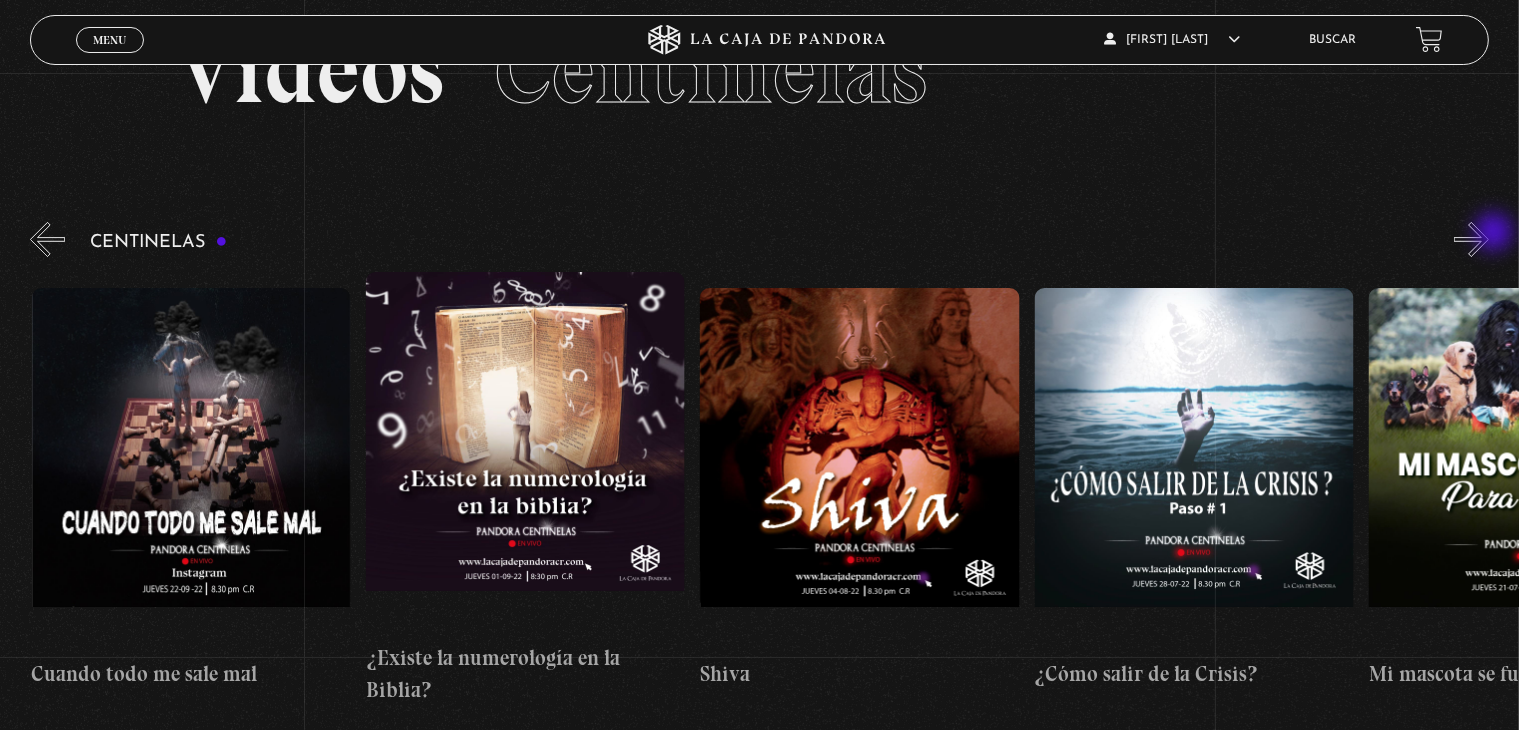 scroll, scrollTop: 0, scrollLeft: 17724, axis: horizontal 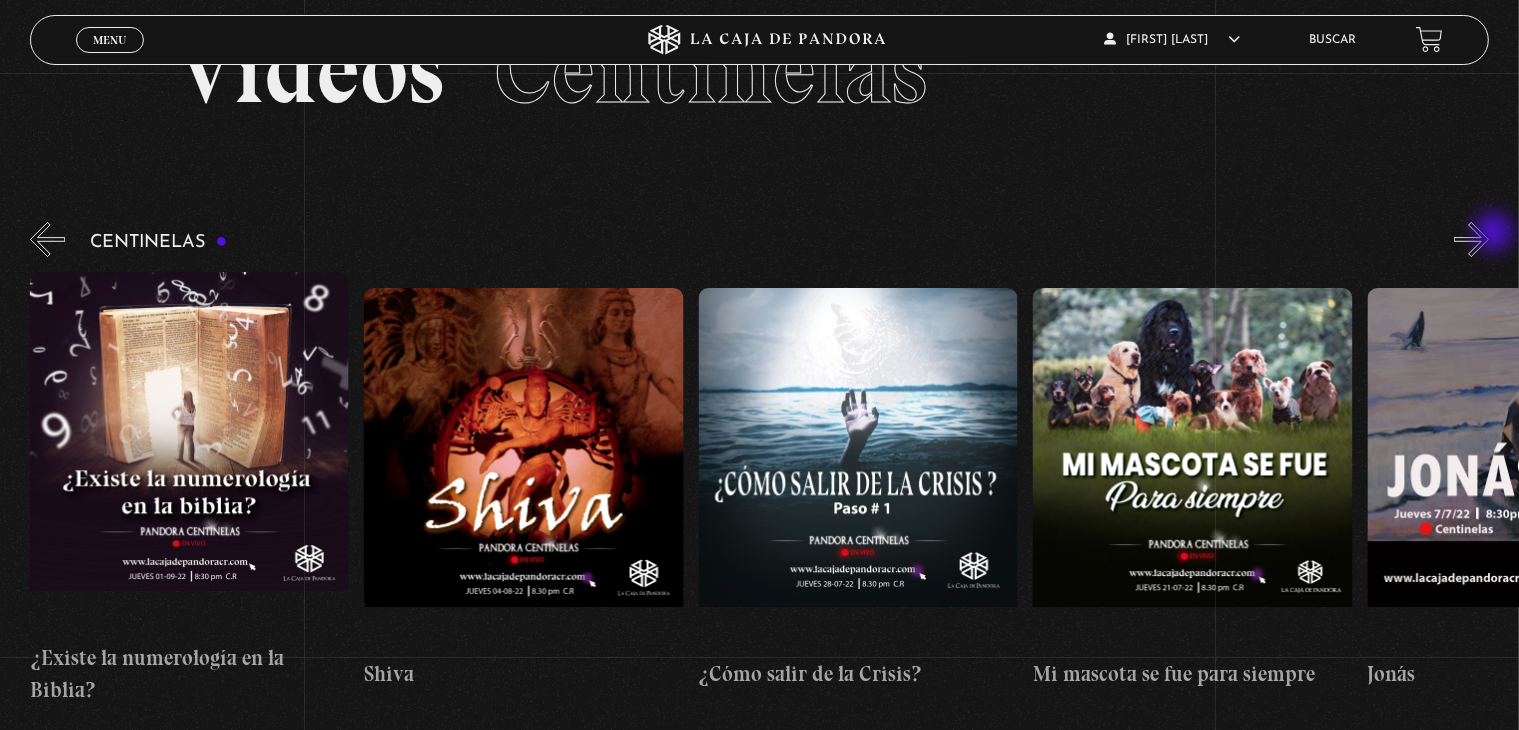 click on "»" at bounding box center [1471, 239] 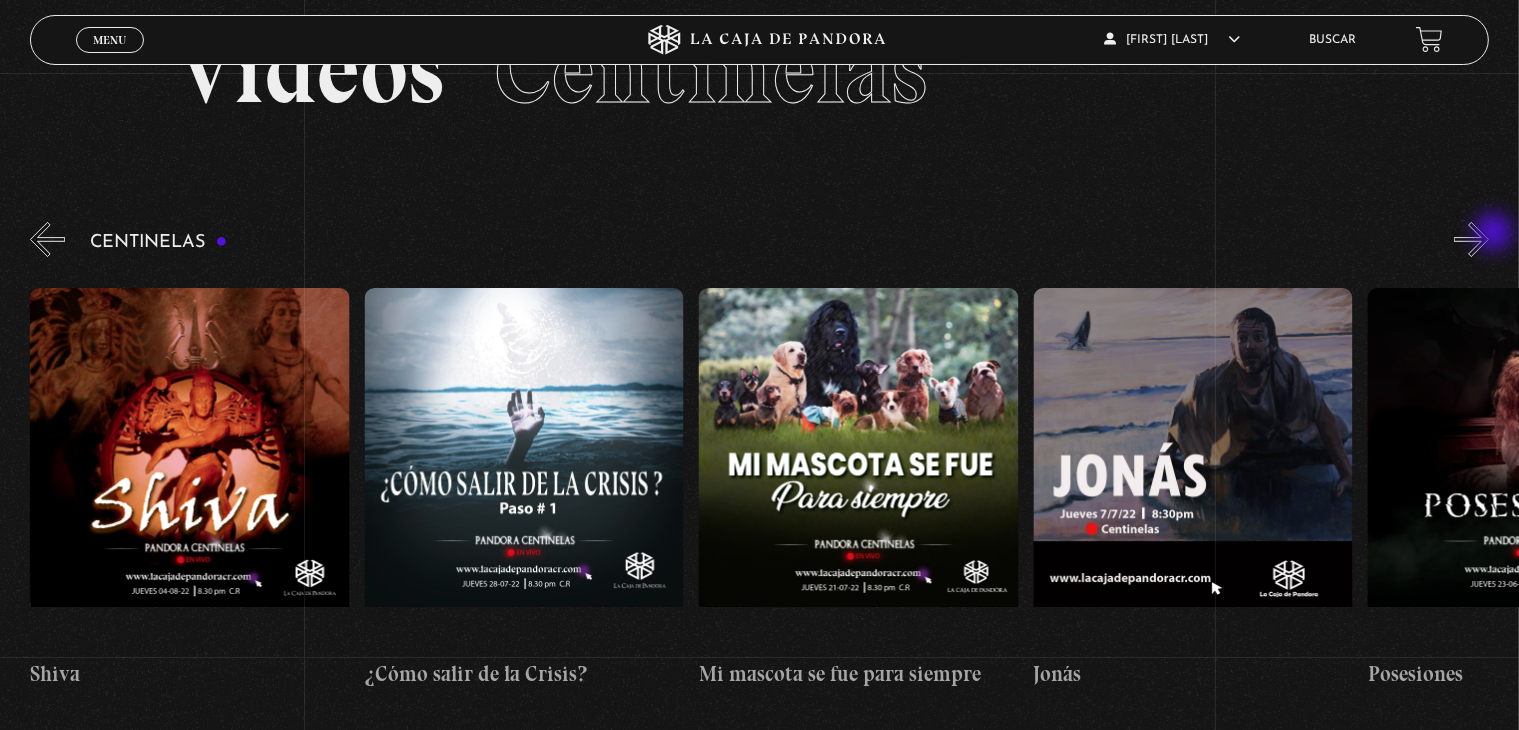 click on "»" at bounding box center [1471, 239] 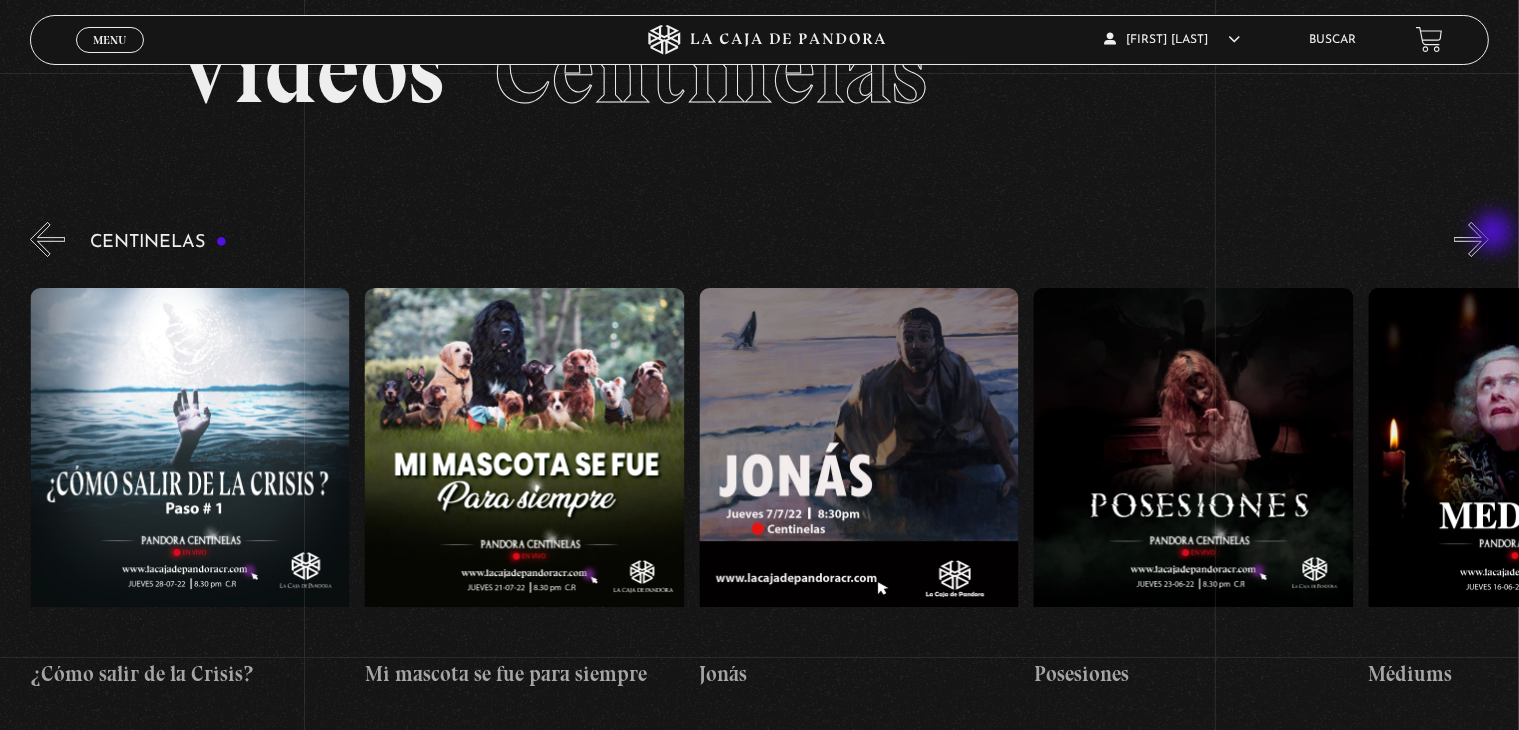 scroll, scrollTop: 0, scrollLeft: 18728, axis: horizontal 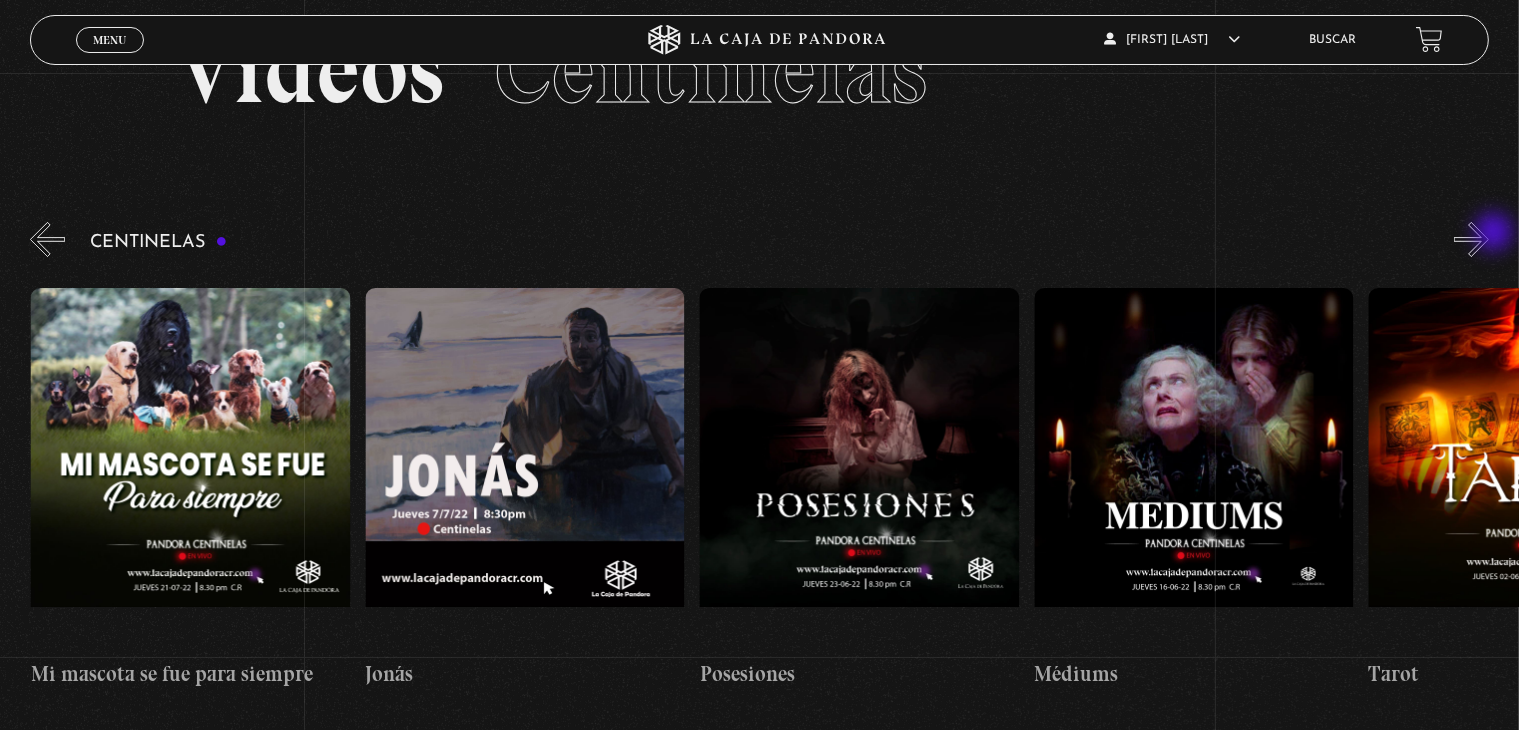 click on "»" at bounding box center [1471, 239] 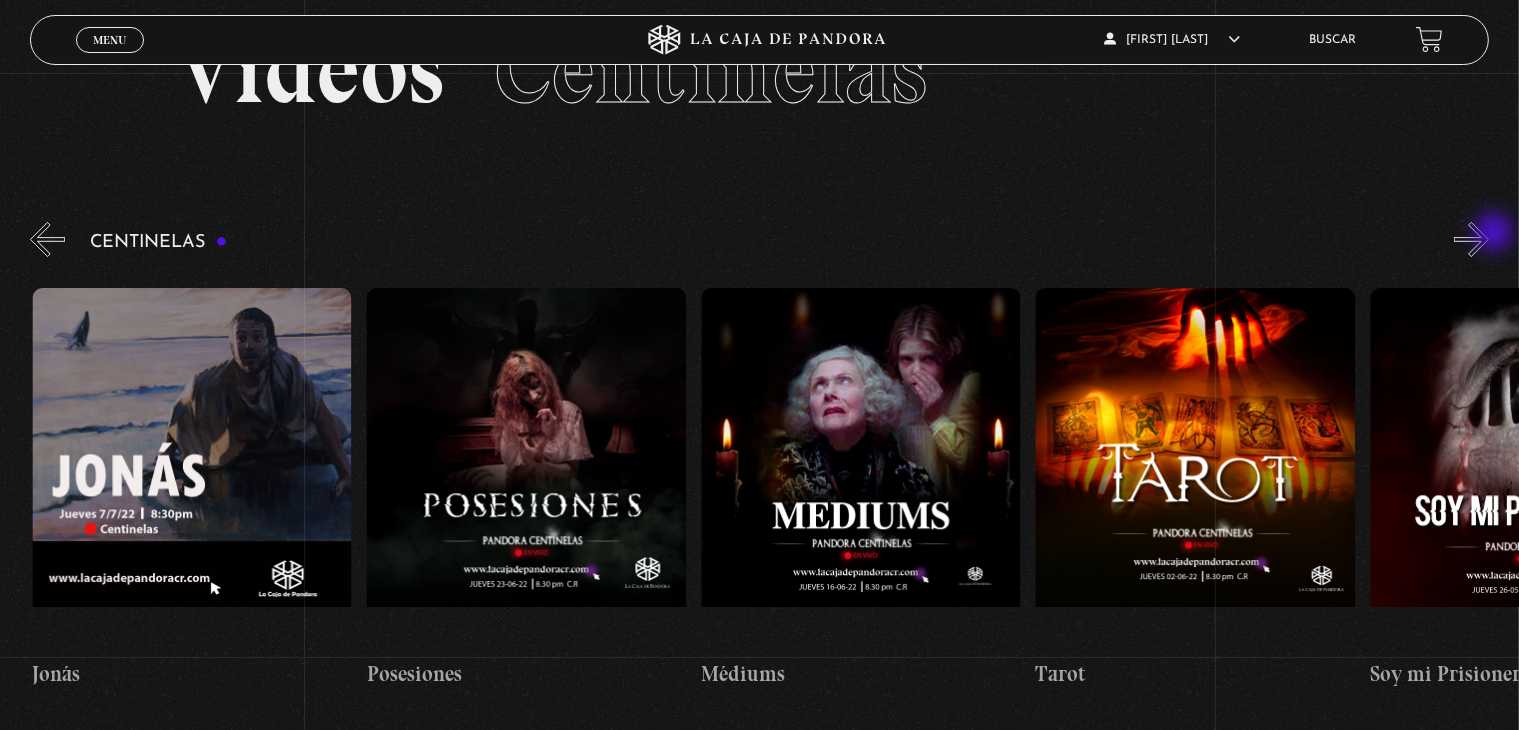 click on "»" at bounding box center (1471, 239) 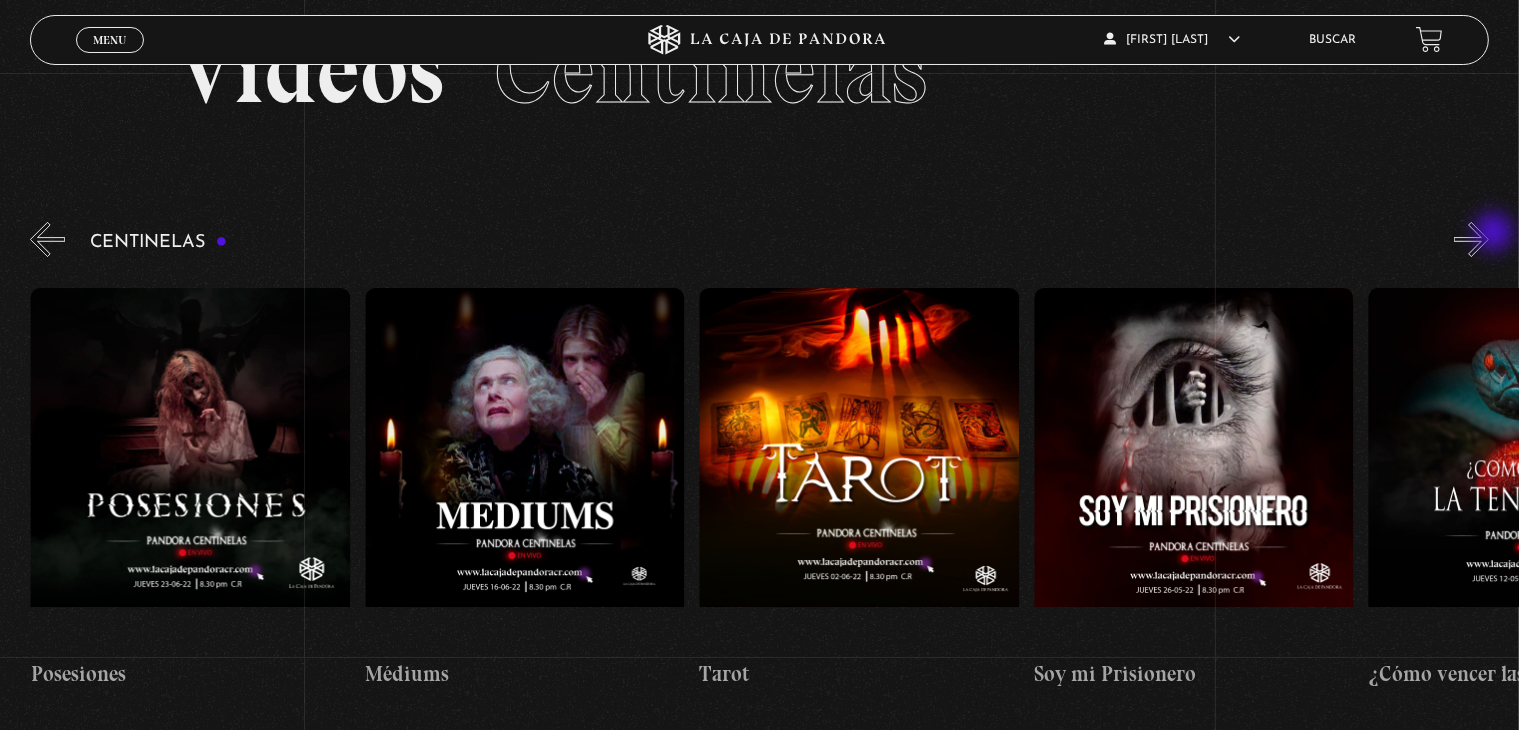 click on "»" at bounding box center (1471, 239) 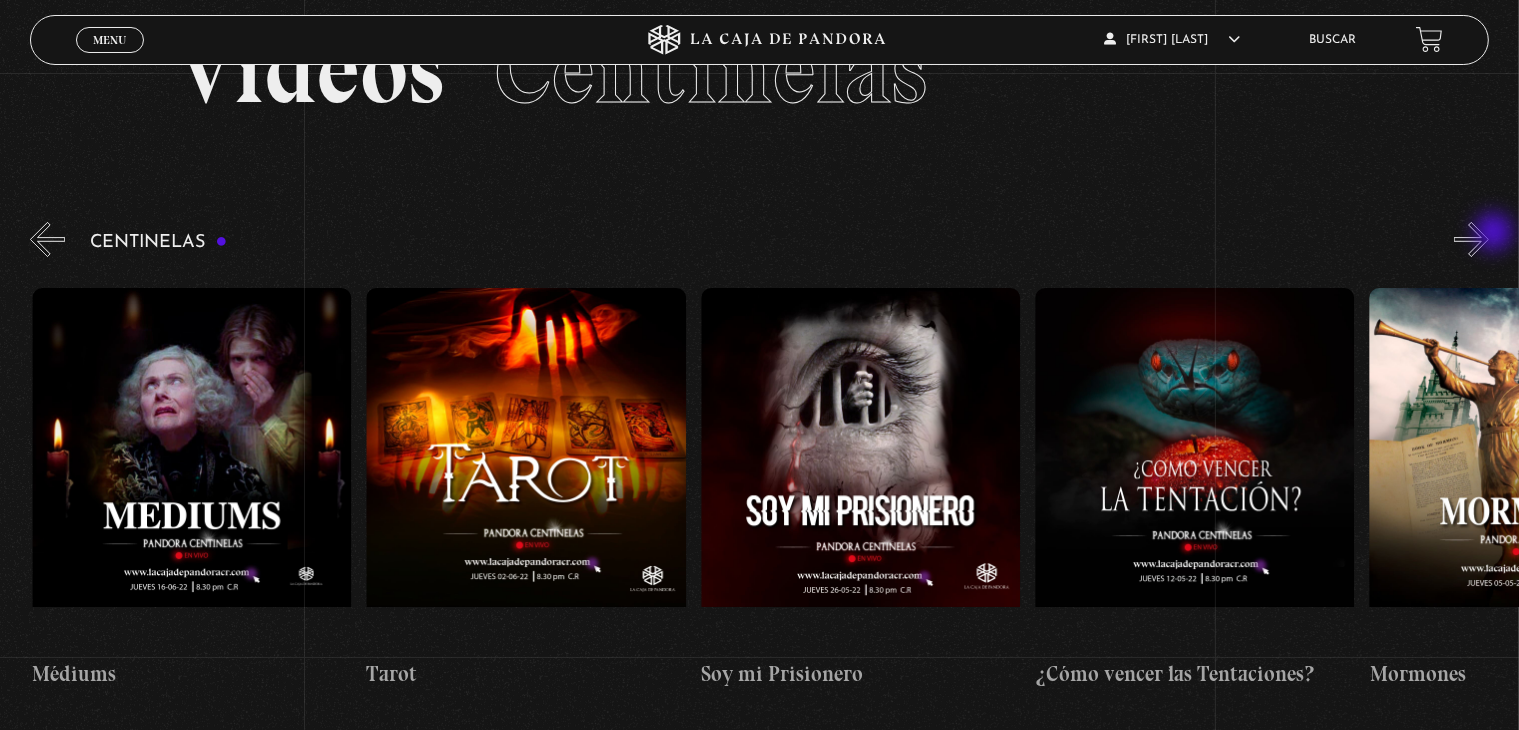 scroll, scrollTop: 0, scrollLeft: 20066, axis: horizontal 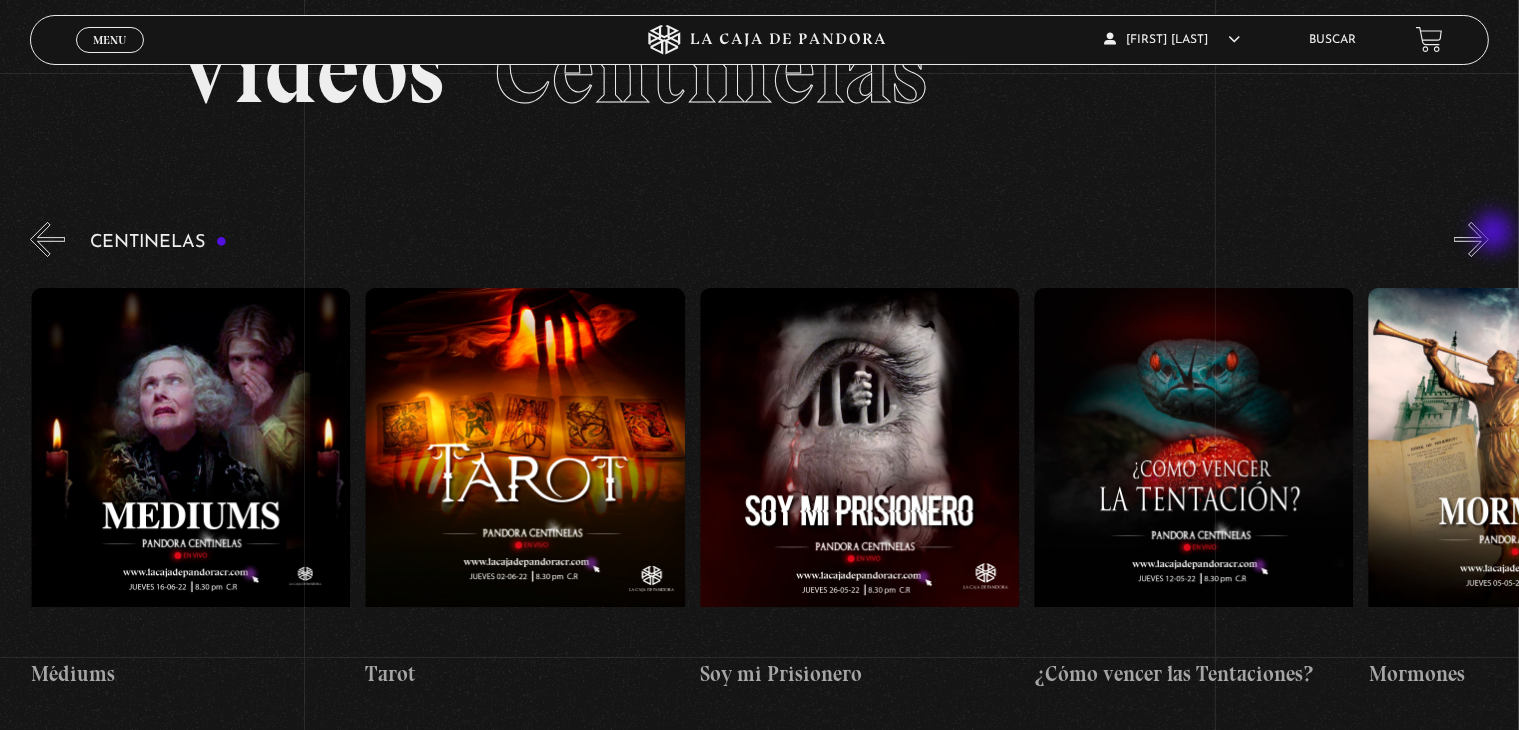 click on "»" at bounding box center [1471, 239] 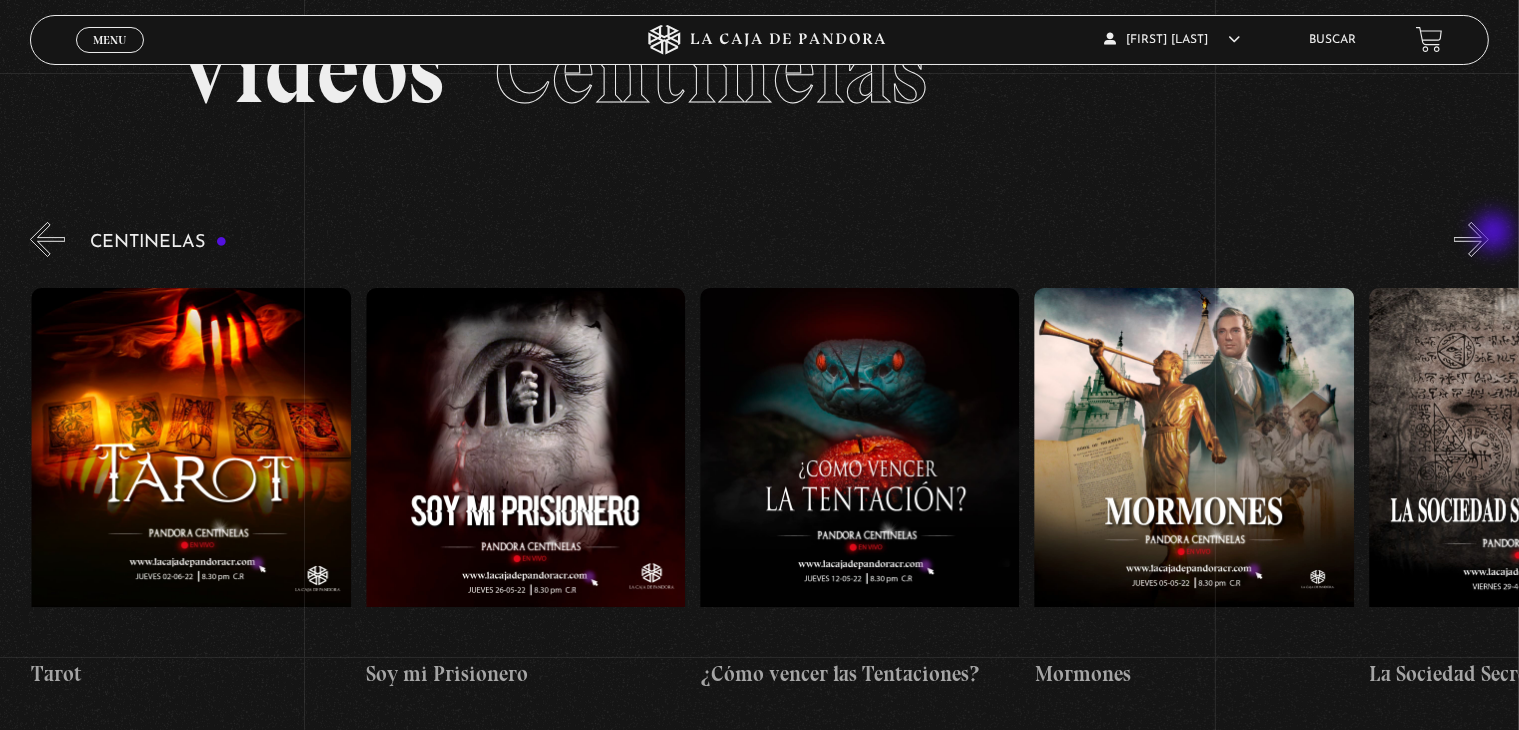click on "»" at bounding box center [1471, 239] 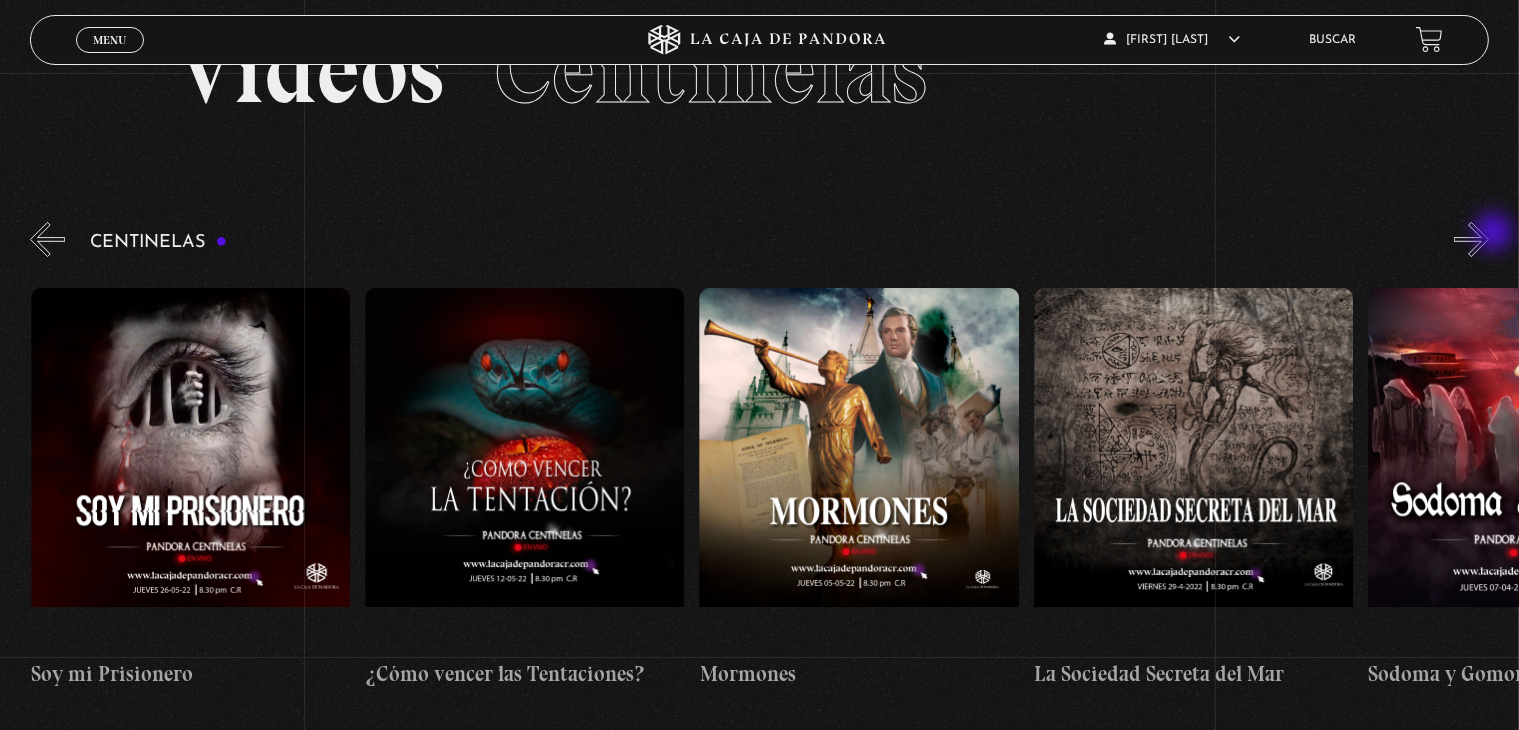 click on "»" at bounding box center (1471, 239) 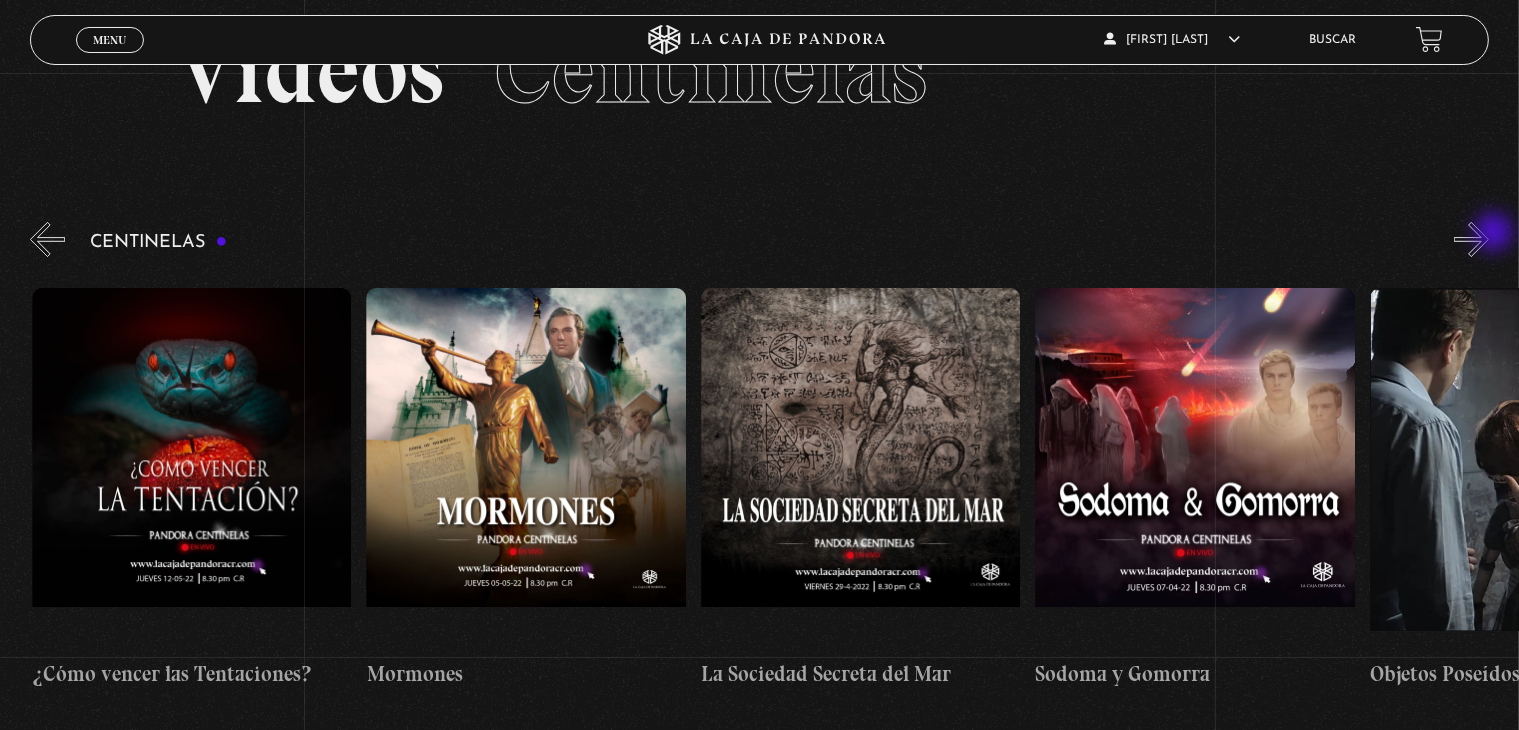 scroll, scrollTop: 0, scrollLeft: 21069, axis: horizontal 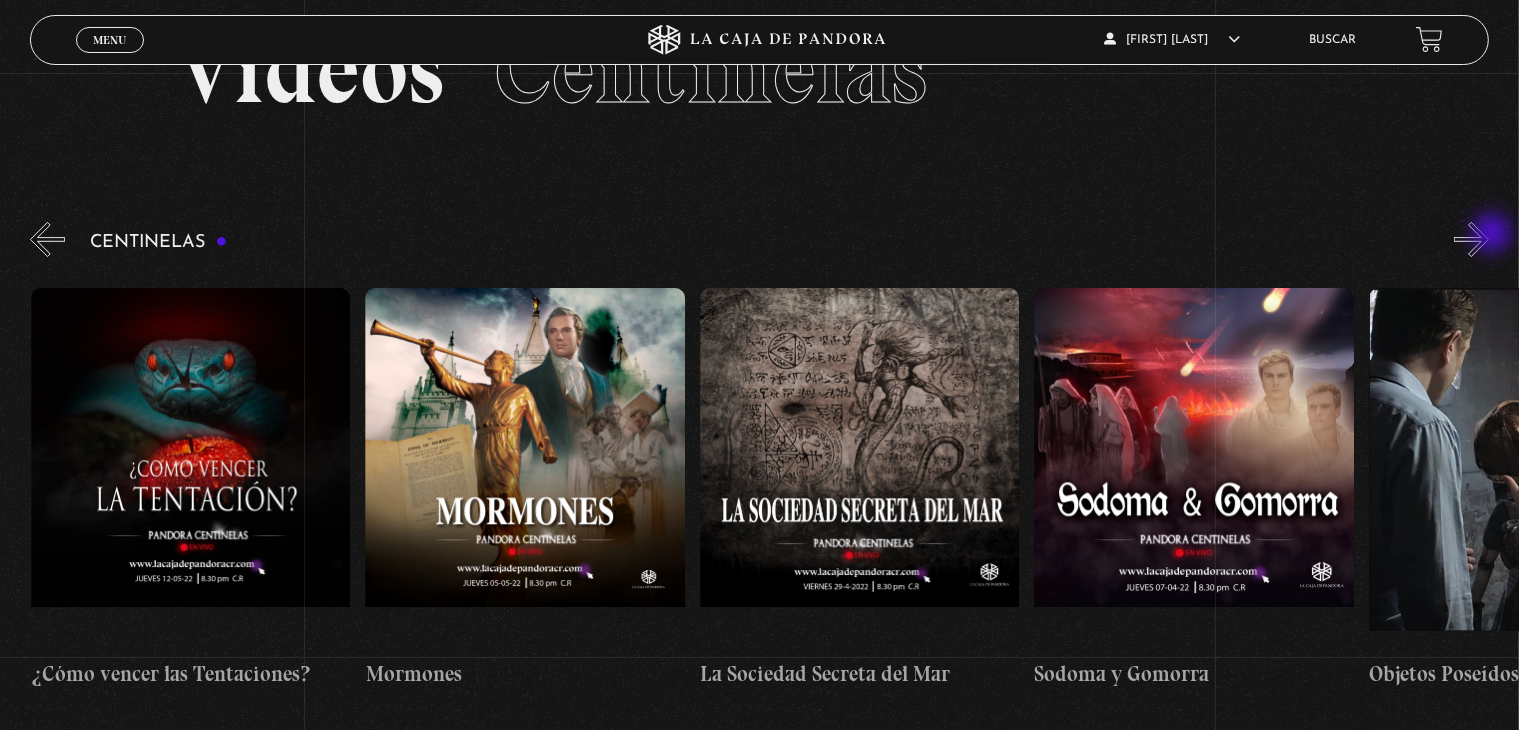 click on "»" at bounding box center [1471, 239] 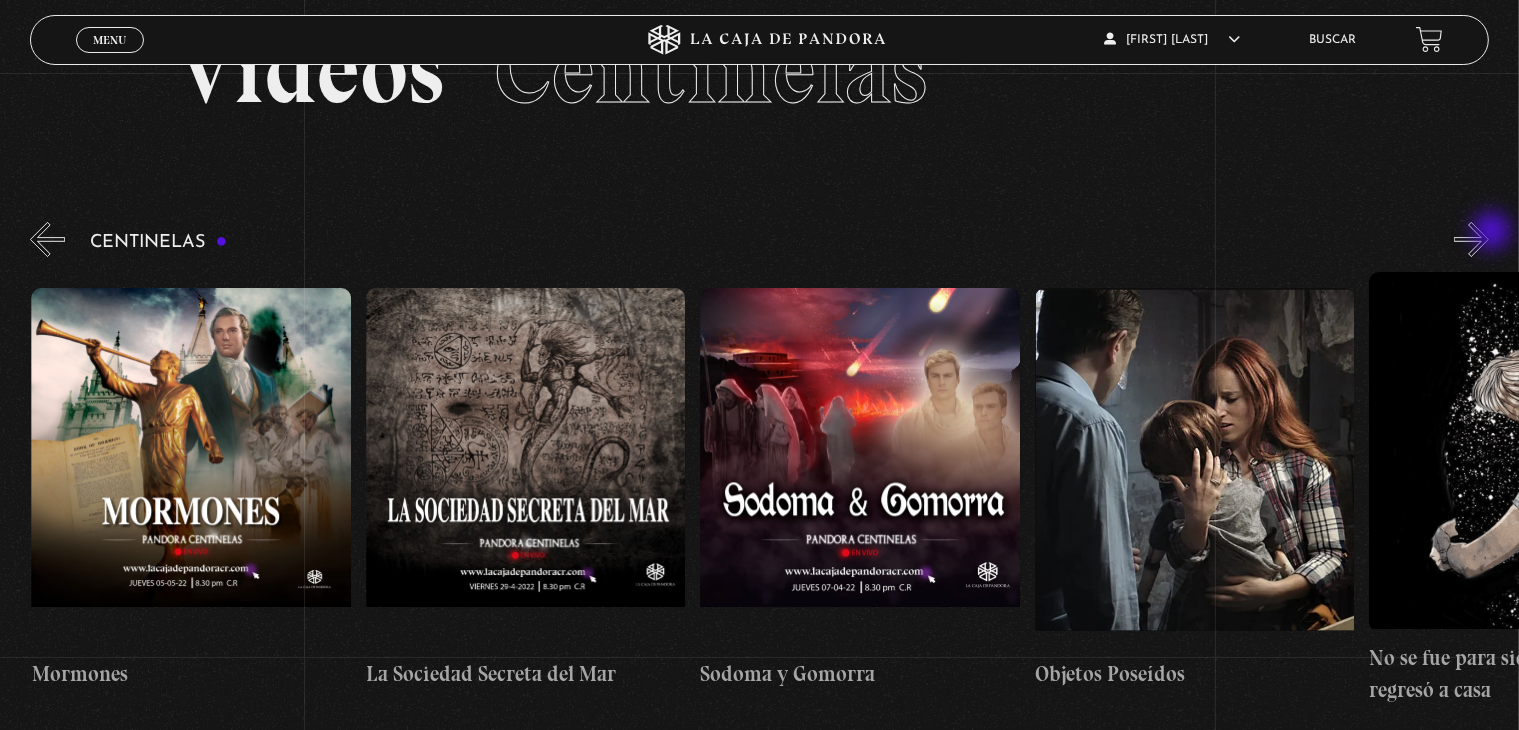 scroll, scrollTop: 0, scrollLeft: 21404, axis: horizontal 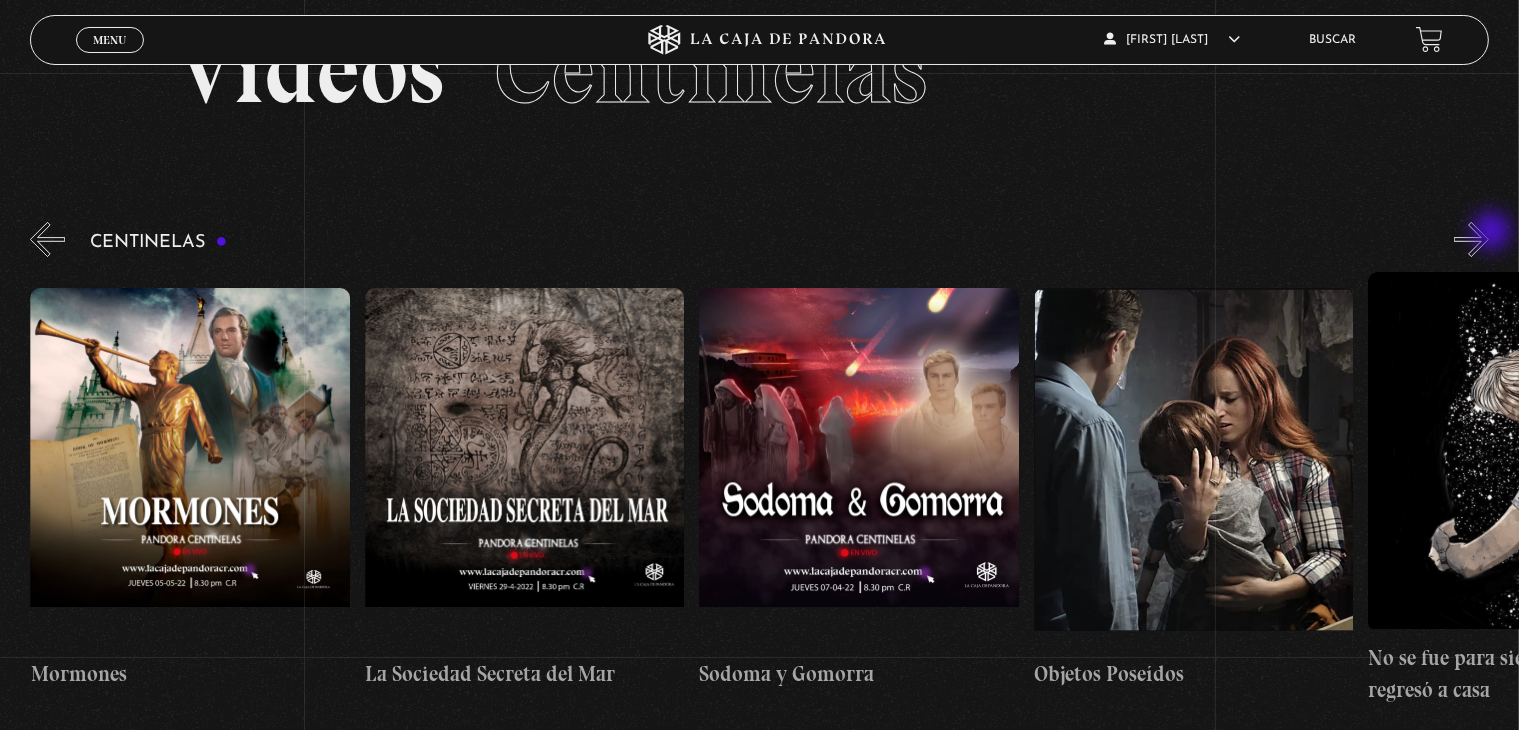 click on "»" at bounding box center [1471, 239] 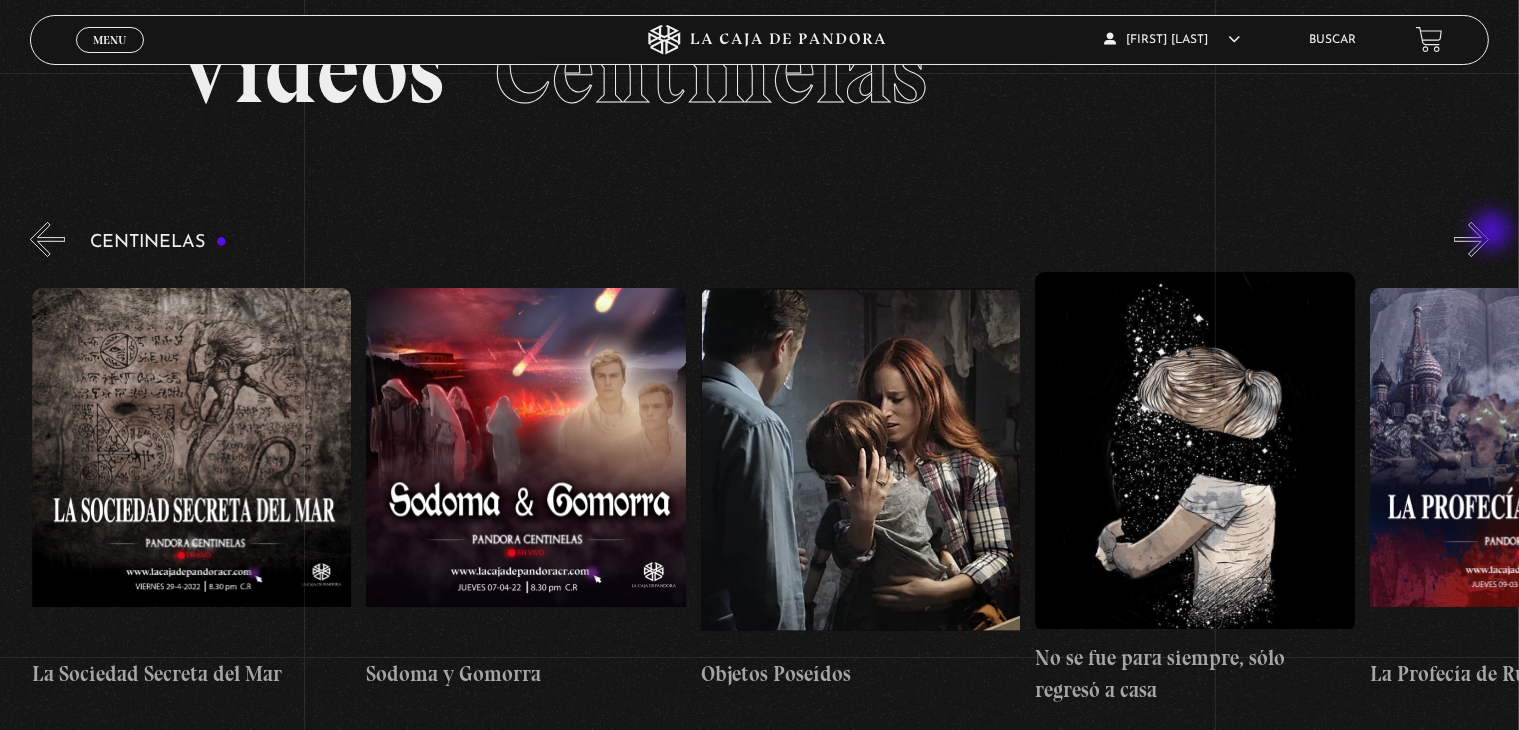 scroll, scrollTop: 0, scrollLeft: 21738, axis: horizontal 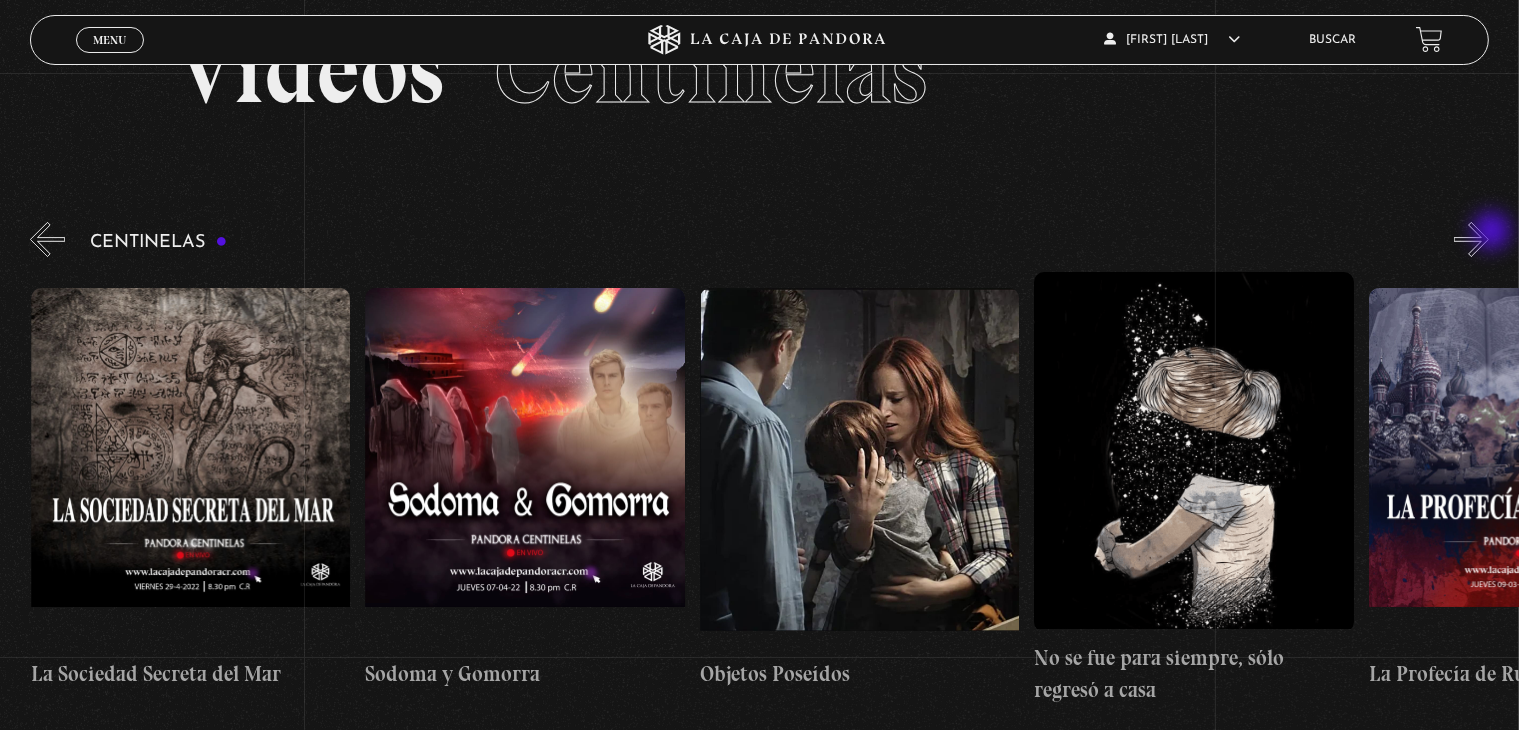 click on "»" at bounding box center (1471, 239) 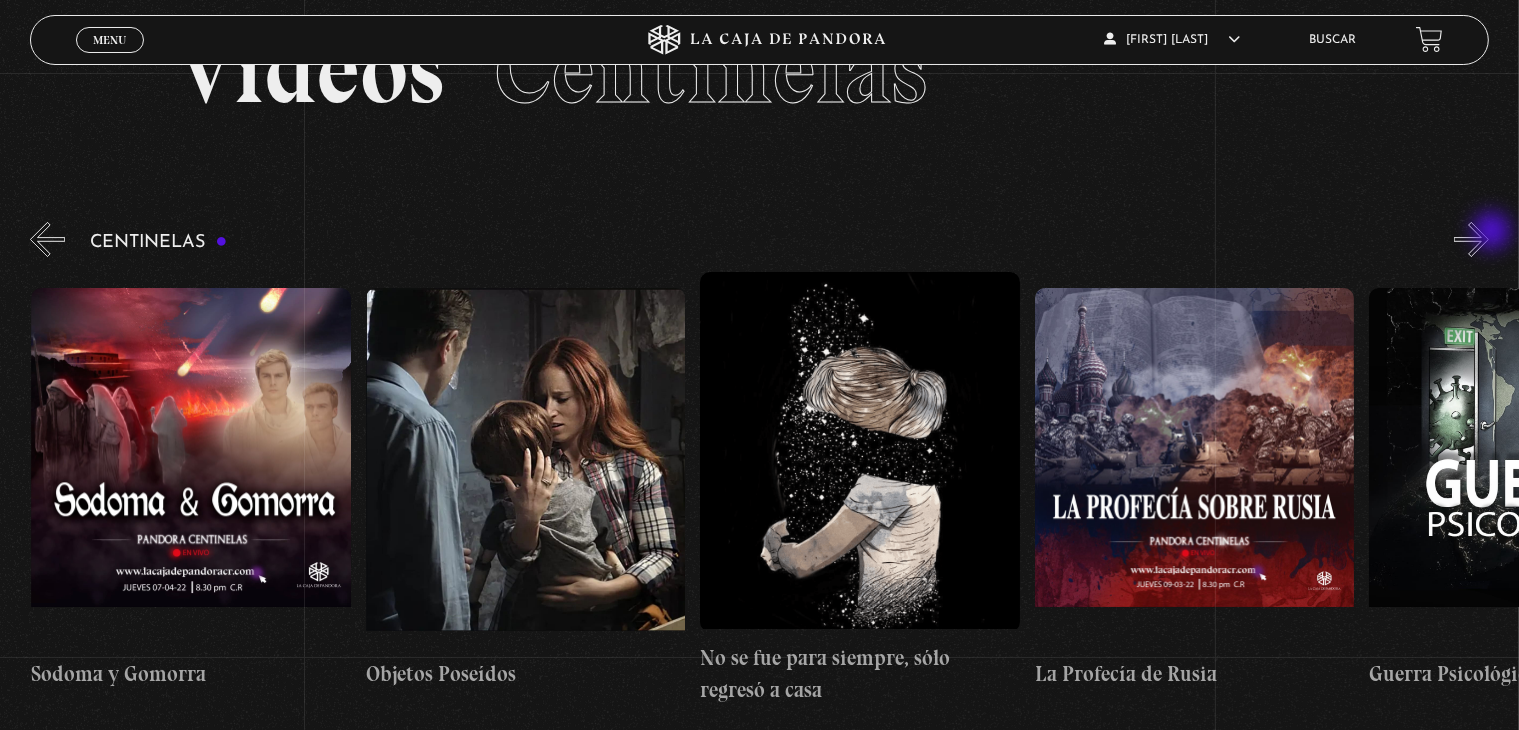 scroll, scrollTop: 0, scrollLeft: 22072, axis: horizontal 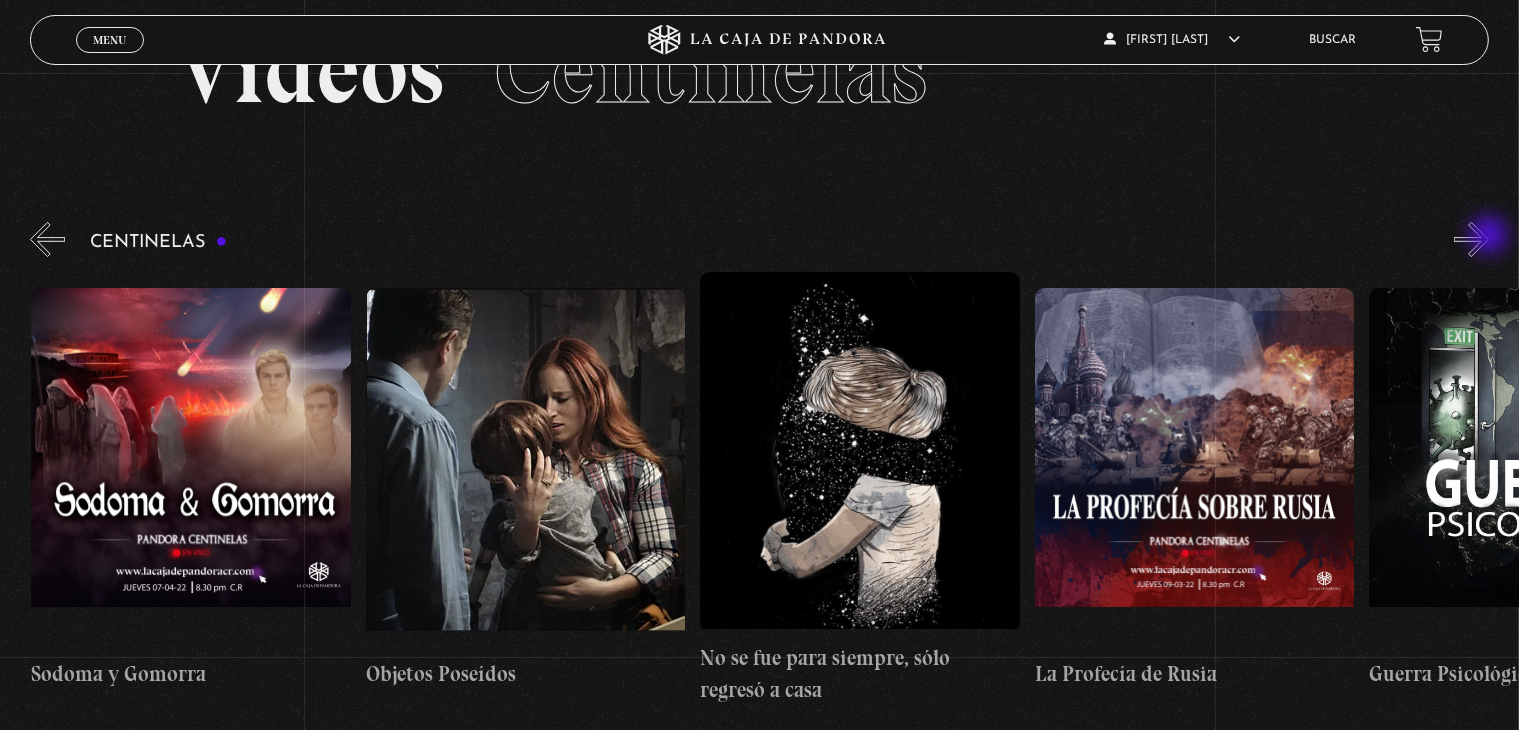 click on "»" at bounding box center (1471, 239) 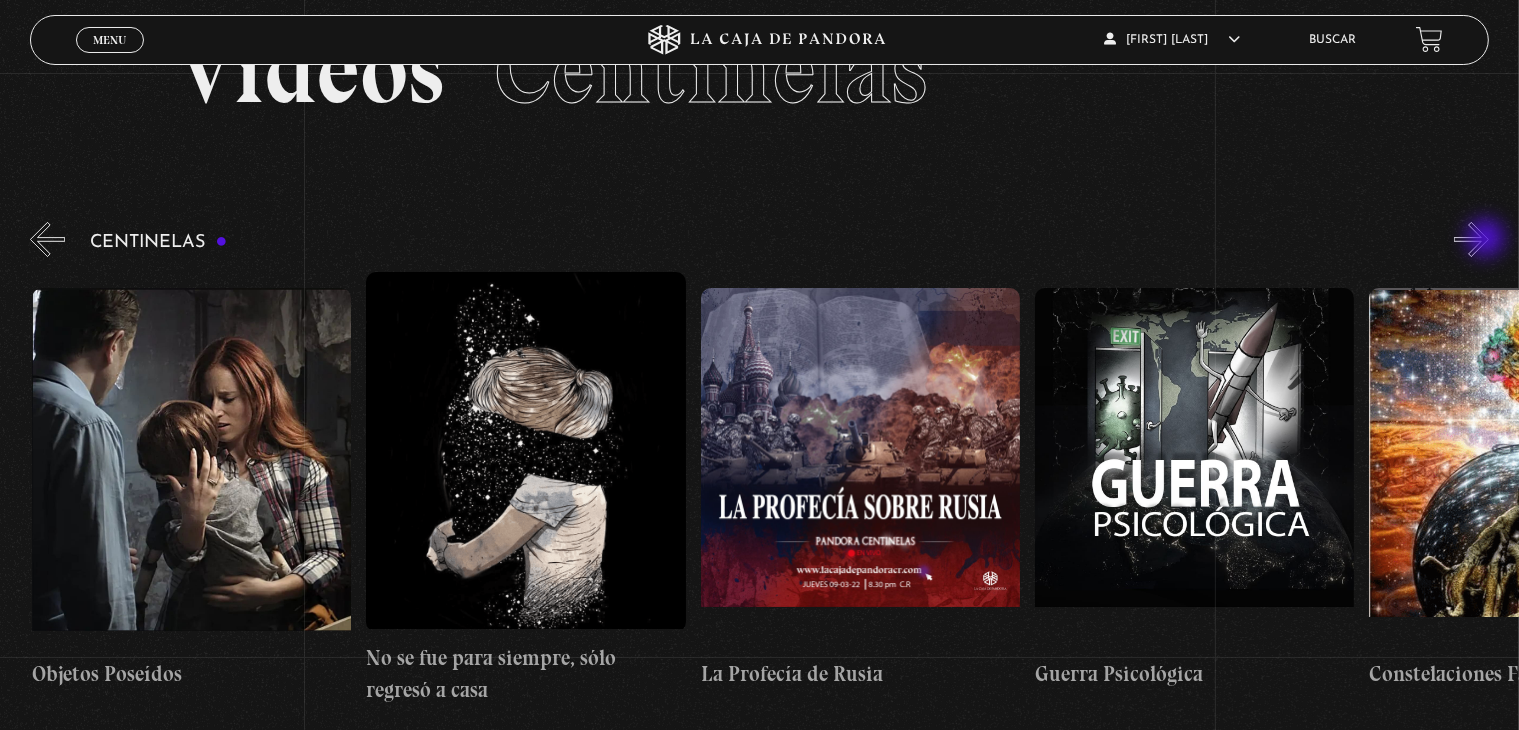 scroll, scrollTop: 0, scrollLeft: 22407, axis: horizontal 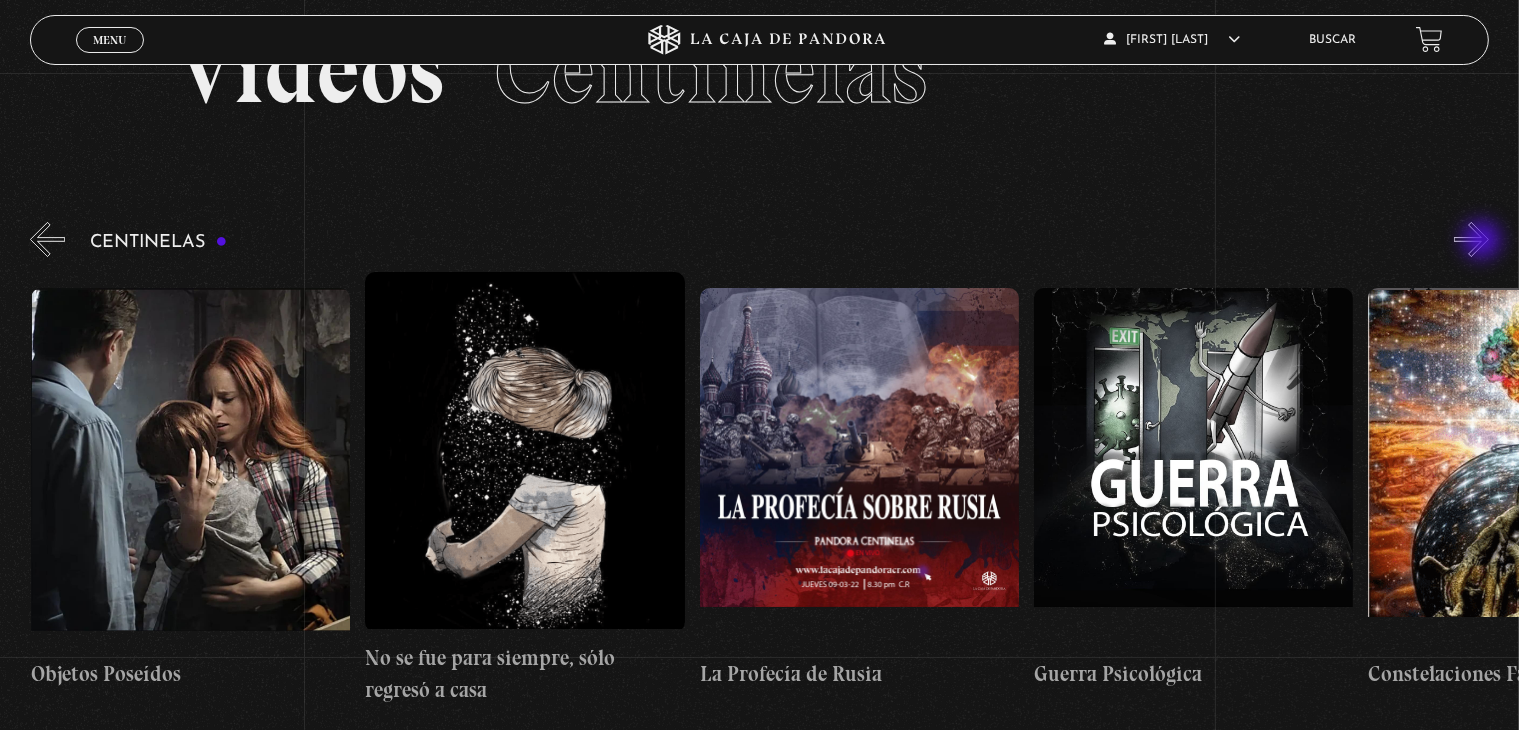 click on "»" at bounding box center (1471, 239) 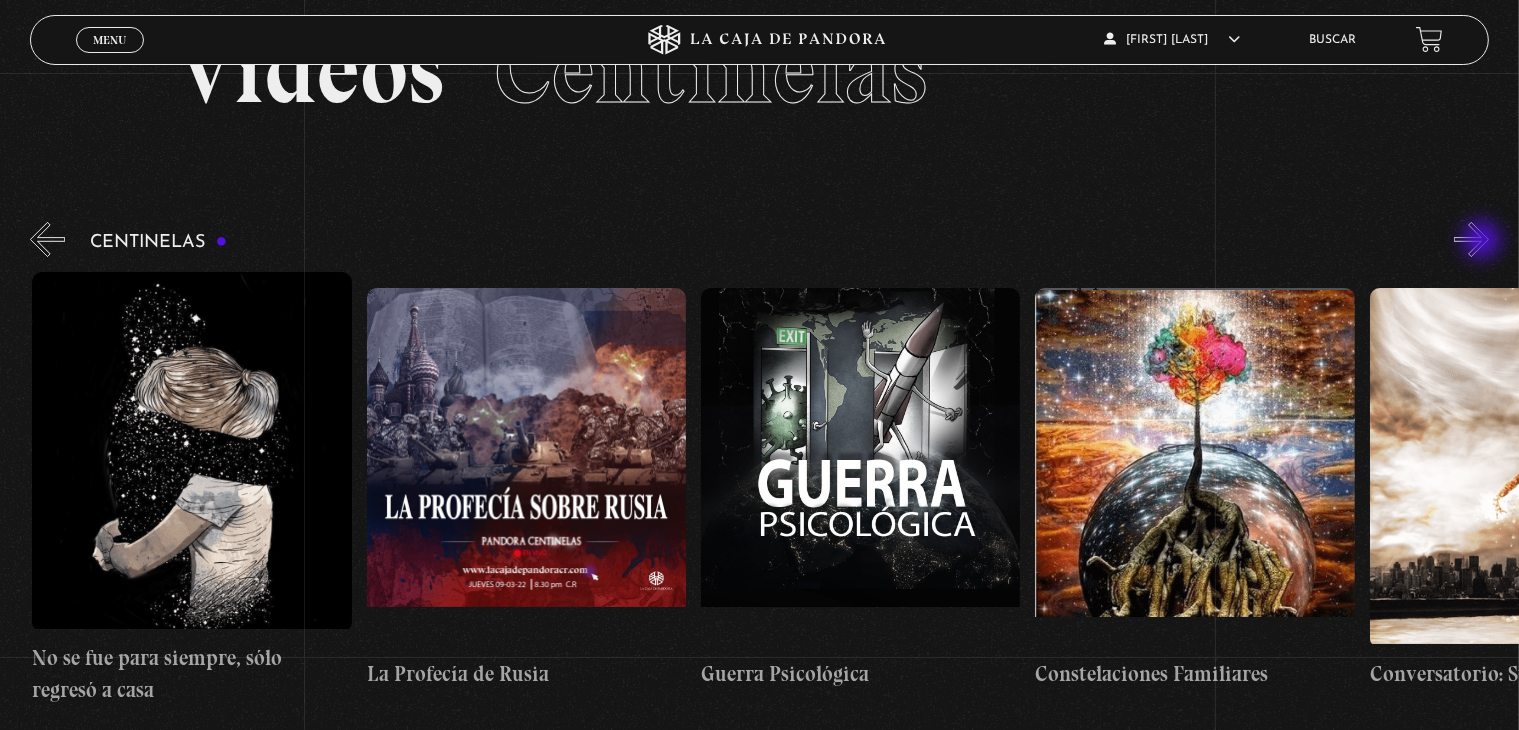 scroll, scrollTop: 0, scrollLeft: 22741, axis: horizontal 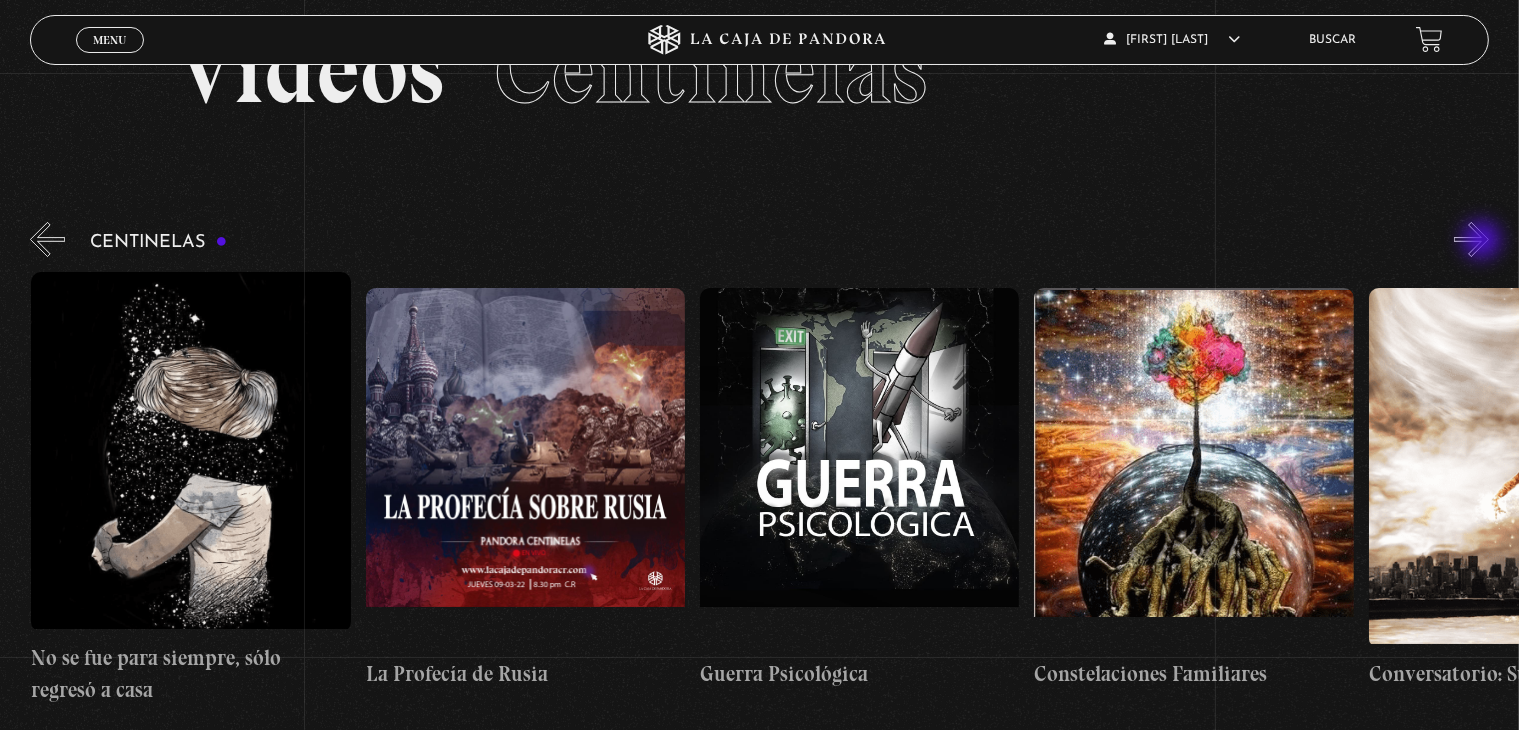 click on "»" at bounding box center (1471, 239) 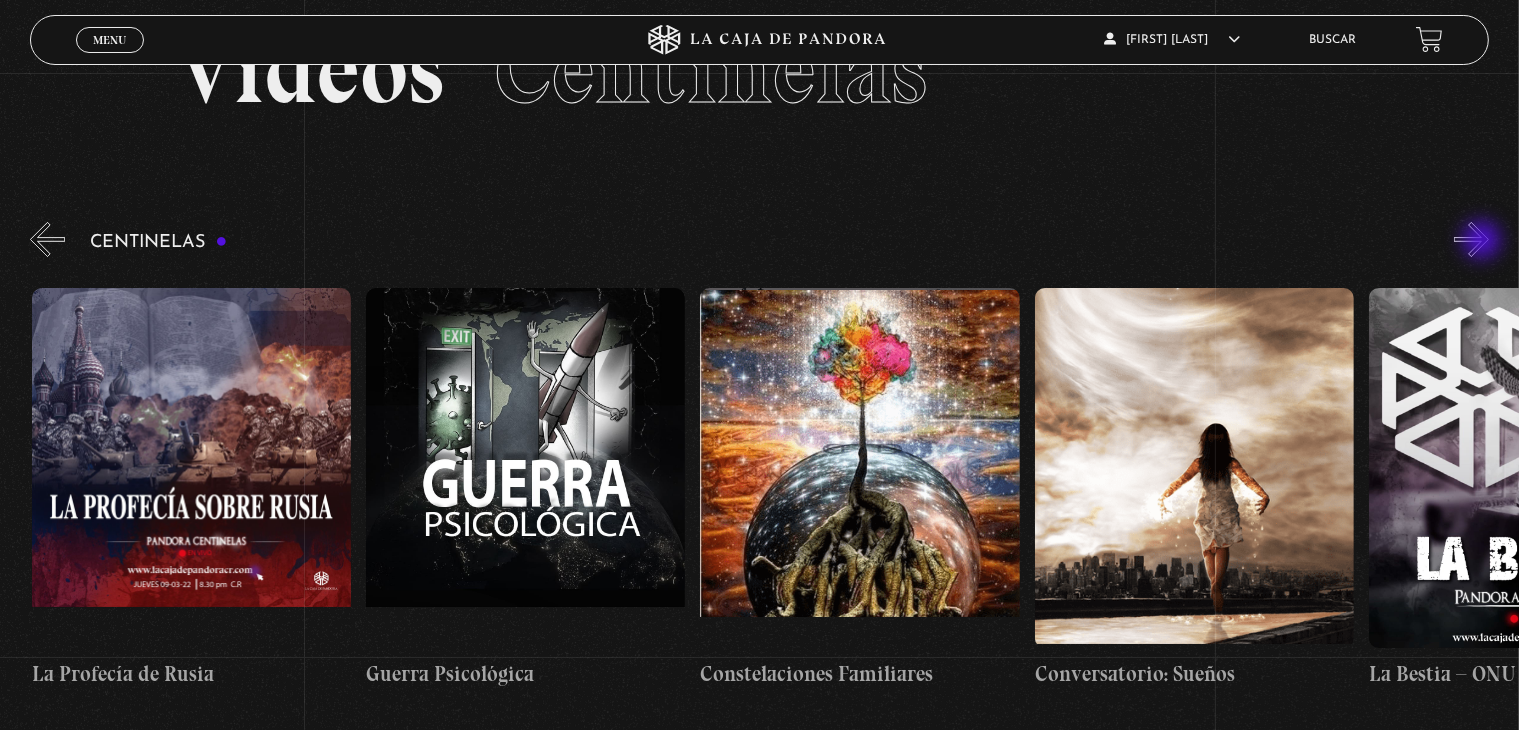scroll, scrollTop: 0, scrollLeft: 23076, axis: horizontal 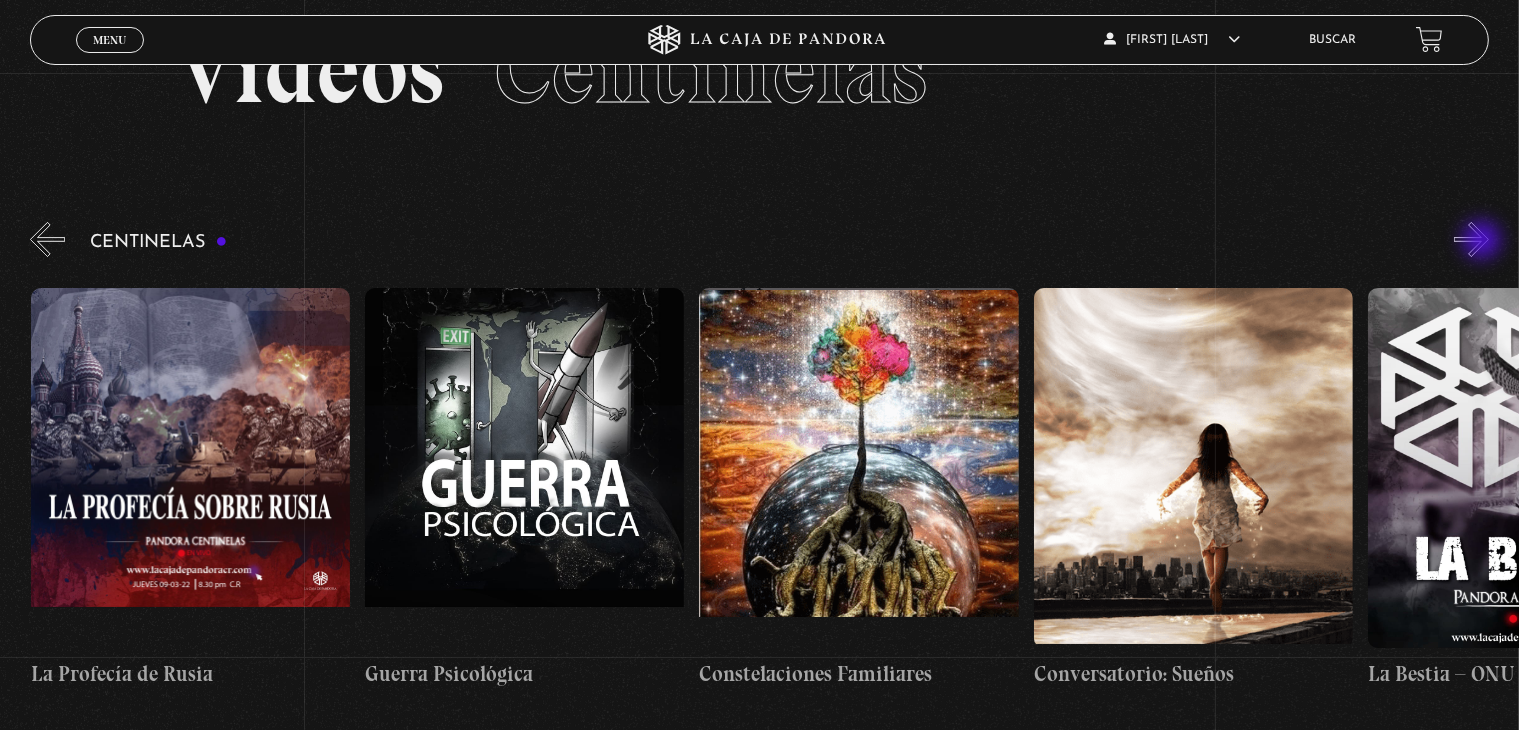 click on "»" at bounding box center (1471, 239) 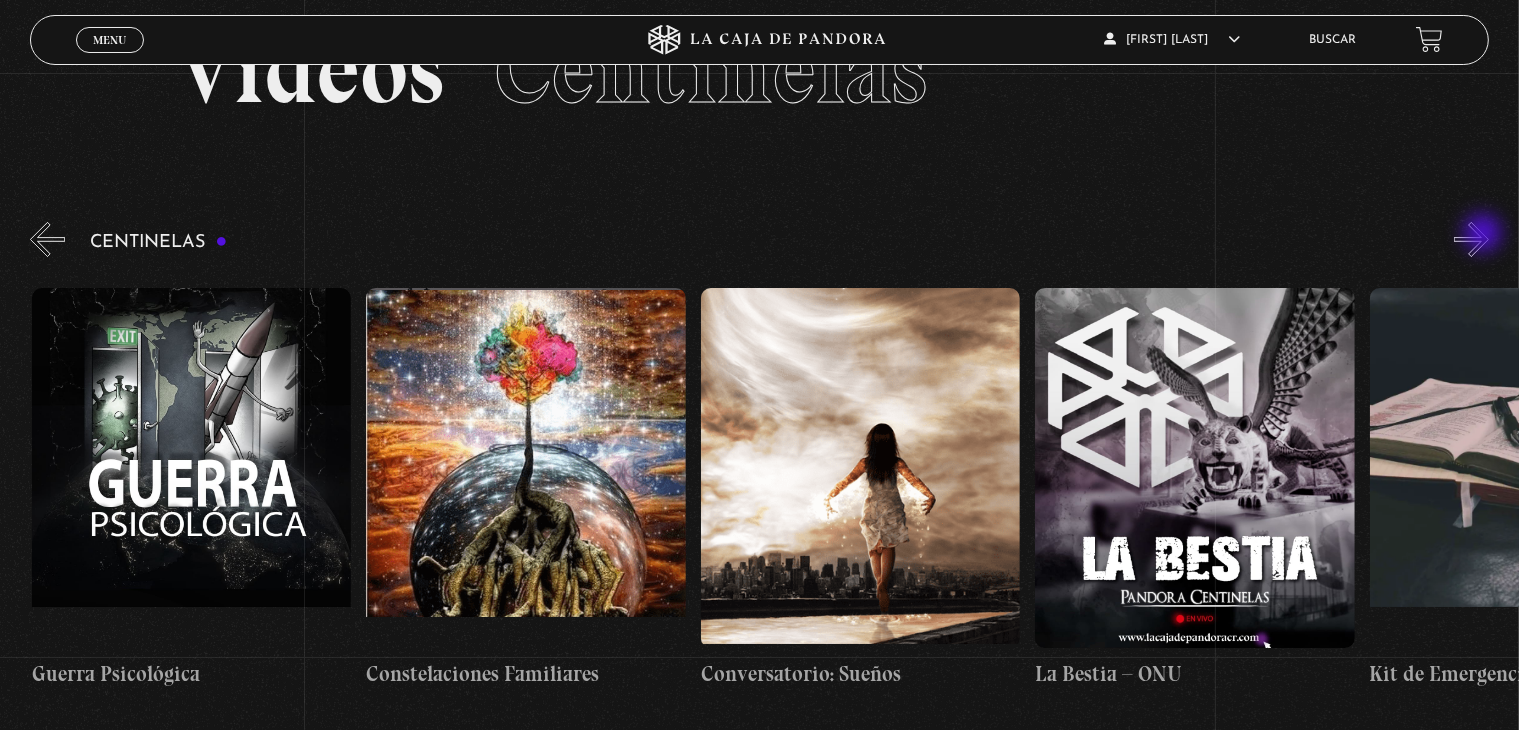 scroll, scrollTop: 0, scrollLeft: 23410, axis: horizontal 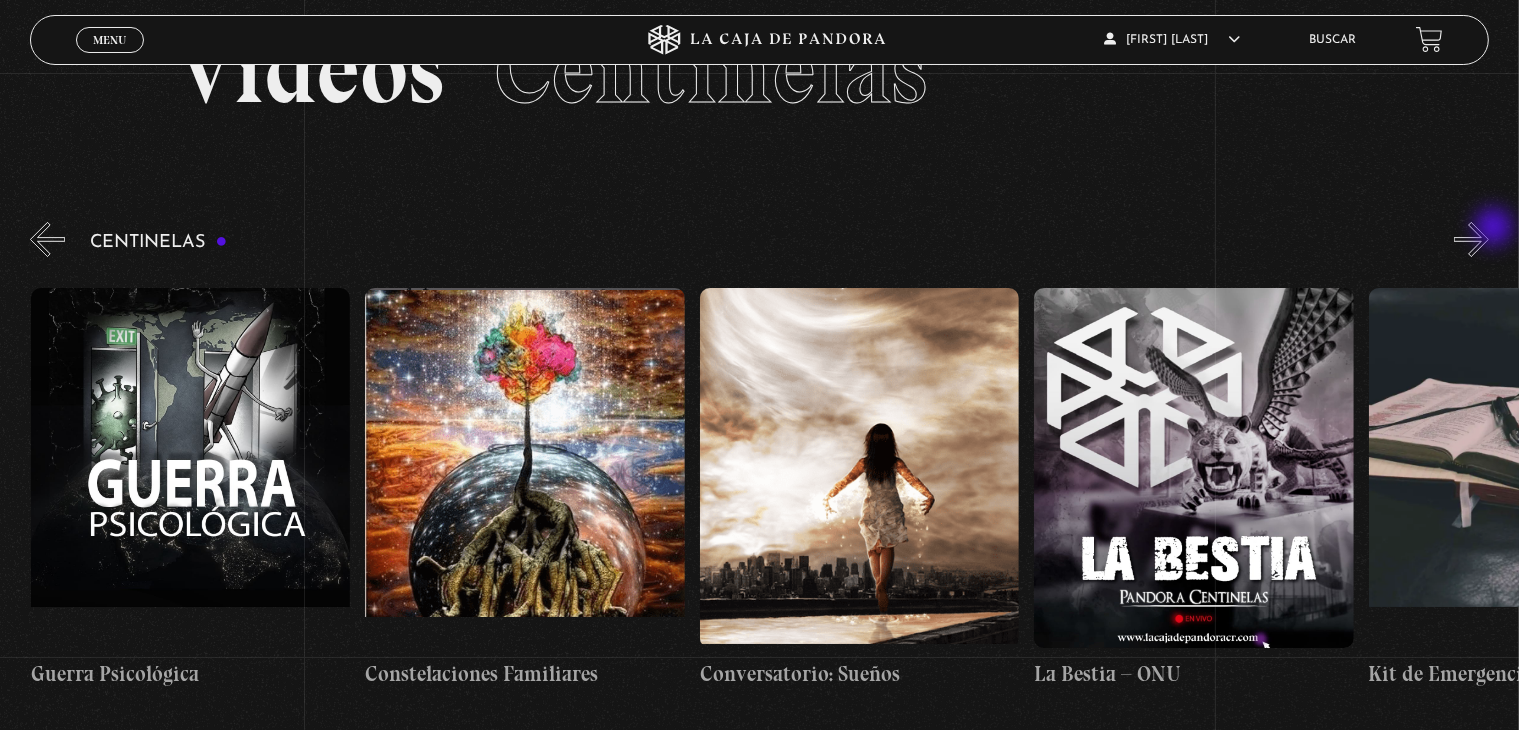 click on "»" at bounding box center [1471, 239] 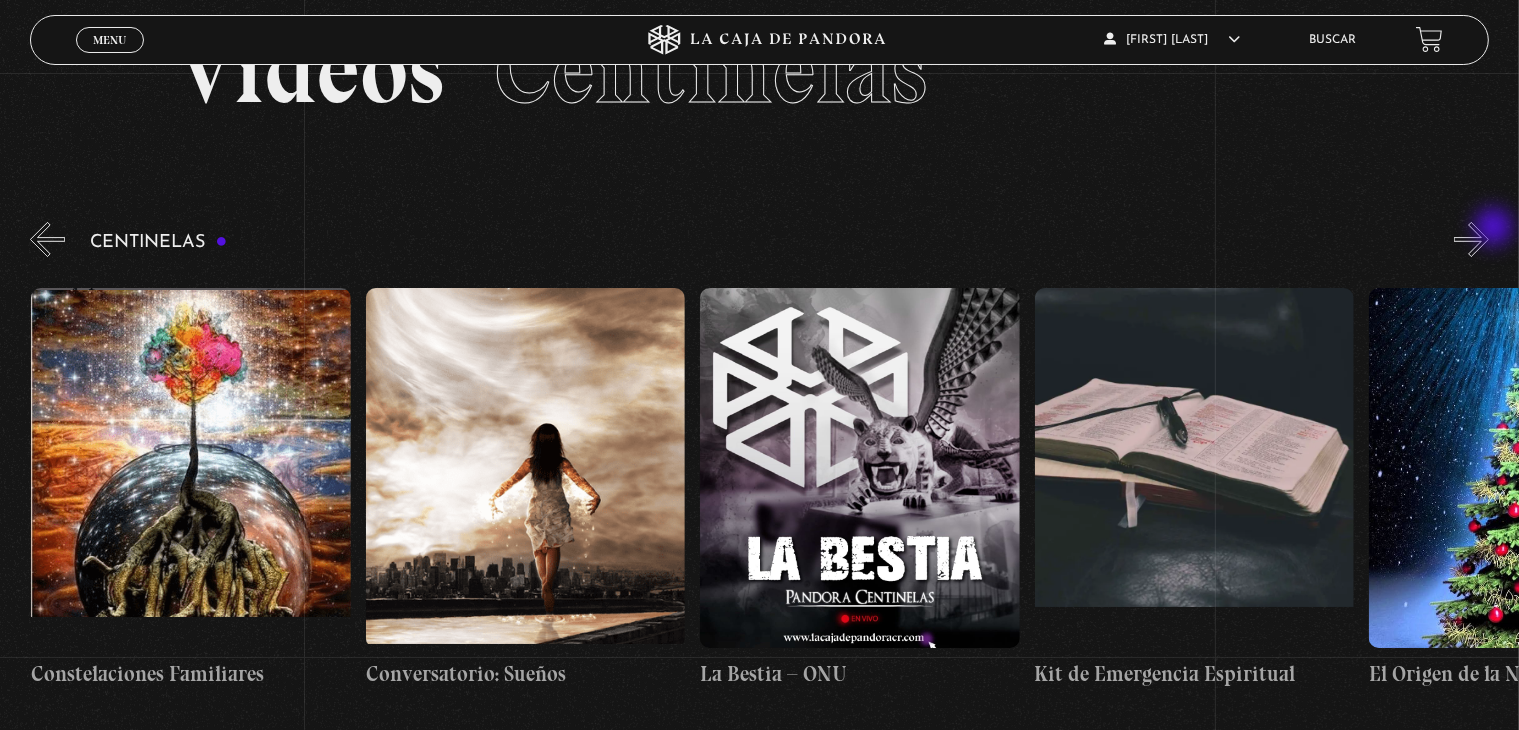 click on "»" at bounding box center [1471, 239] 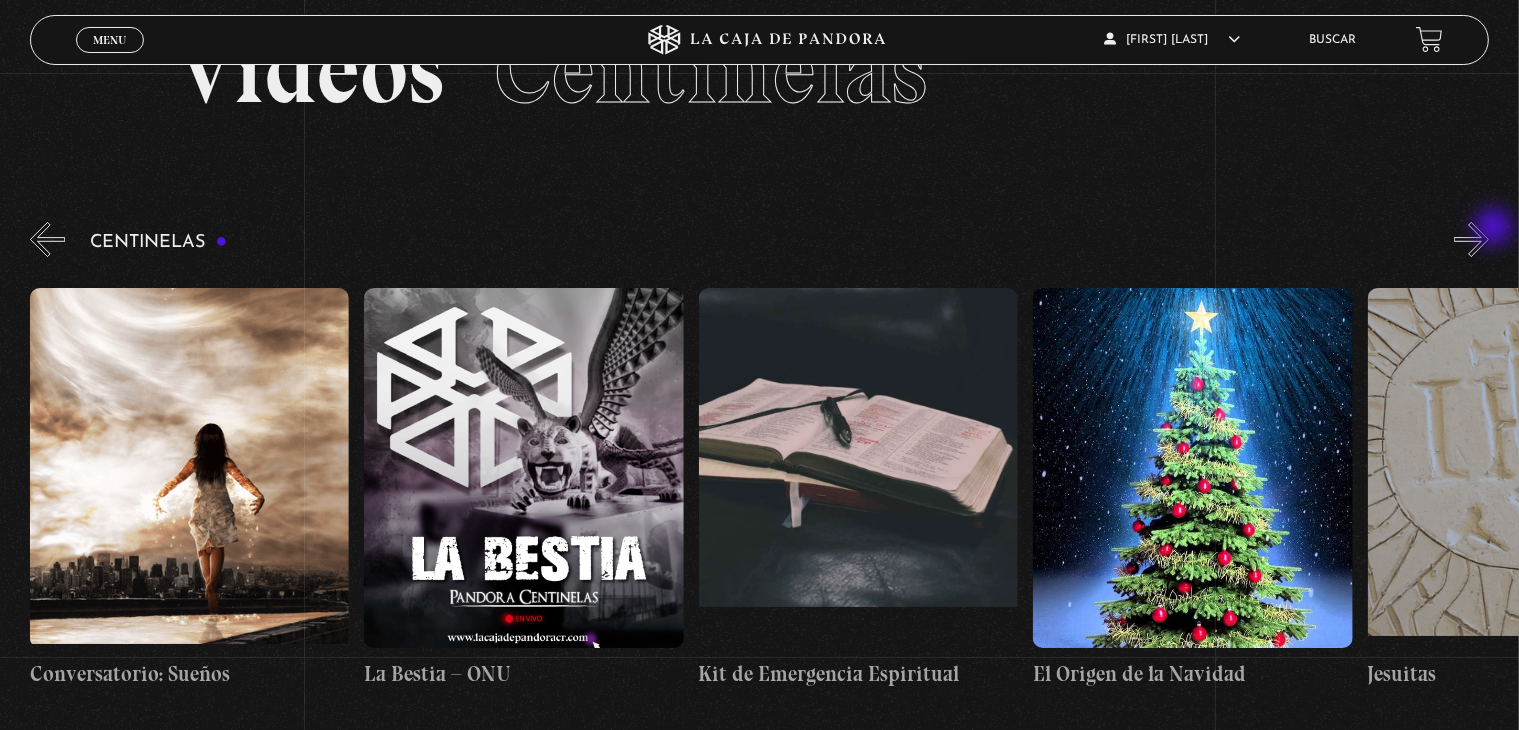 click on "»" at bounding box center (1471, 239) 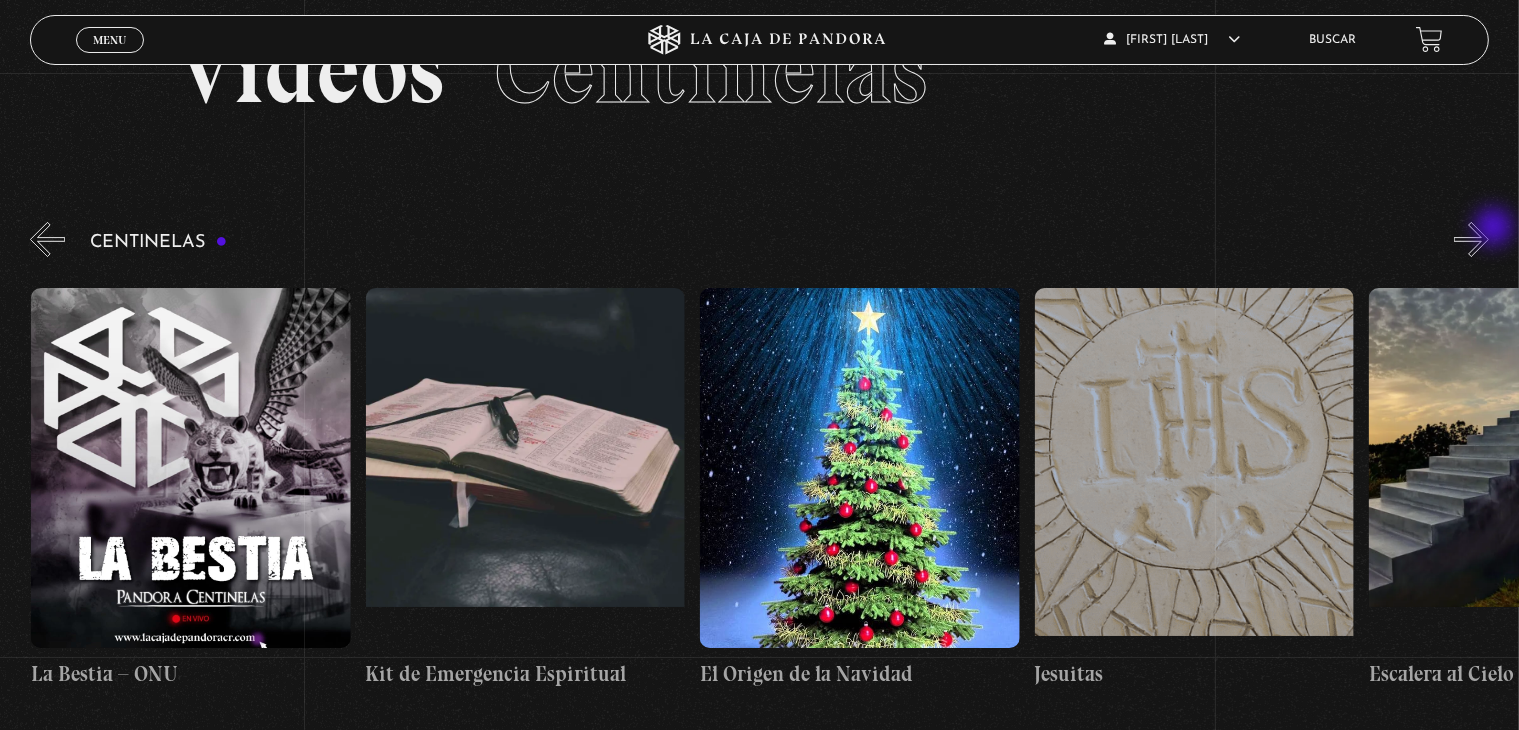 click on "»" at bounding box center (1471, 239) 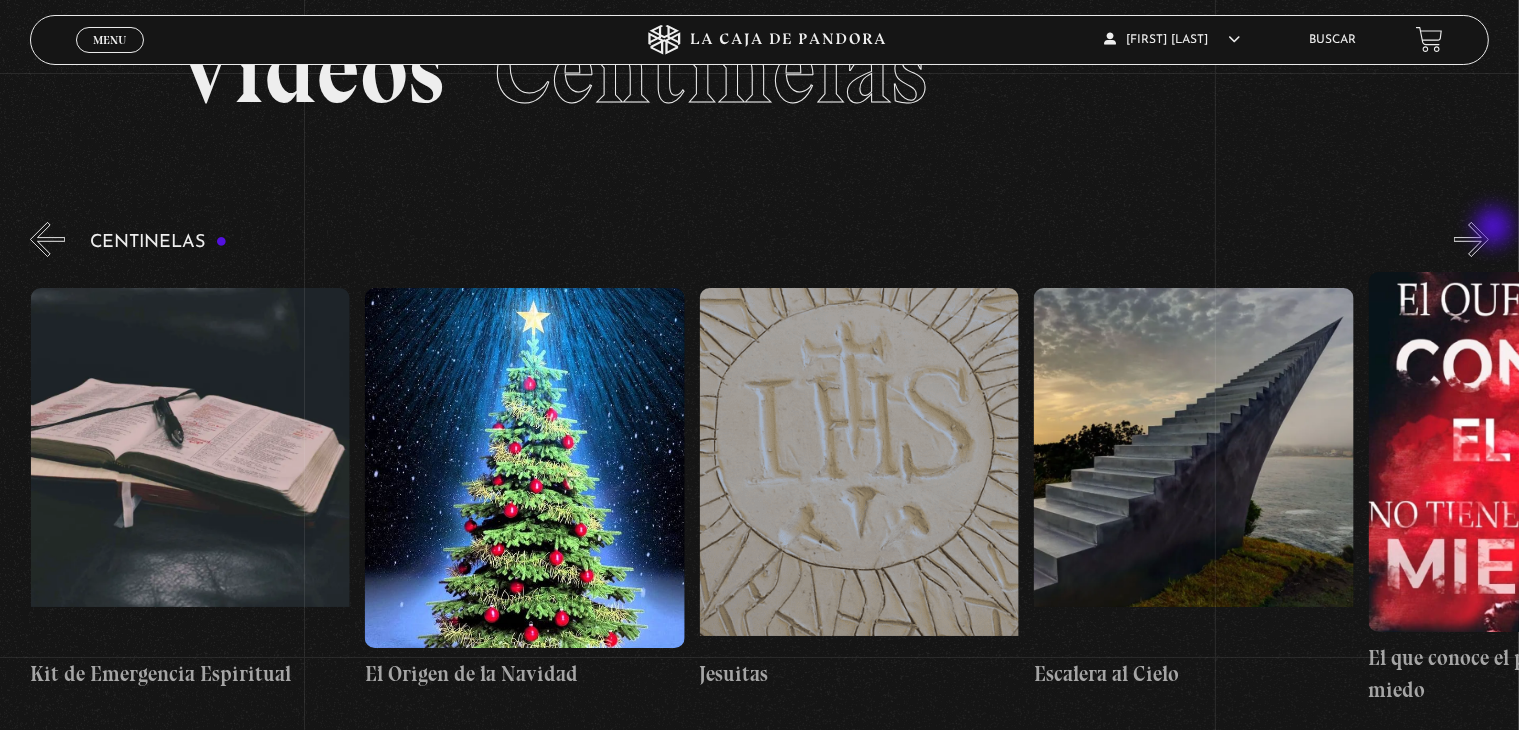click on "»" at bounding box center (1471, 239) 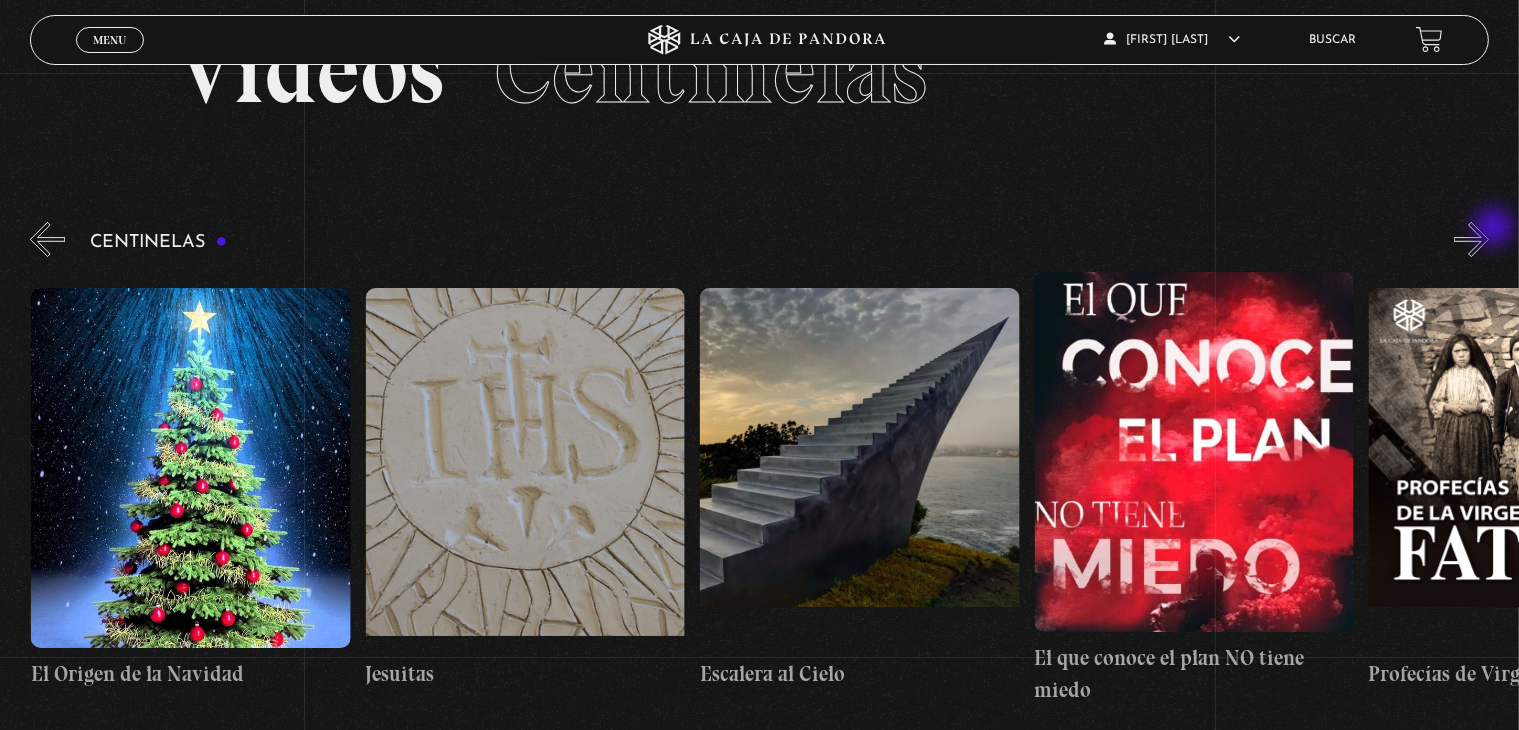 scroll, scrollTop: 0, scrollLeft: 25083, axis: horizontal 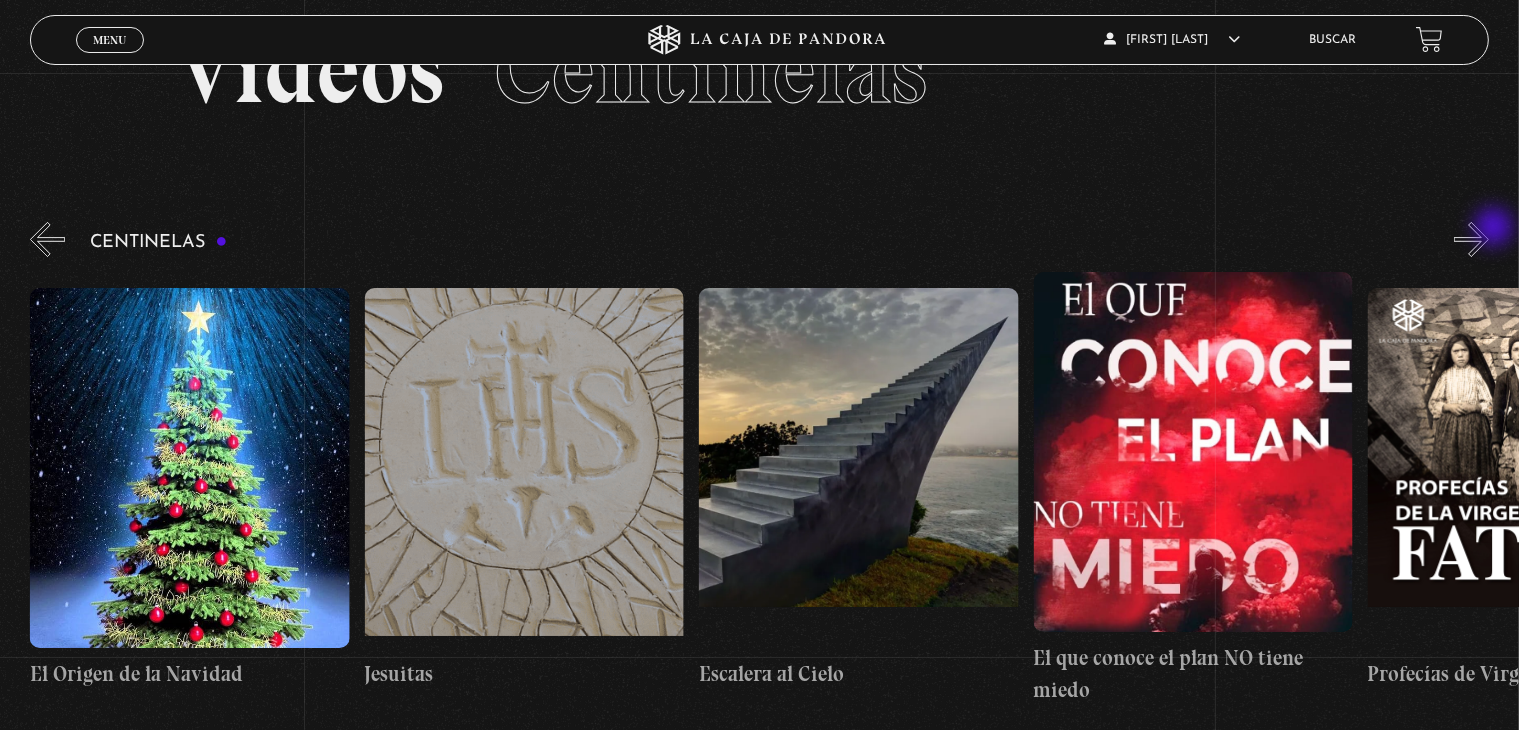 click on "»" at bounding box center (1471, 239) 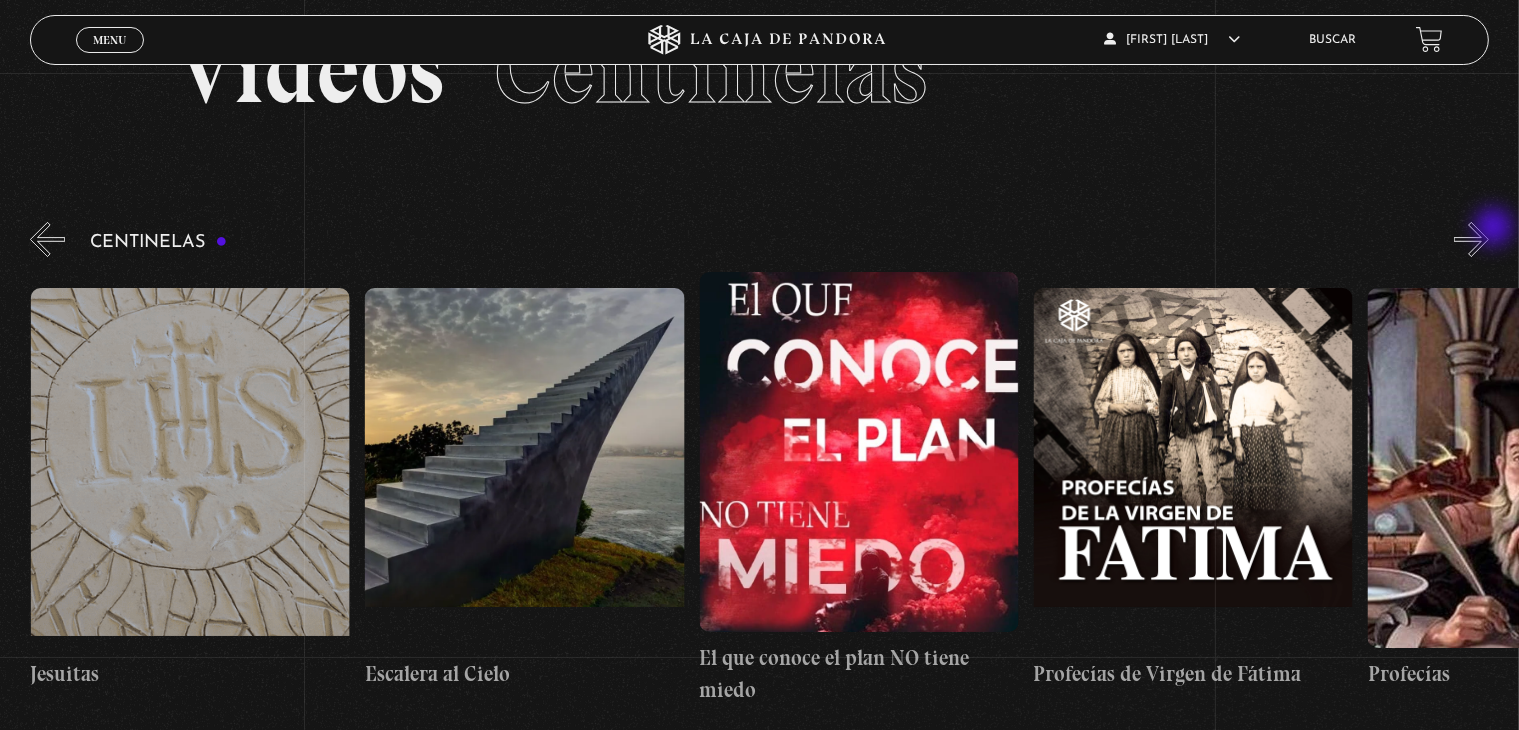 click on "»" at bounding box center (1471, 239) 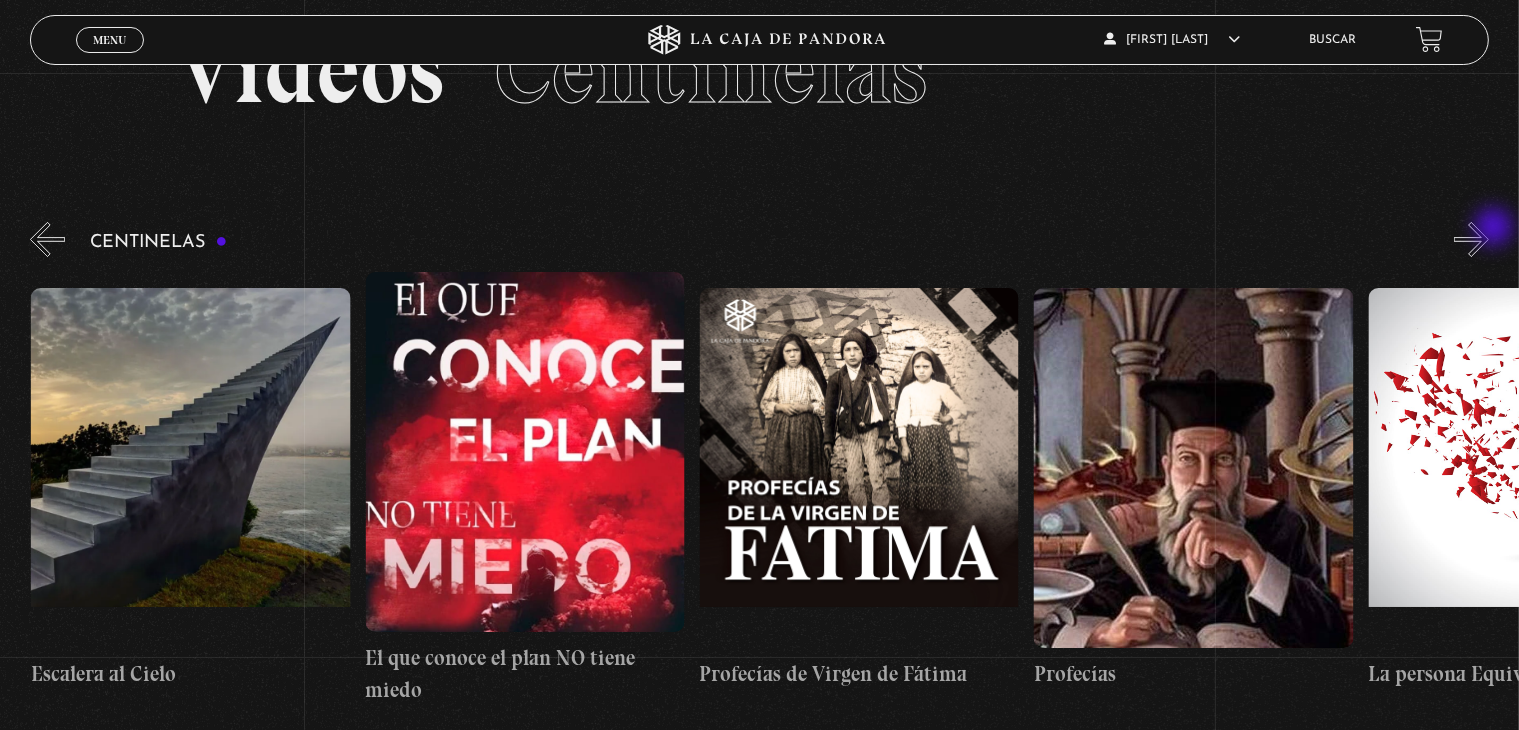 scroll, scrollTop: 0, scrollLeft: 25752, axis: horizontal 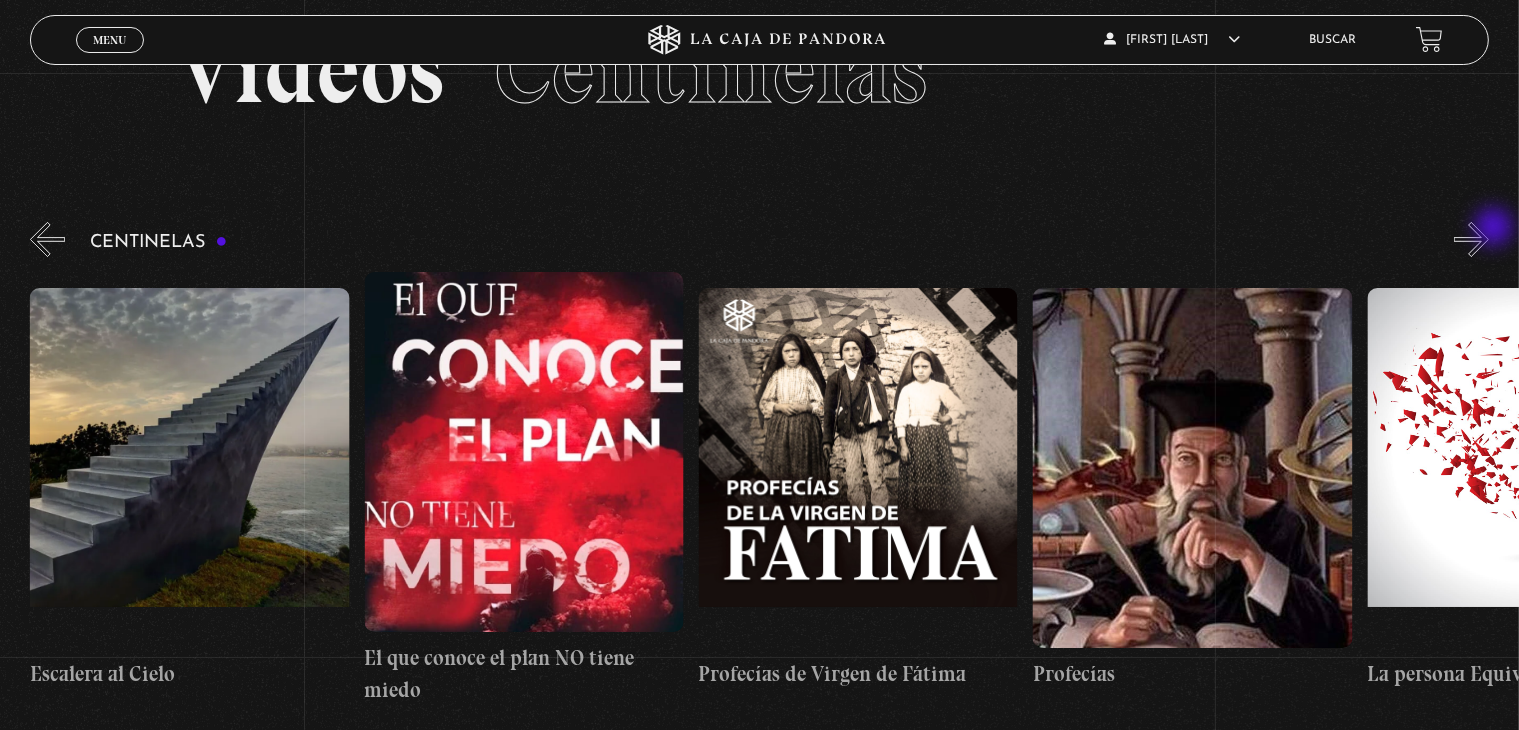 click on "»" at bounding box center (1471, 239) 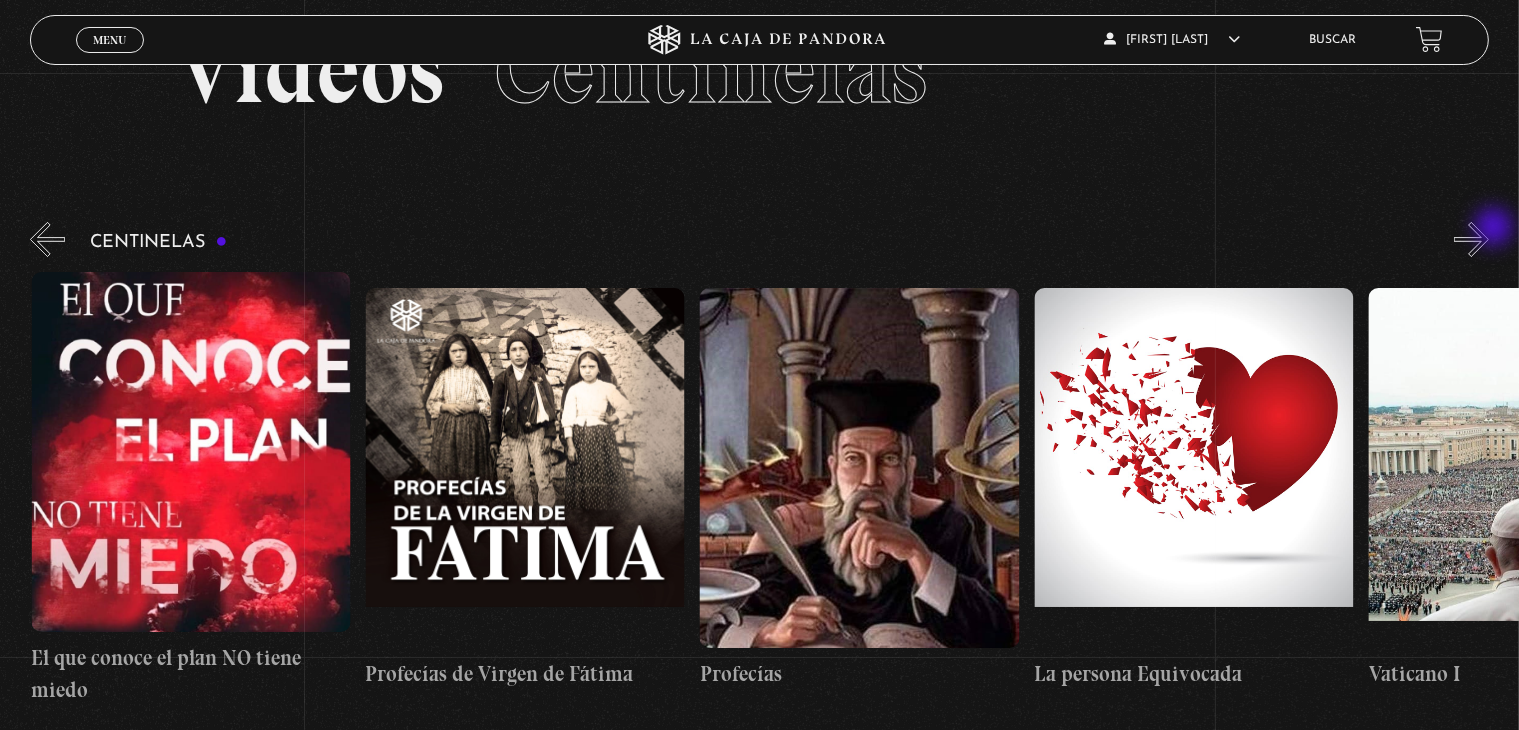 scroll, scrollTop: 0, scrollLeft: 26086, axis: horizontal 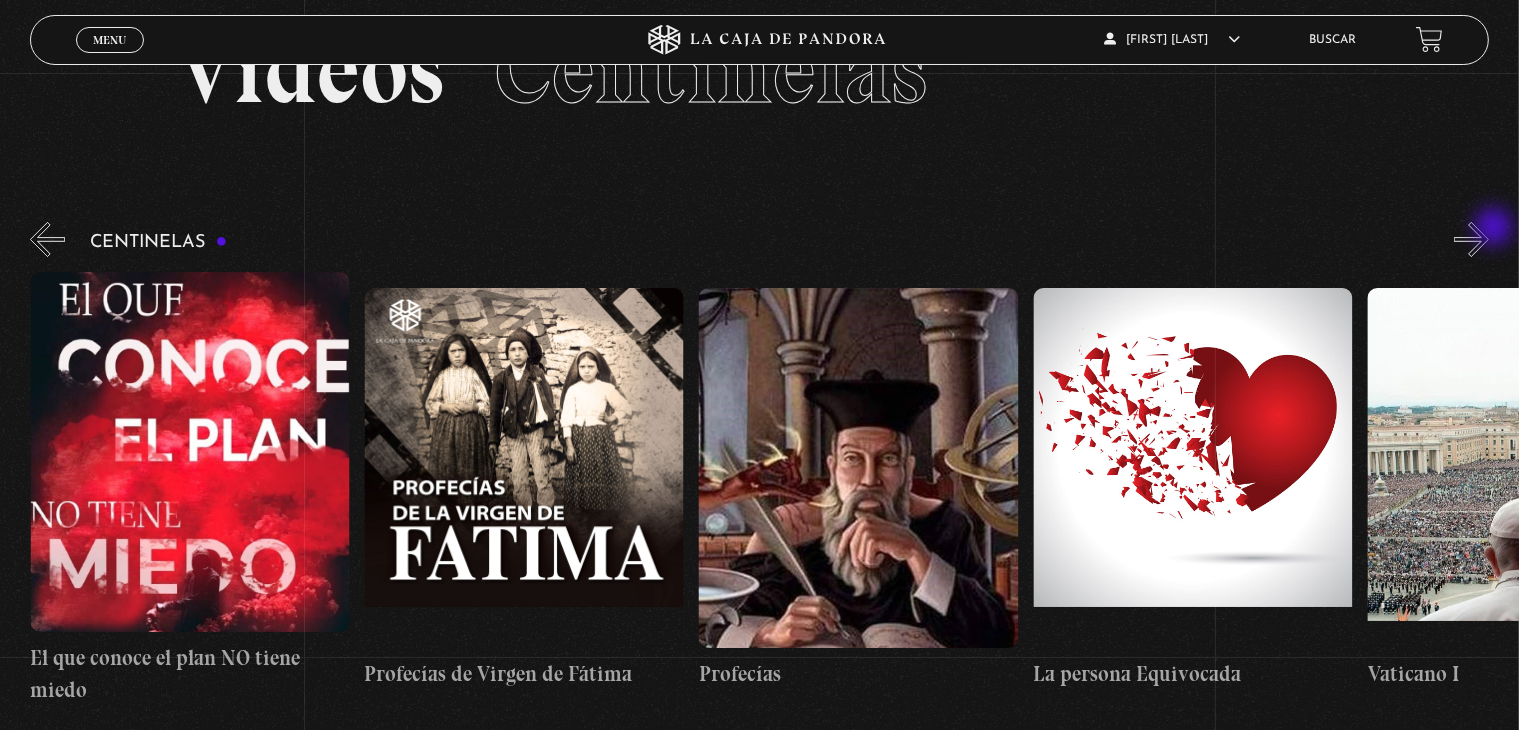 click on "»" at bounding box center (1471, 239) 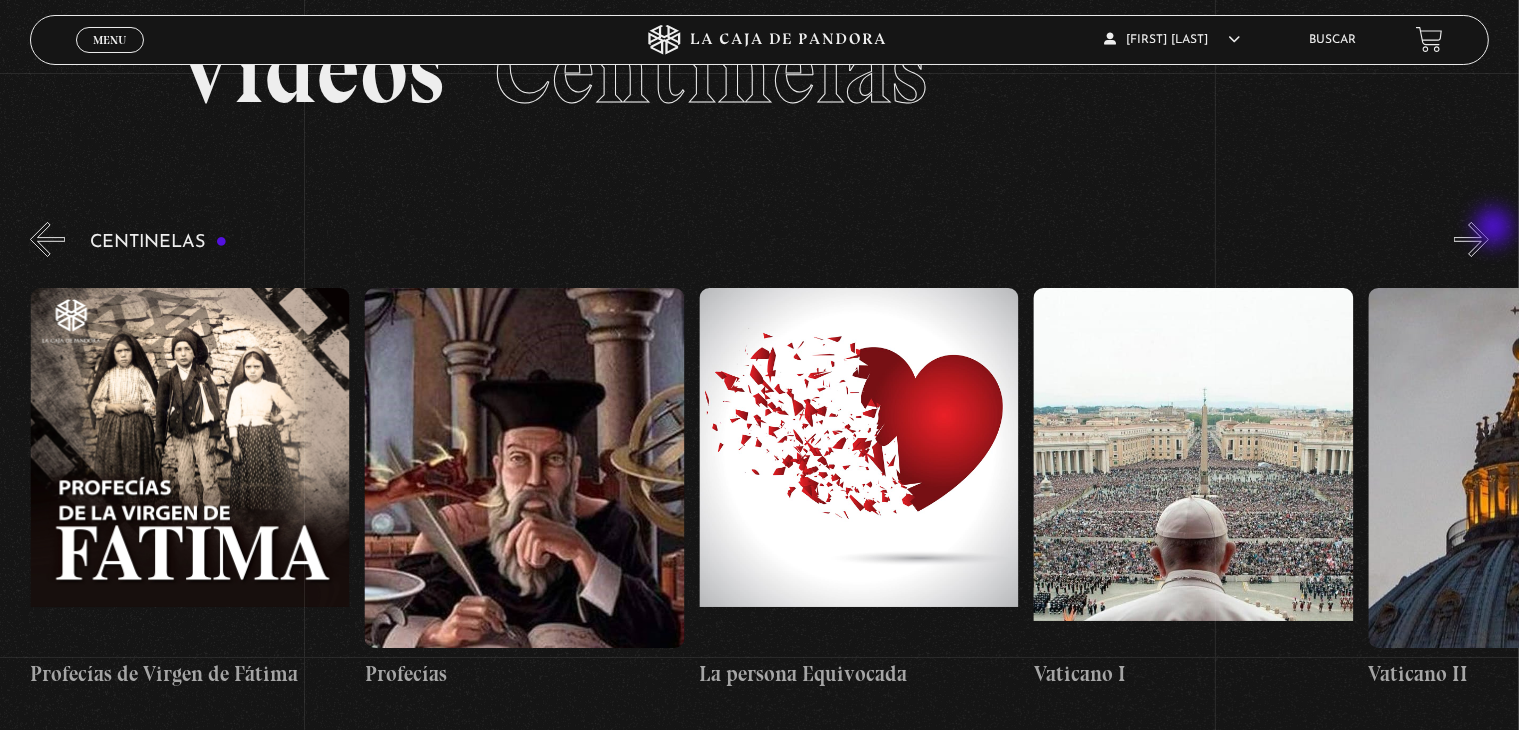 click on "»" at bounding box center (1471, 239) 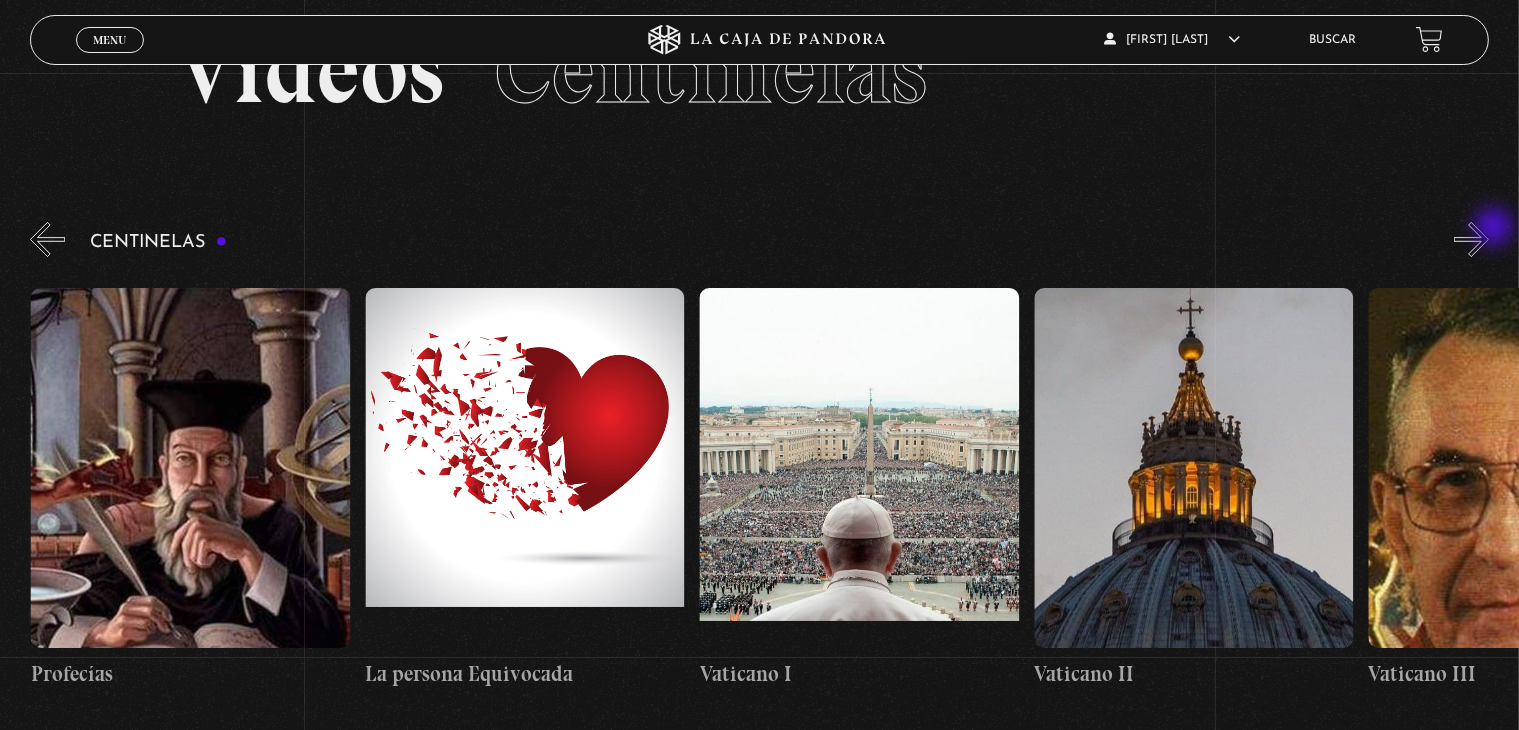 click on "»" at bounding box center [1471, 239] 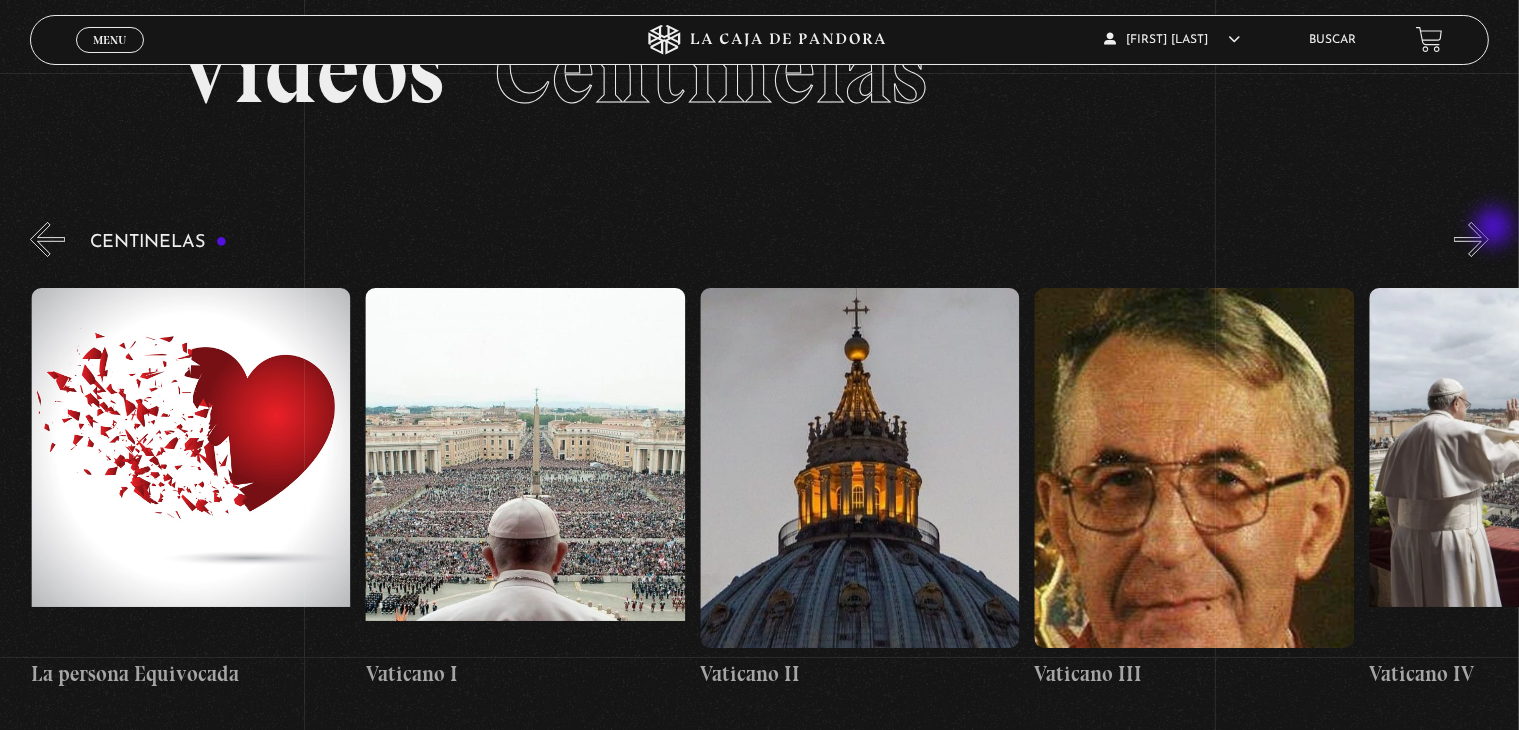 click on "»" at bounding box center [1471, 239] 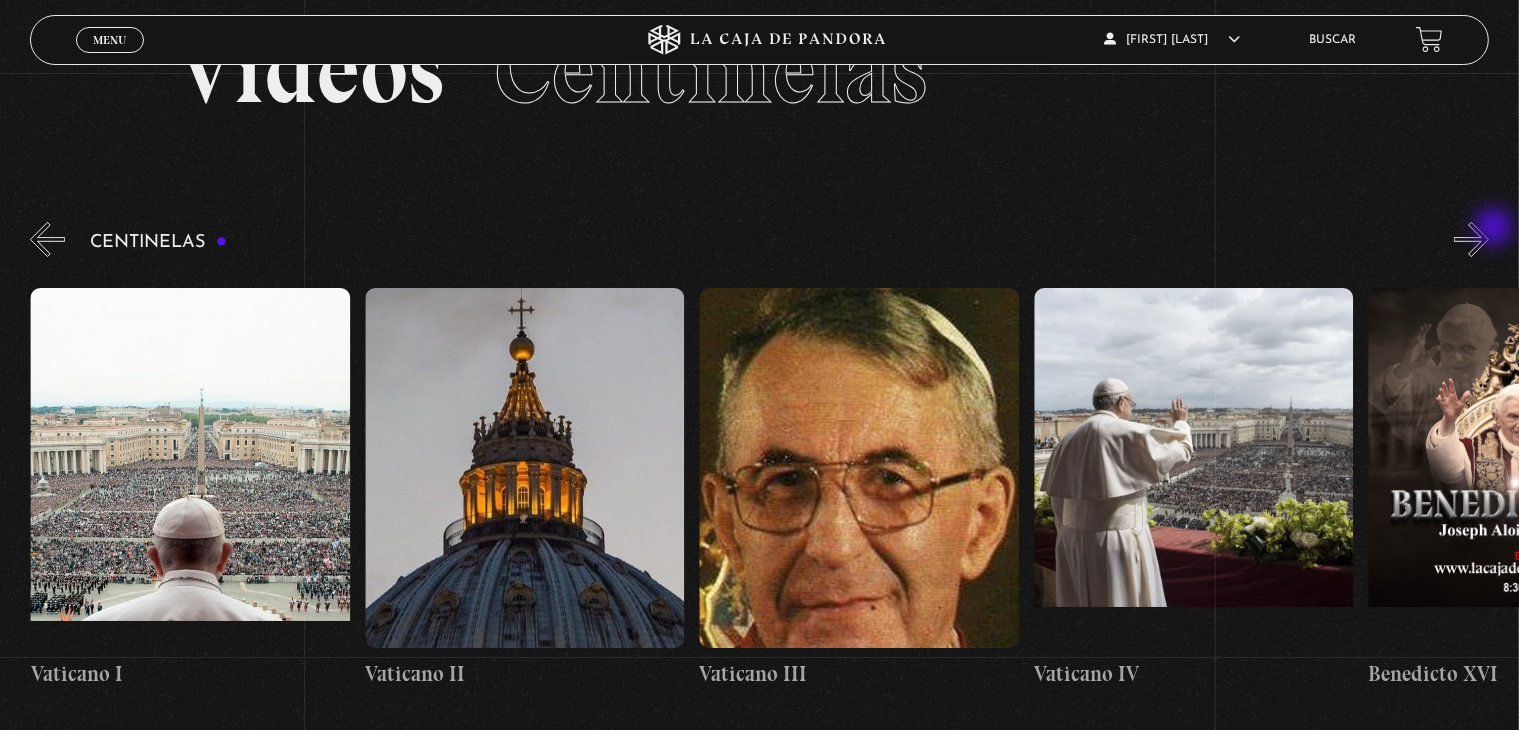 click on "»" at bounding box center [1471, 239] 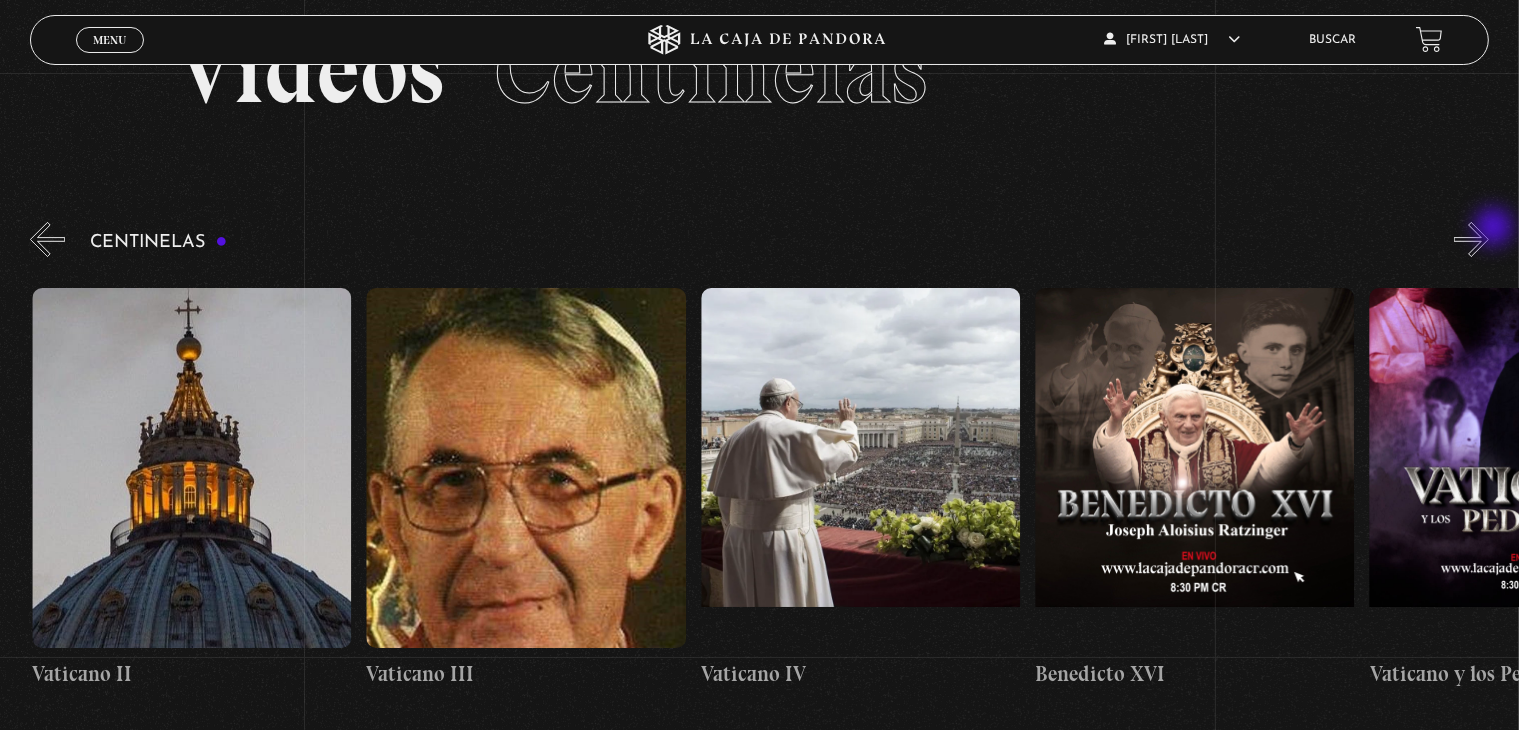 scroll, scrollTop: 0, scrollLeft: 27758, axis: horizontal 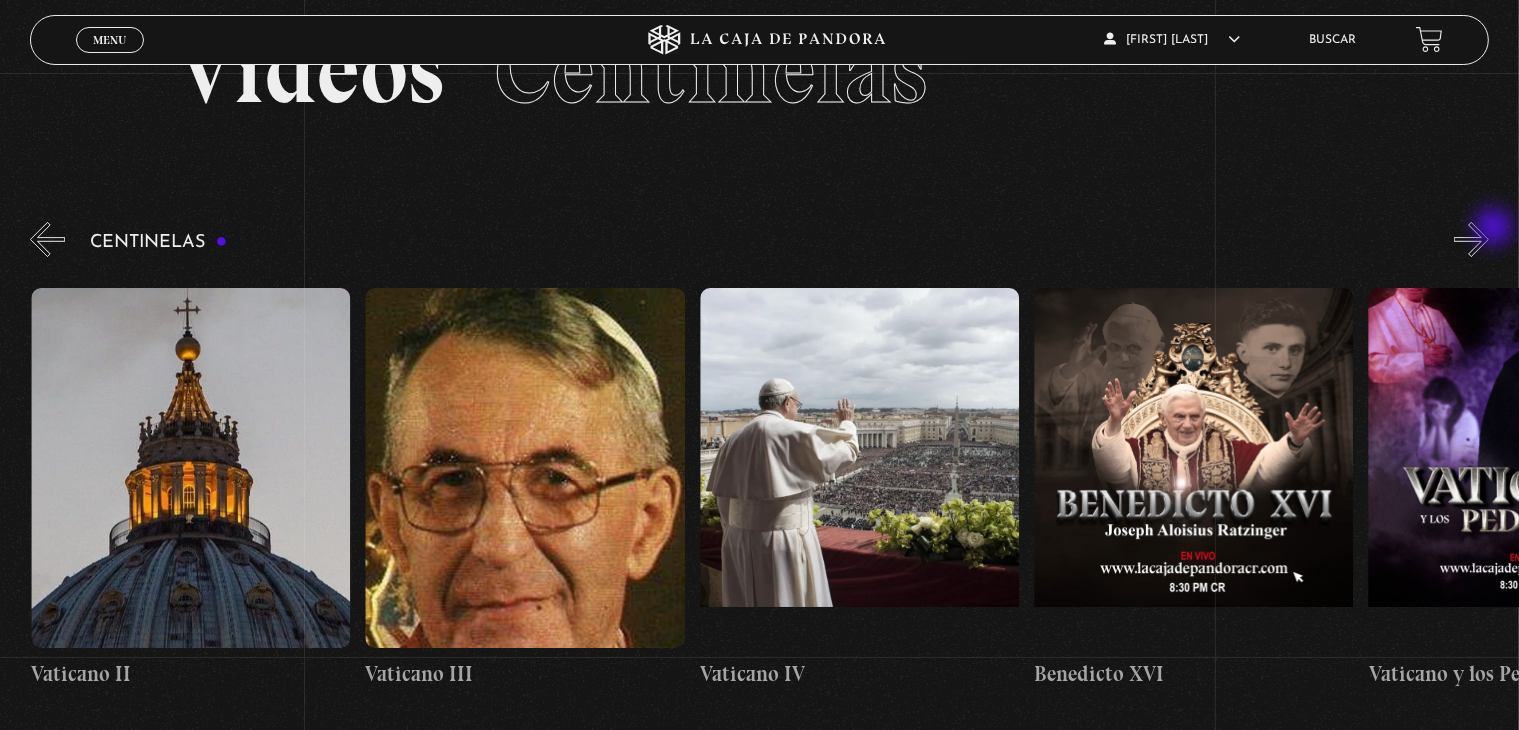 click on "»" at bounding box center [1471, 239] 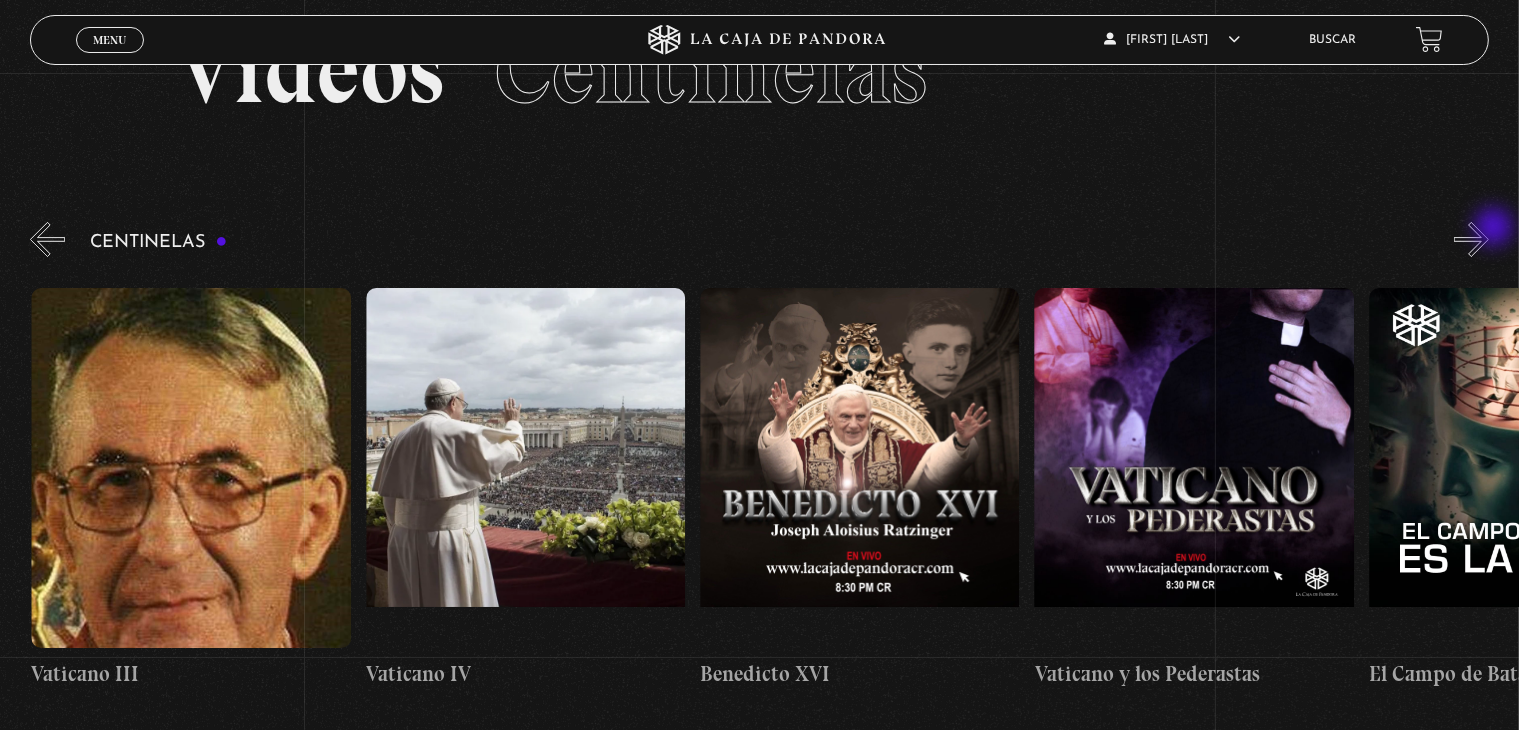 click on "»" at bounding box center [1471, 239] 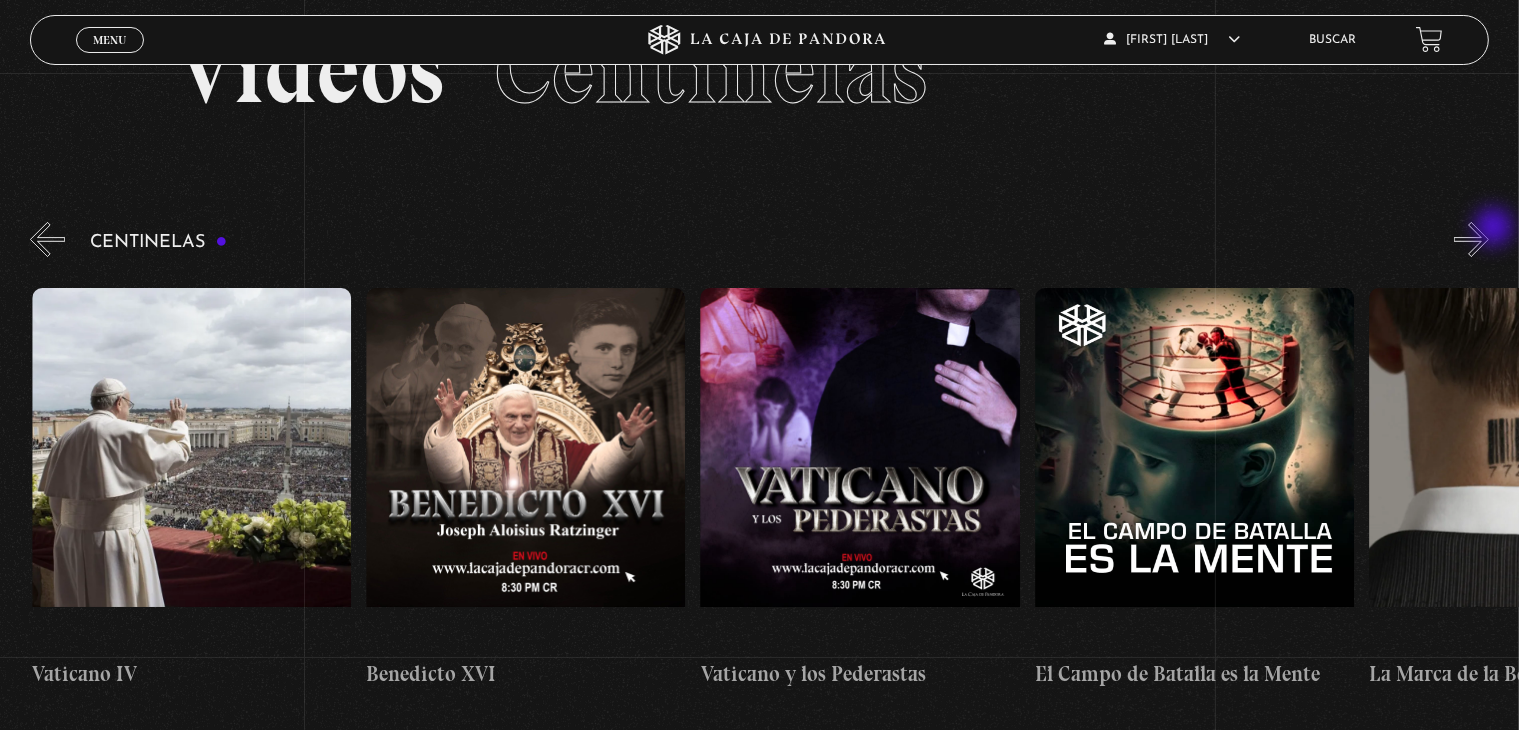 scroll, scrollTop: 0, scrollLeft: 28427, axis: horizontal 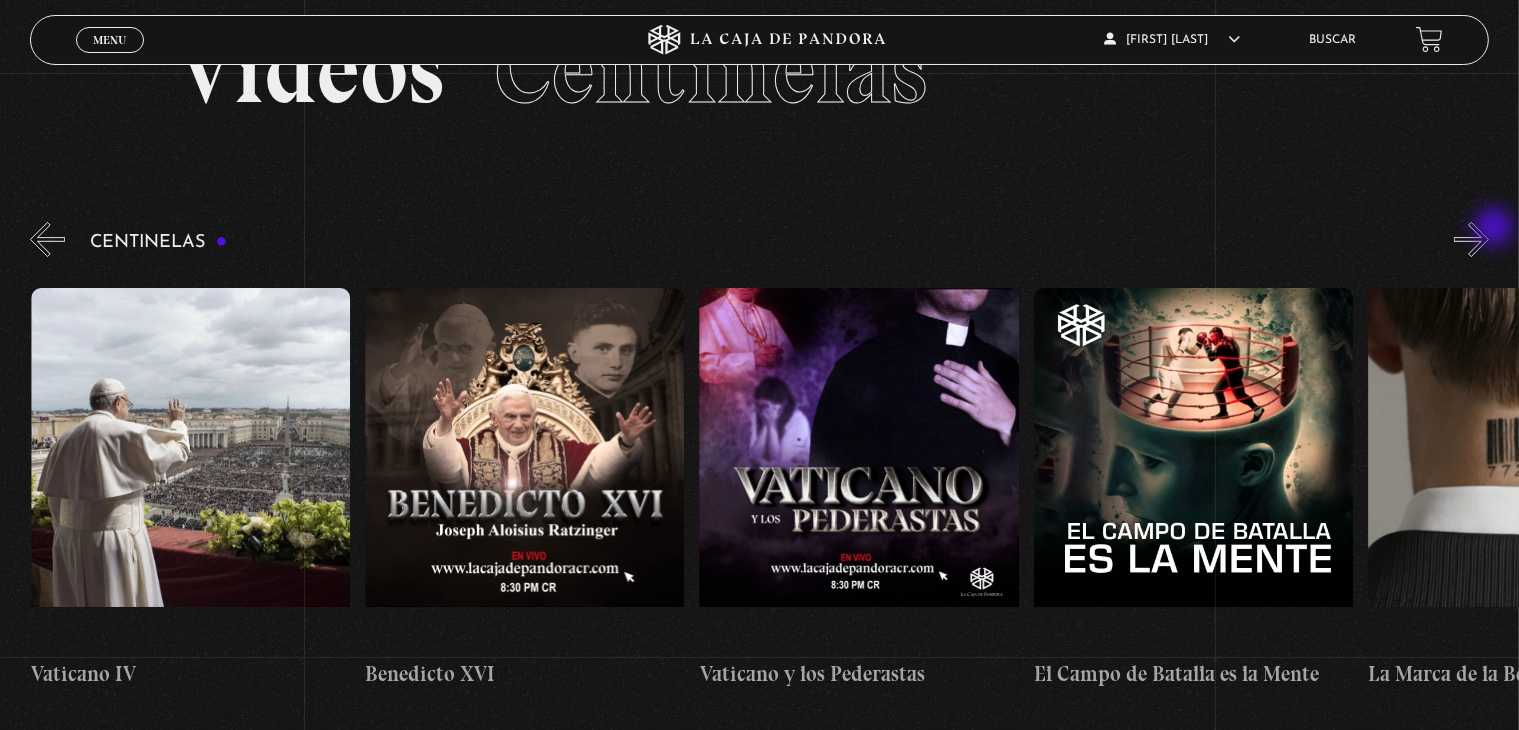 click on "»" at bounding box center (1471, 239) 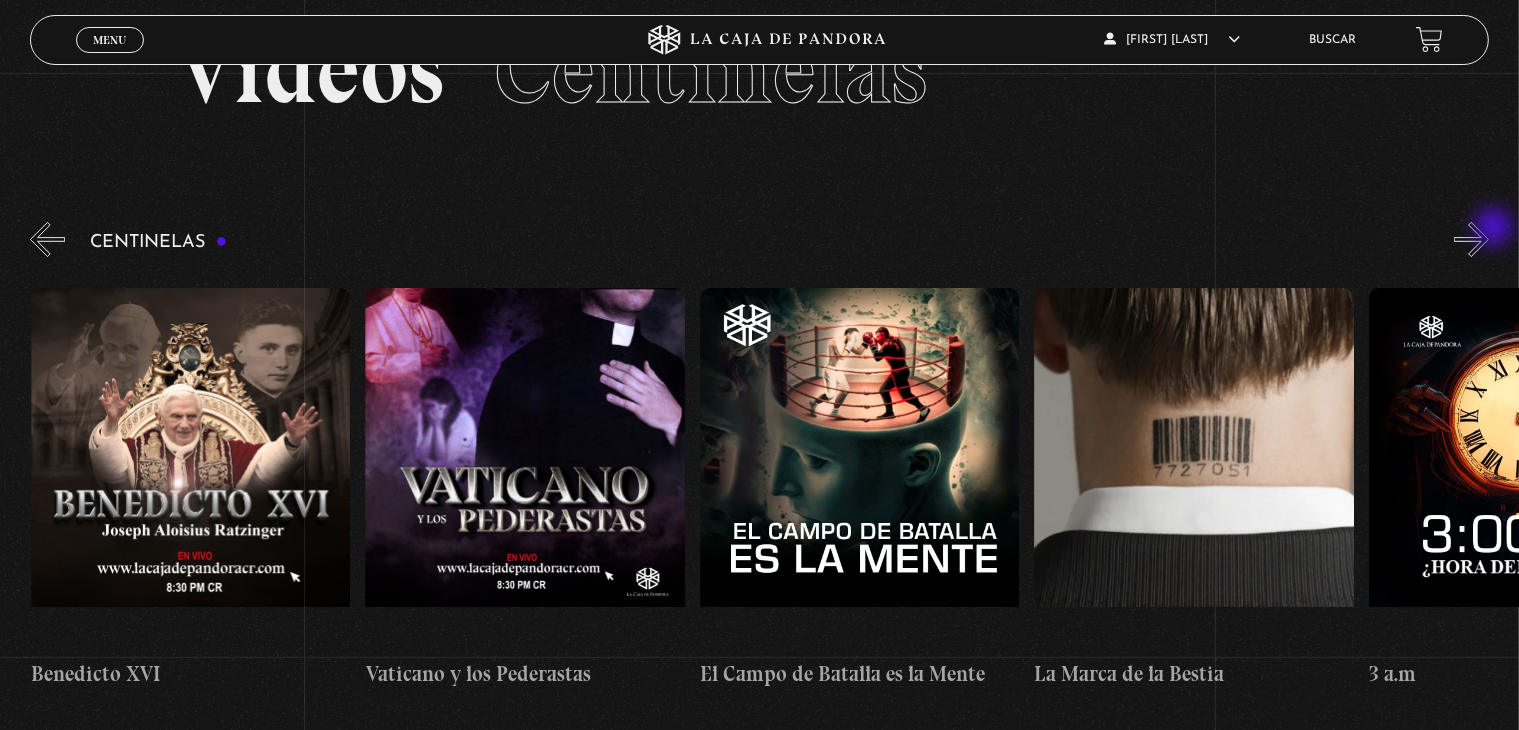 click on "»" at bounding box center [1471, 239] 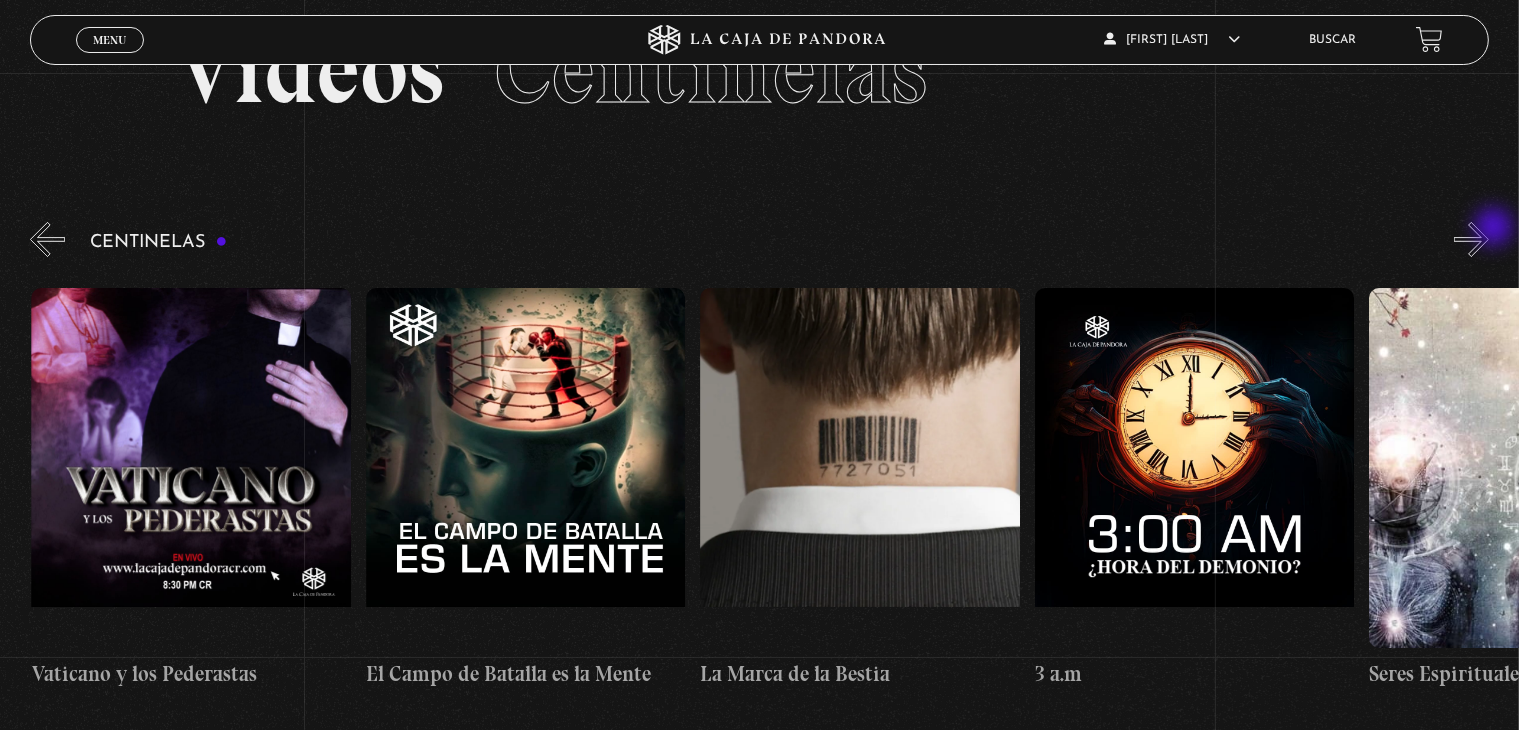 scroll, scrollTop: 0, scrollLeft: 29096, axis: horizontal 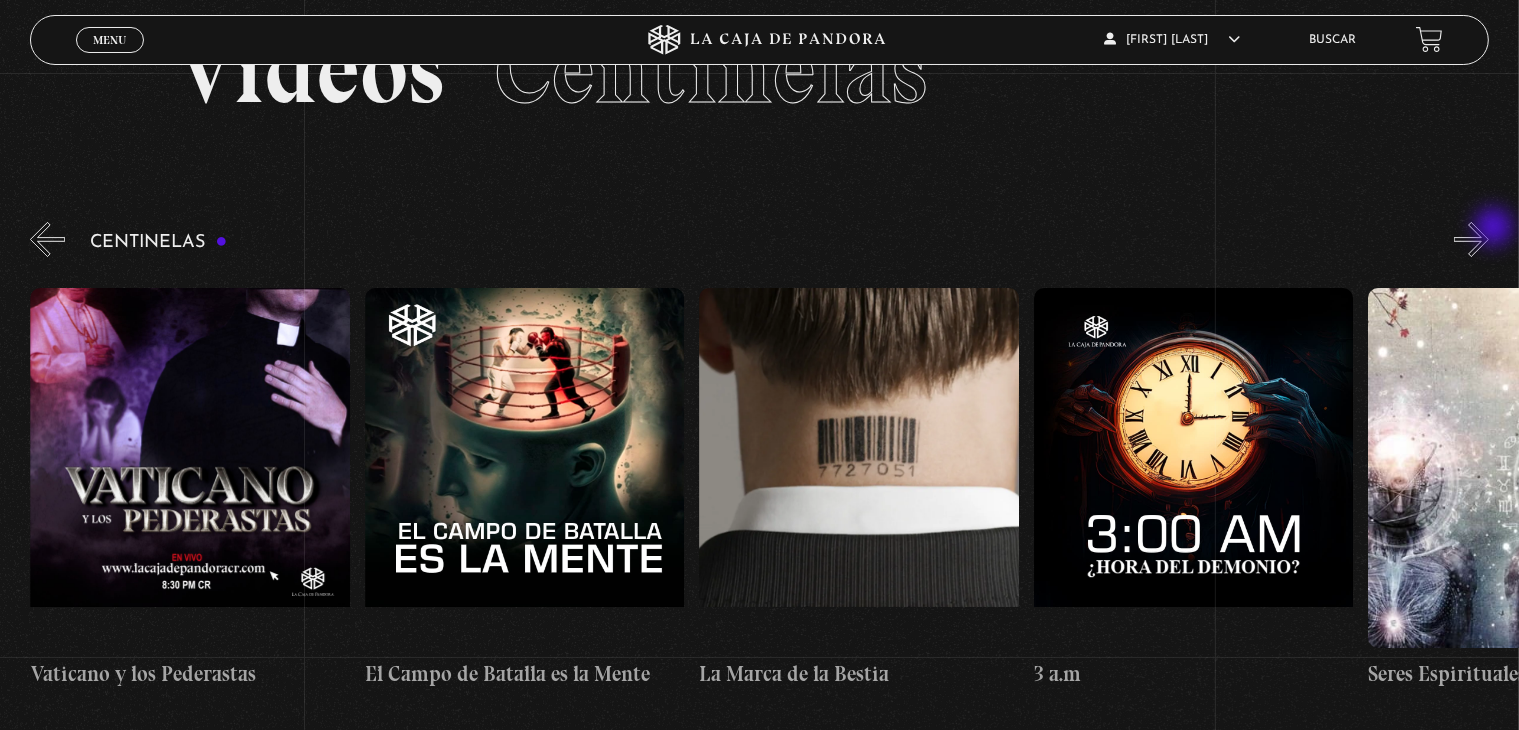 click on "»" at bounding box center (1471, 239) 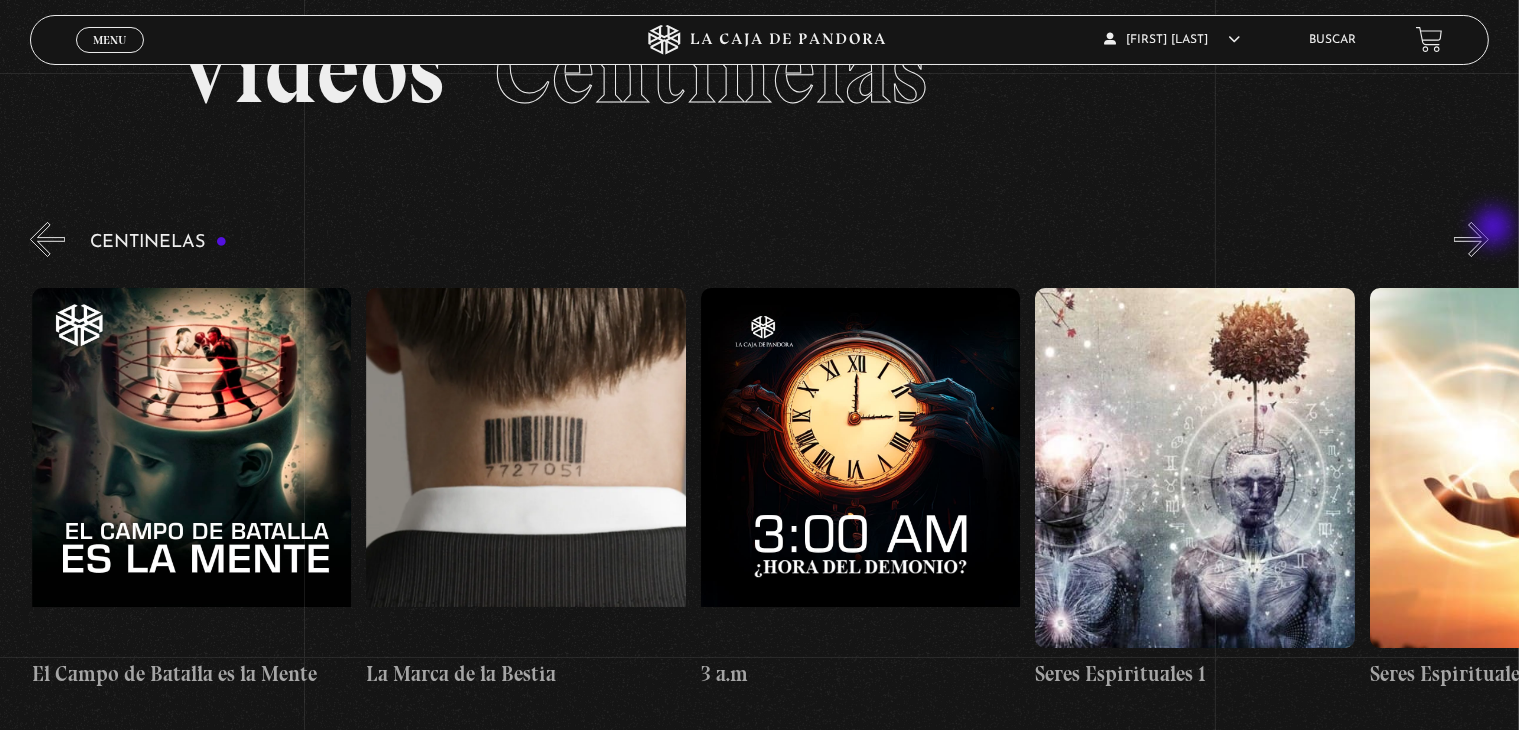 scroll, scrollTop: 0, scrollLeft: 29430, axis: horizontal 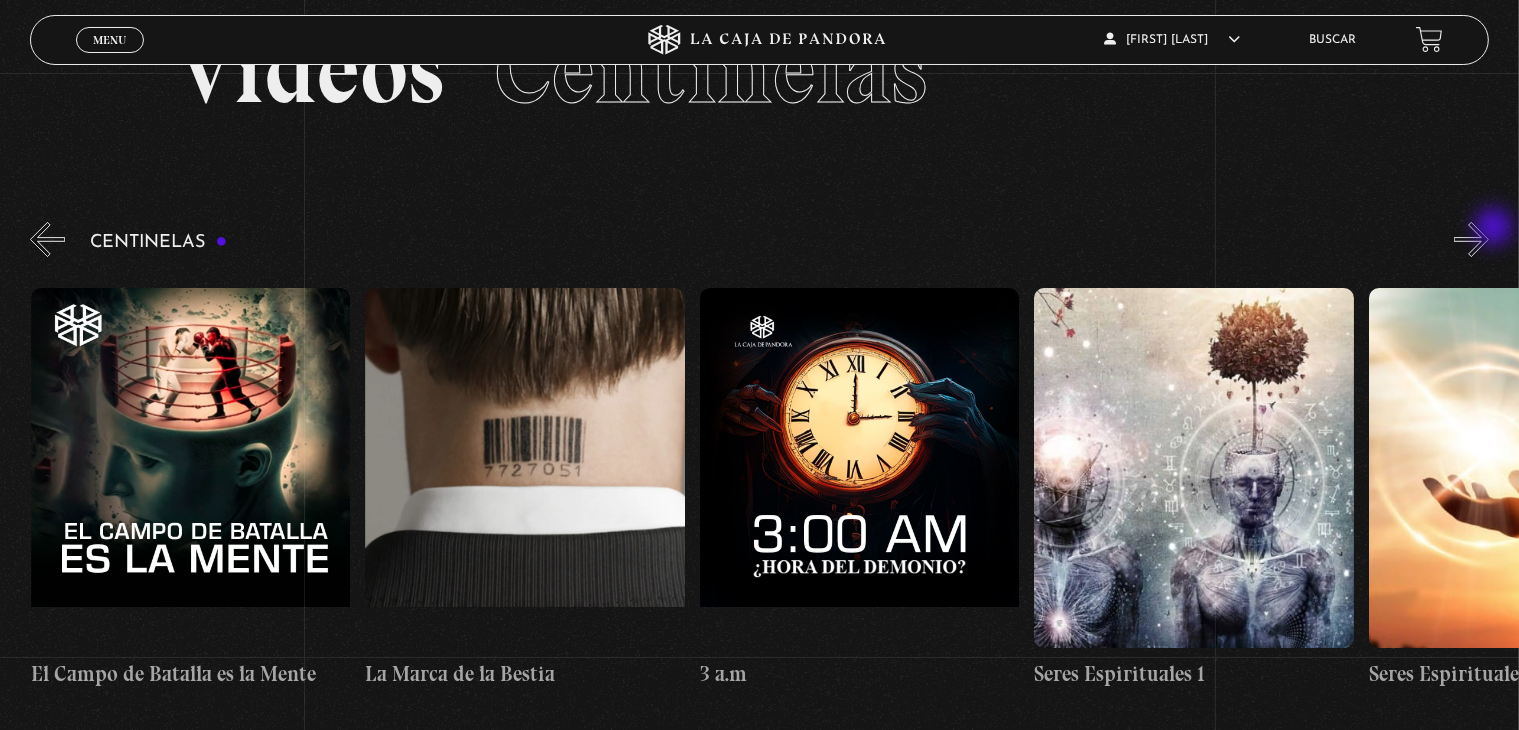 click on "»" at bounding box center (1471, 239) 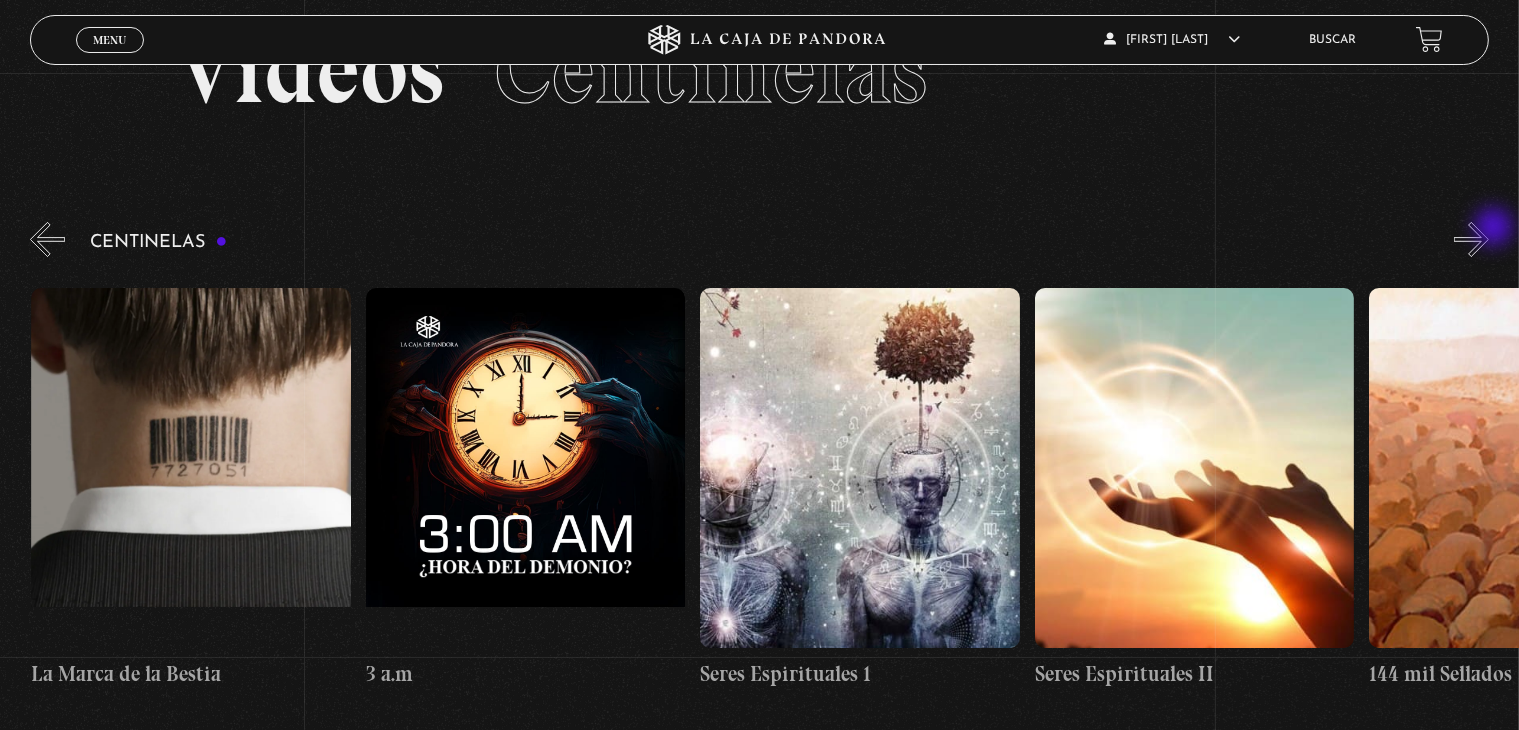scroll, scrollTop: 0, scrollLeft: 29764, axis: horizontal 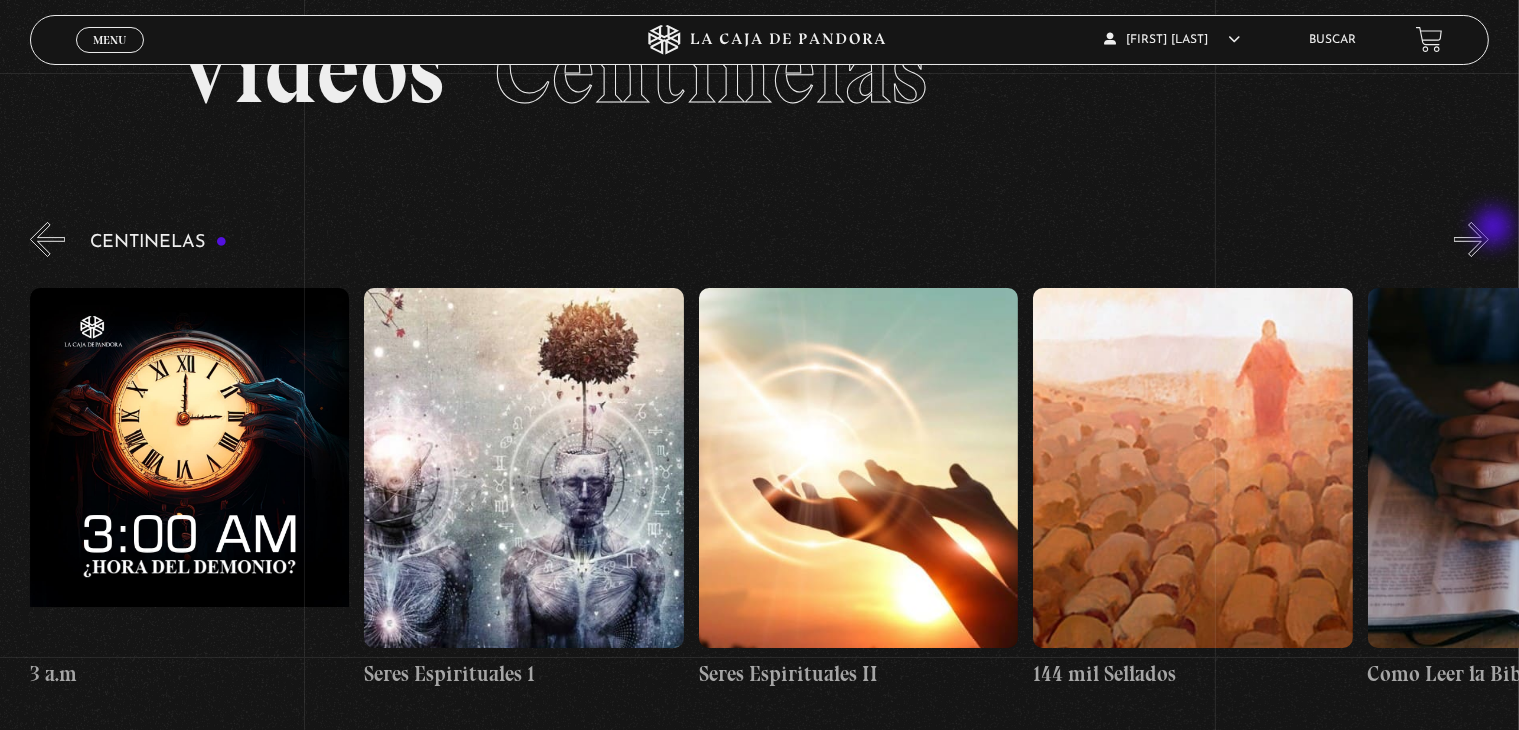 click on "»" at bounding box center [1471, 239] 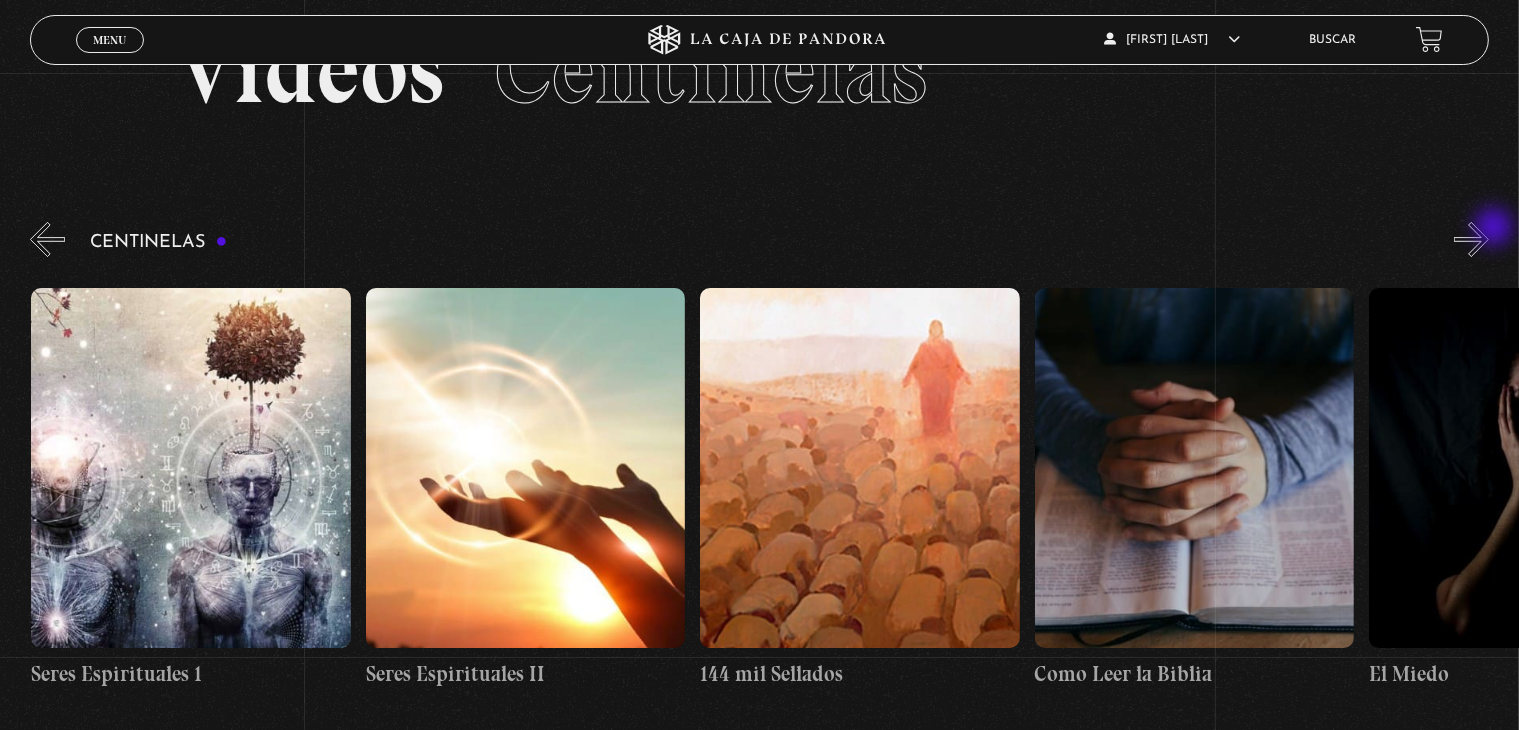 scroll, scrollTop: 0, scrollLeft: 30434, axis: horizontal 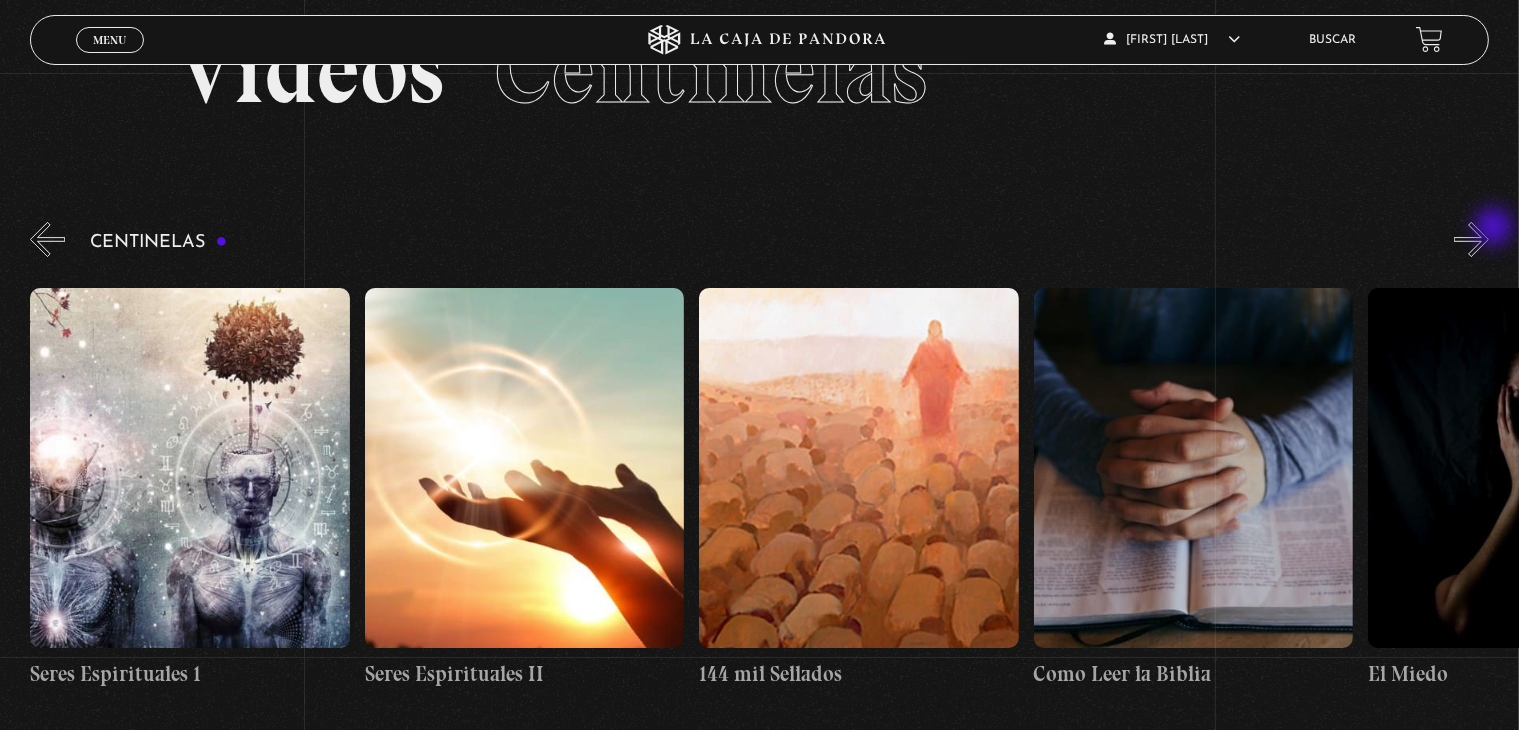click on "»" at bounding box center [1471, 239] 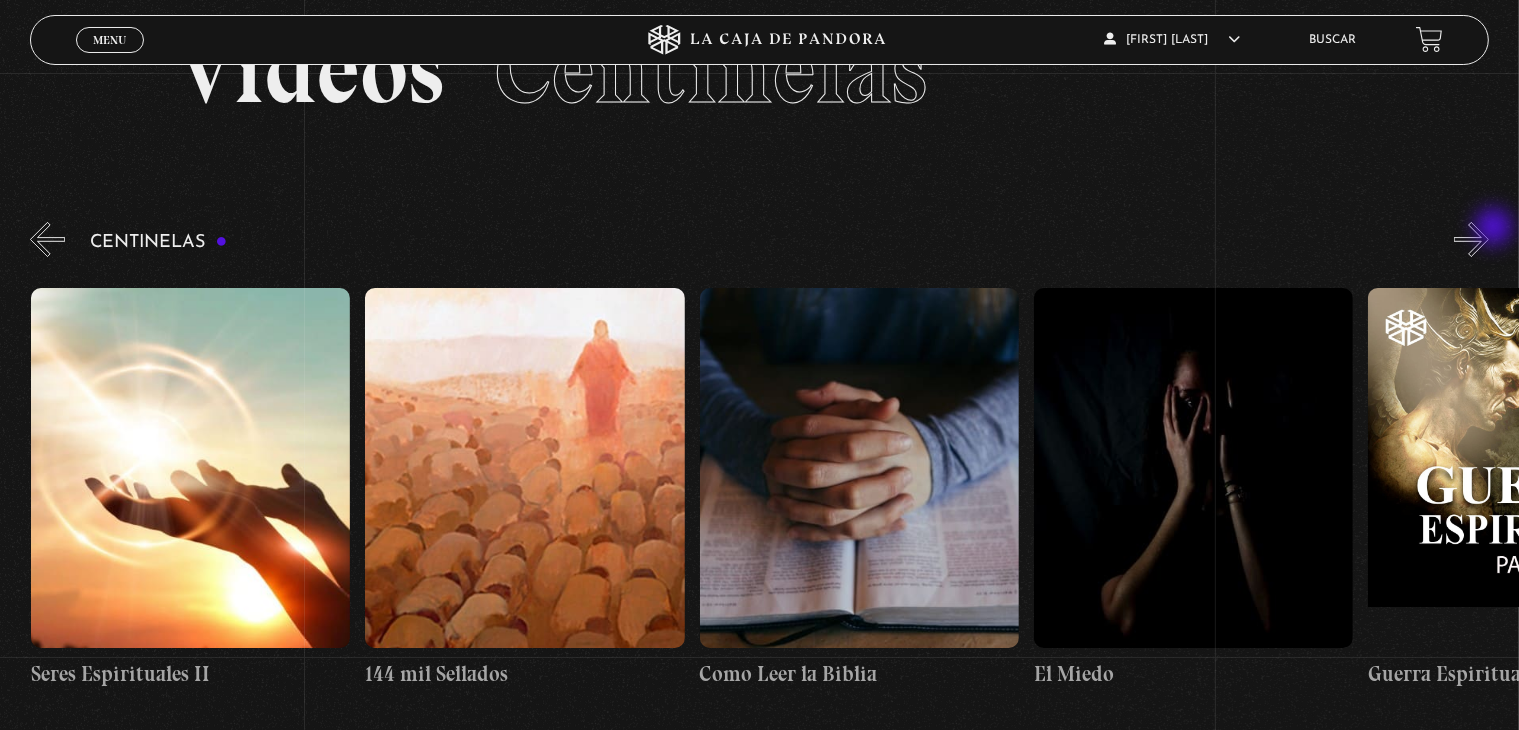 click on "»" at bounding box center [1471, 239] 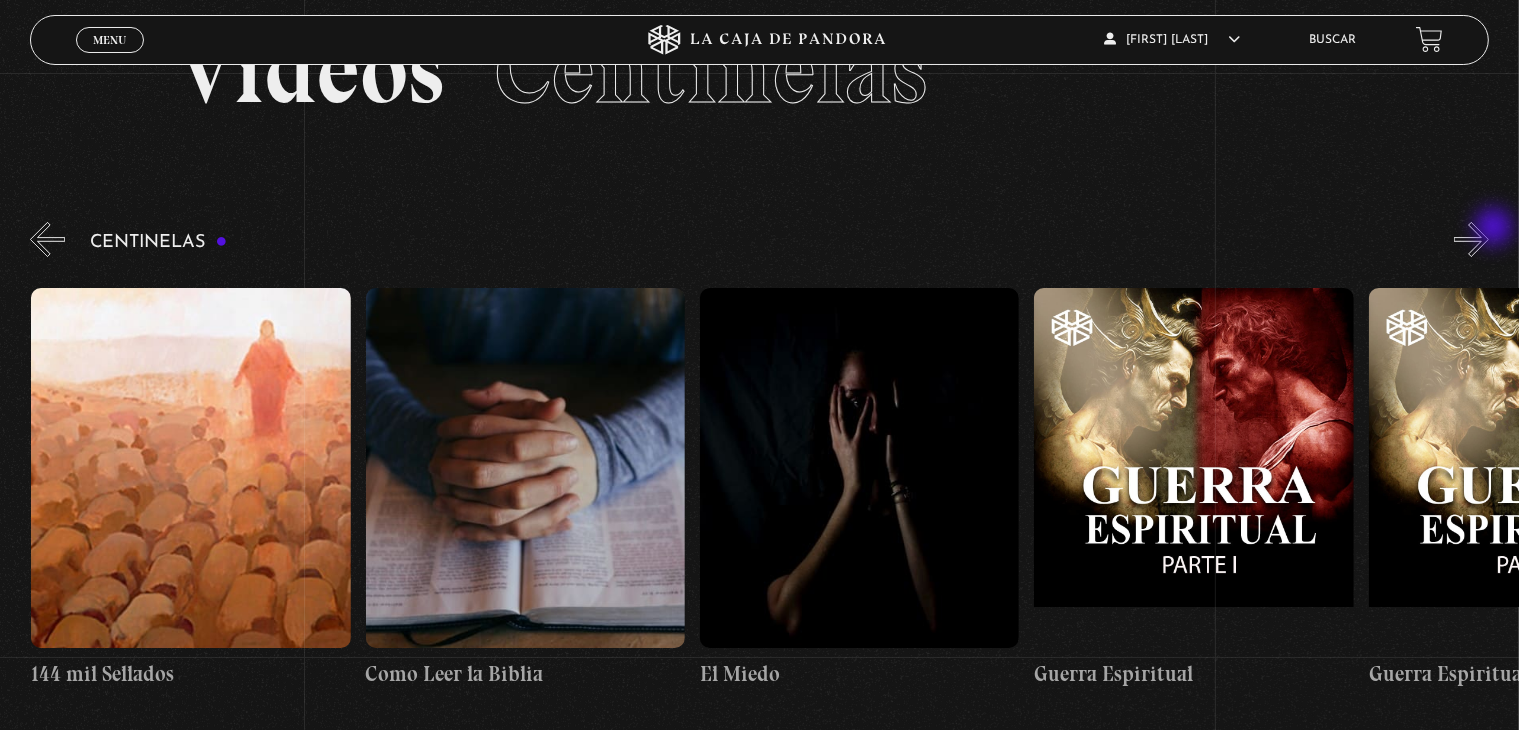 scroll, scrollTop: 0, scrollLeft: 31103, axis: horizontal 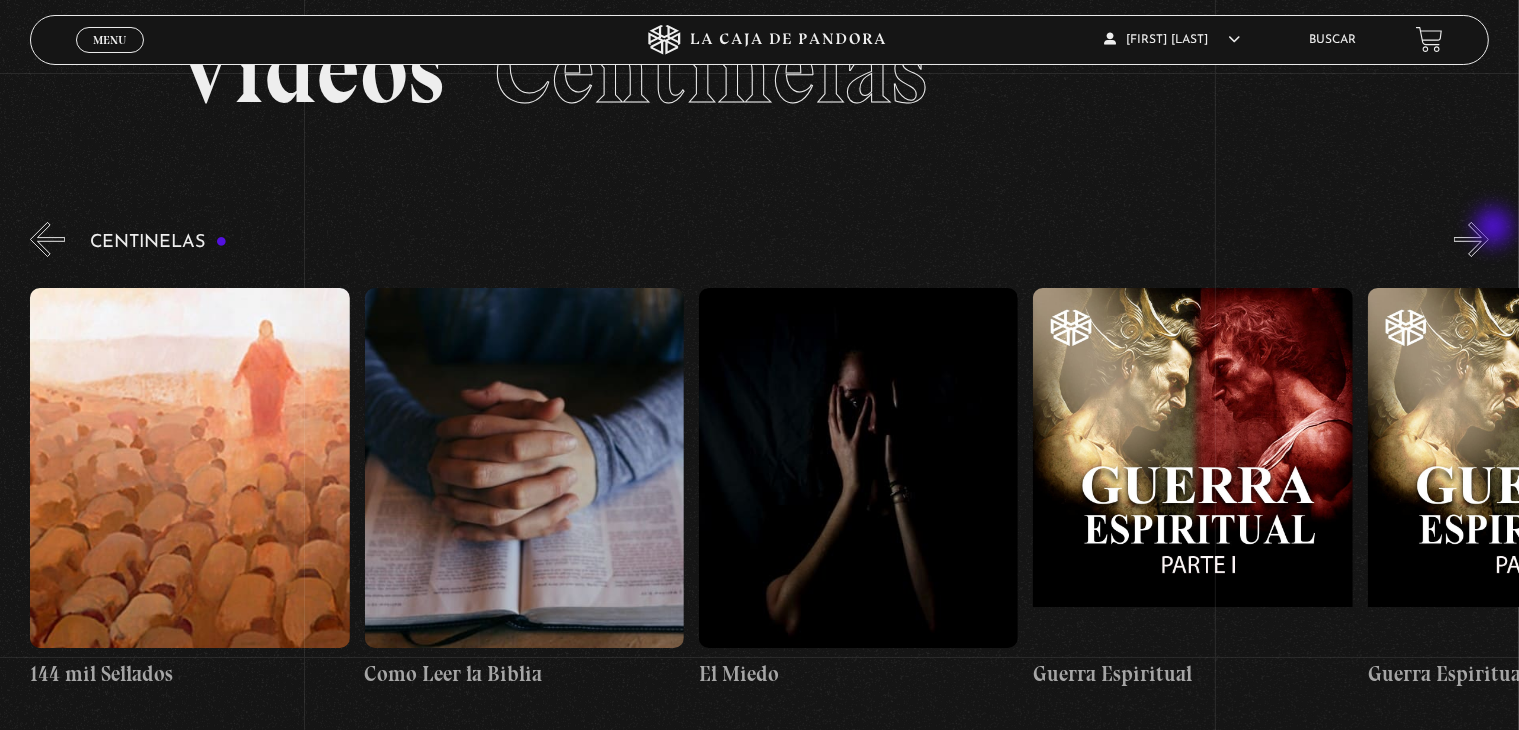 click on "»" at bounding box center (1471, 239) 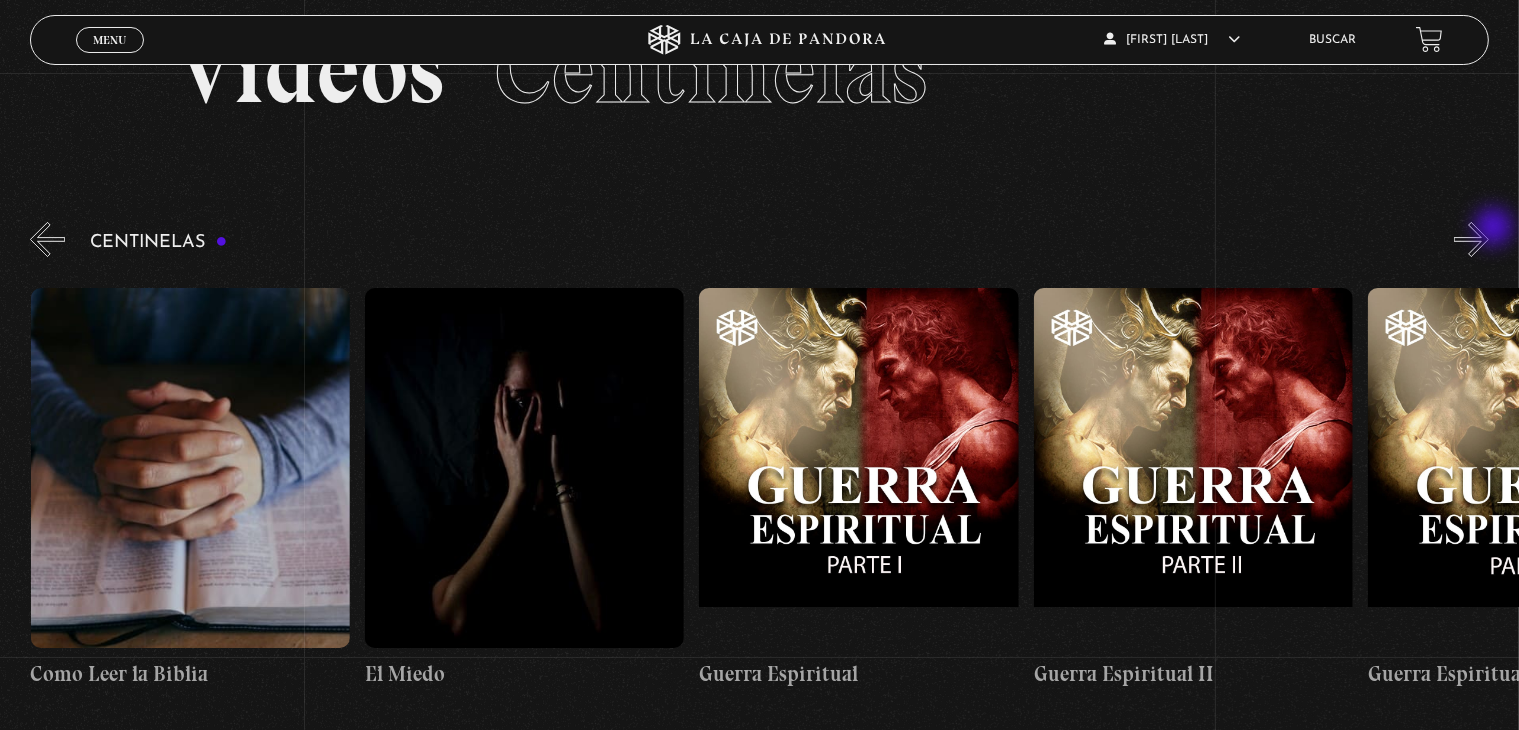 click on "»" at bounding box center (1471, 239) 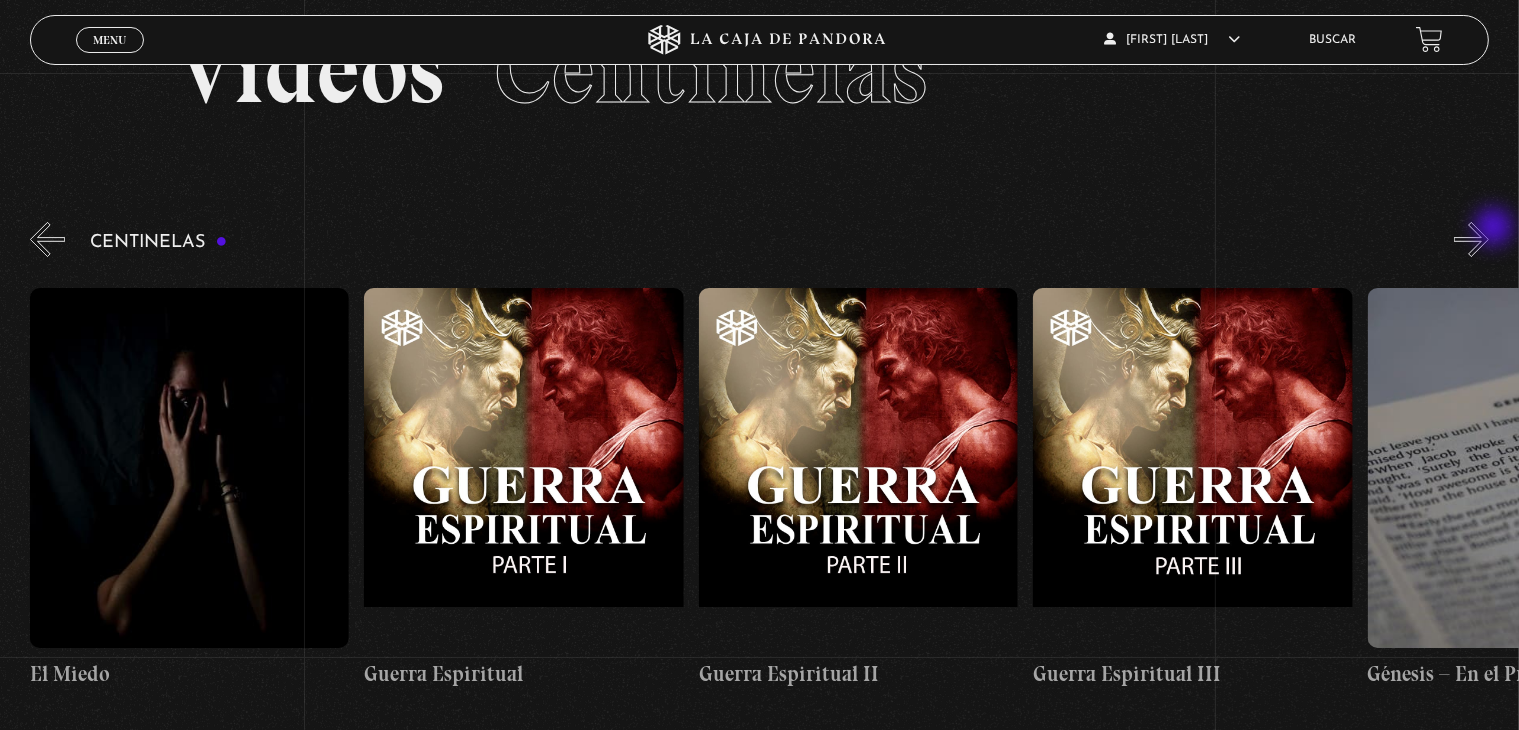 click on "»" at bounding box center [1471, 239] 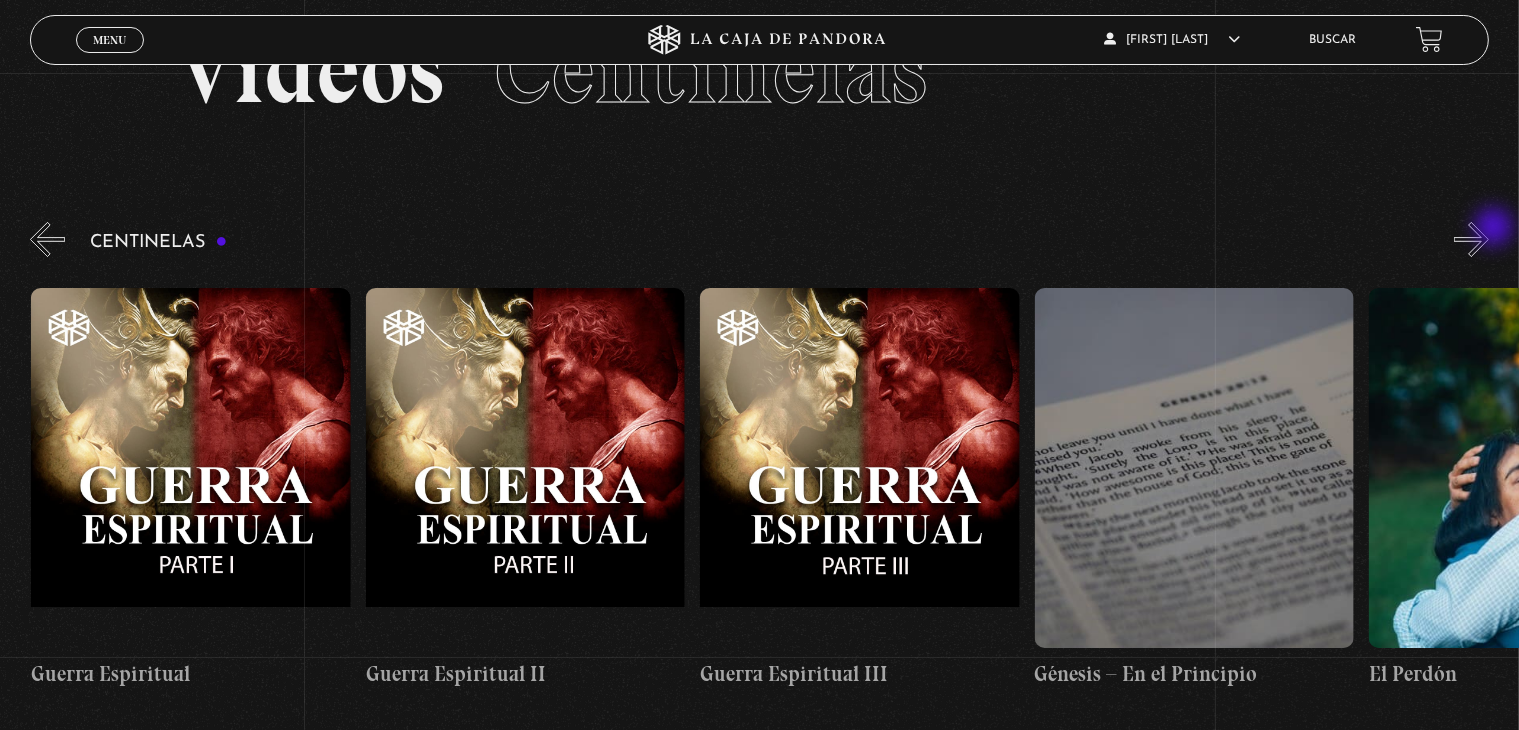scroll, scrollTop: 0, scrollLeft: 32106, axis: horizontal 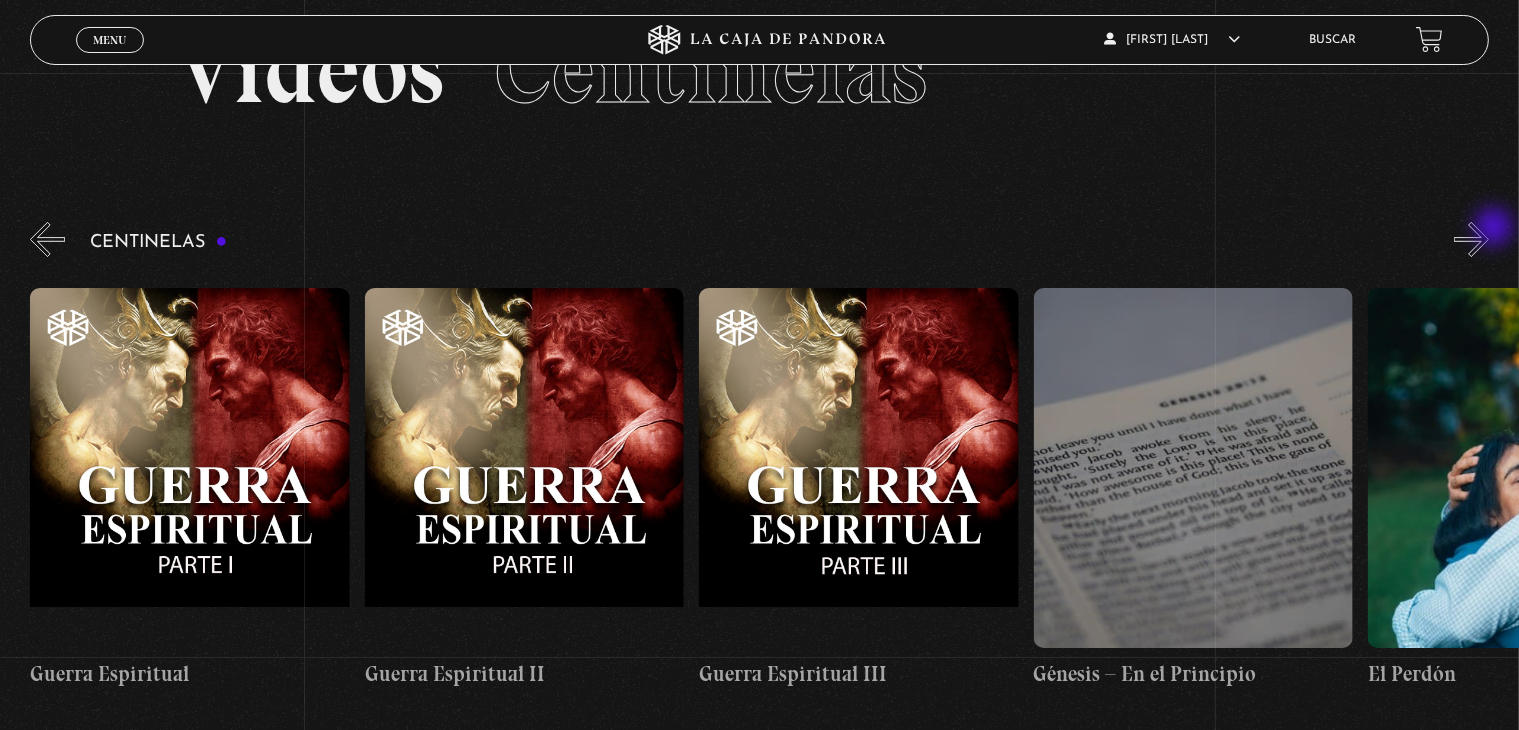 click on "»" at bounding box center (1471, 239) 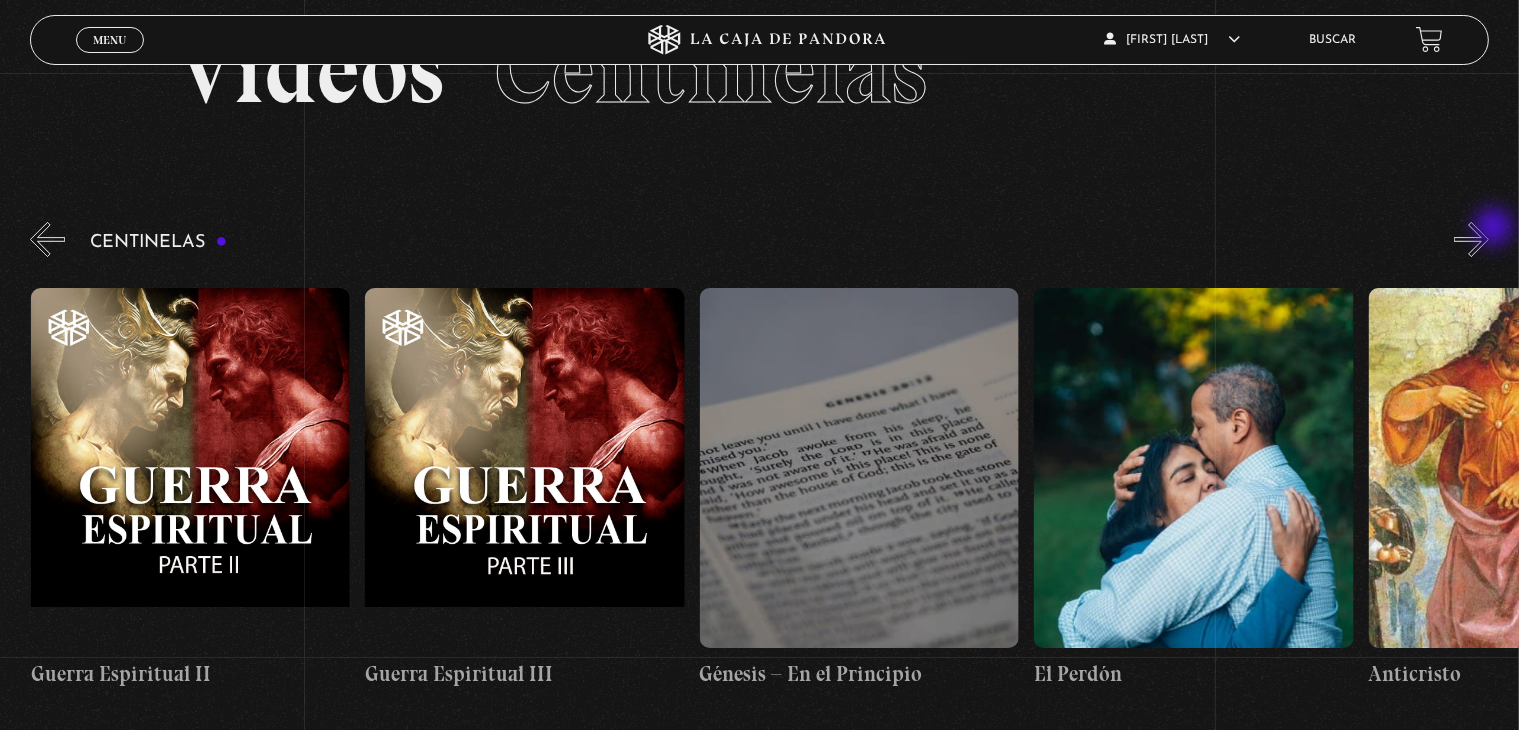 click on "»" at bounding box center [1471, 239] 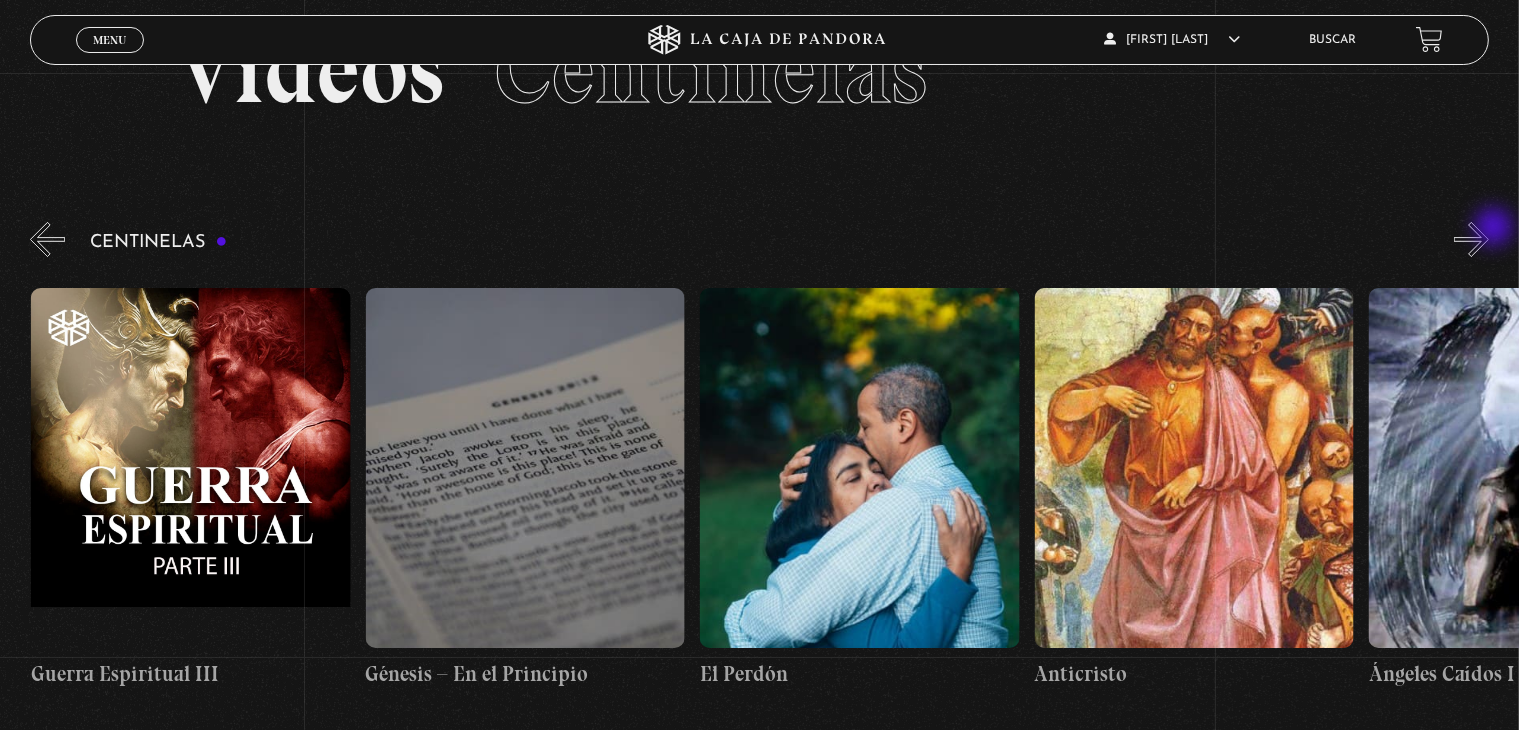 scroll, scrollTop: 0, scrollLeft: 32775, axis: horizontal 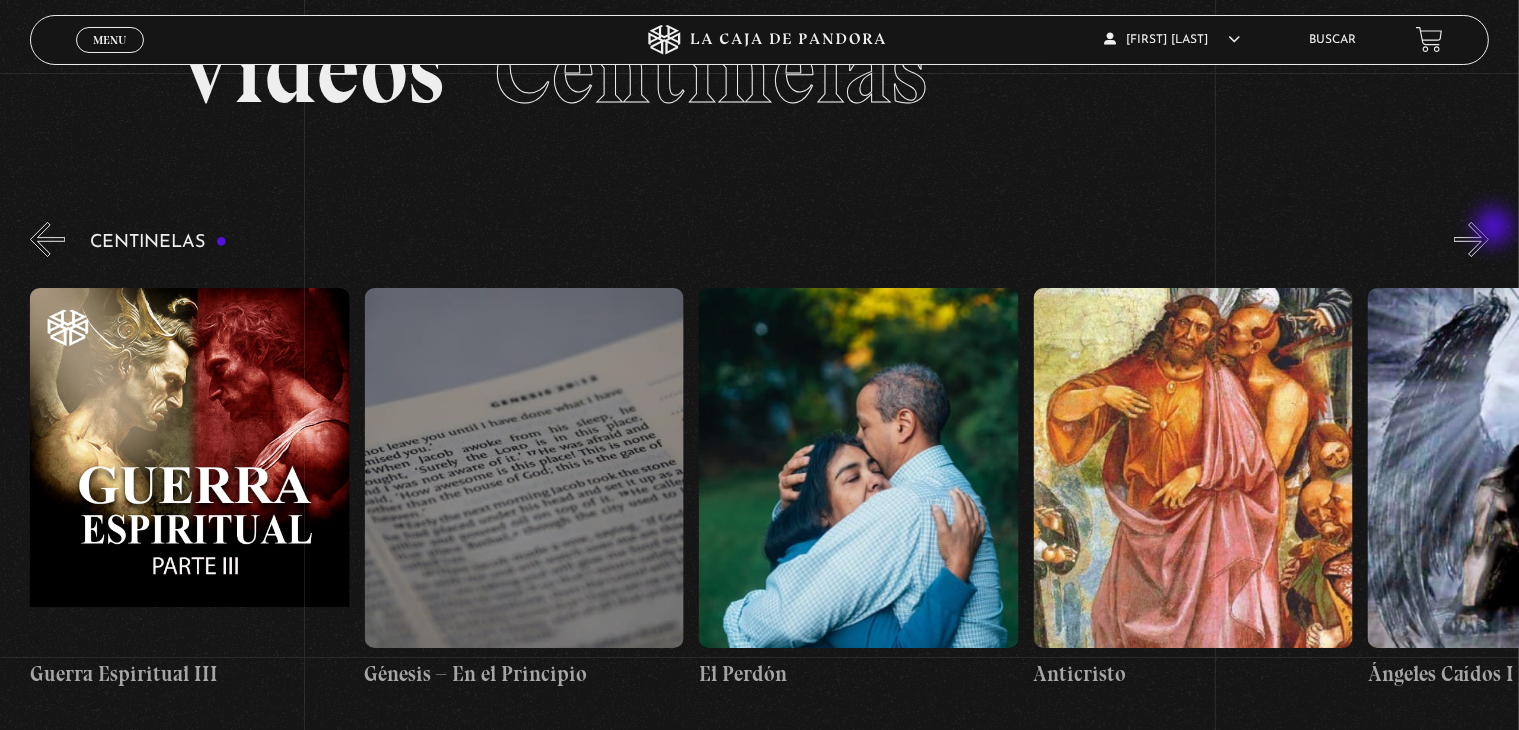 click on "»" at bounding box center [1471, 239] 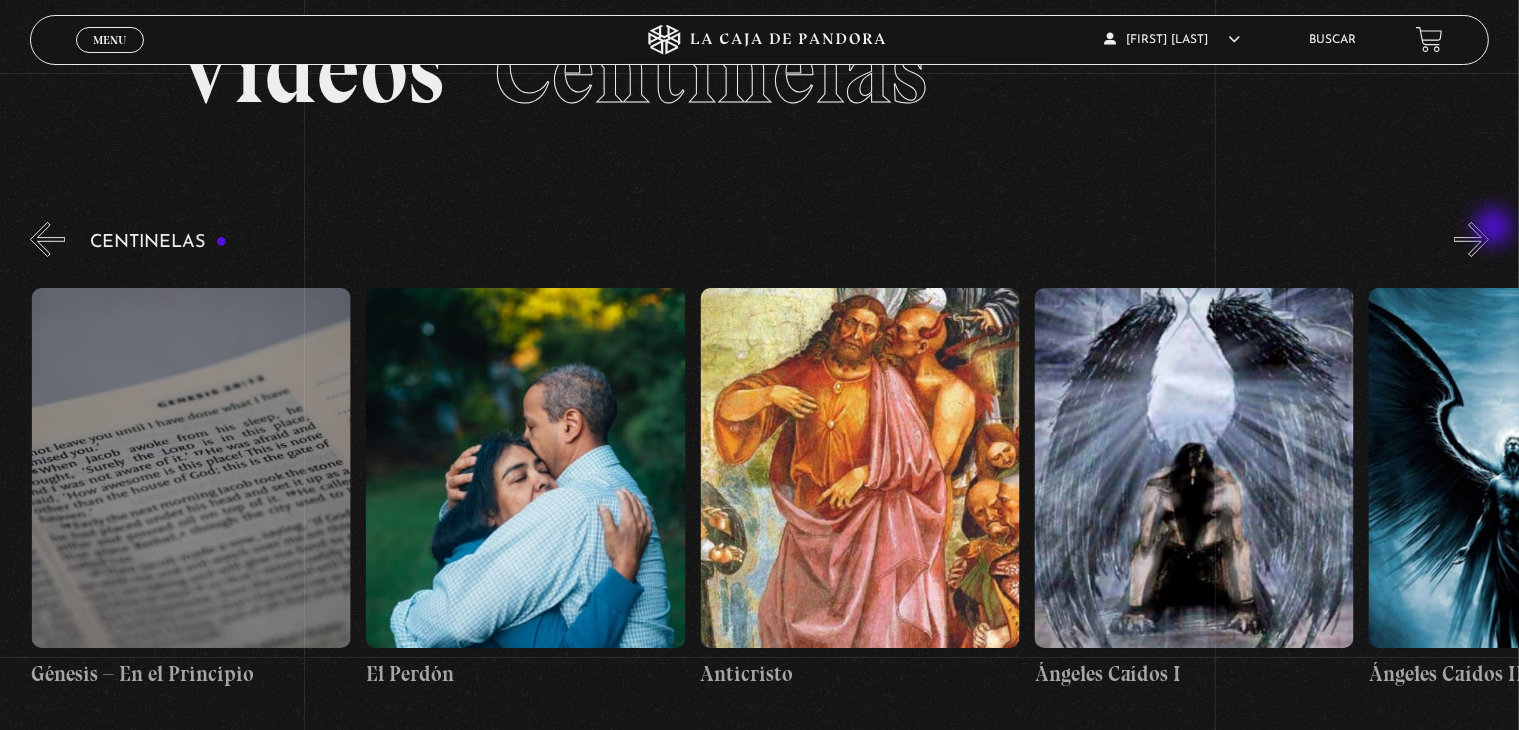 scroll, scrollTop: 0, scrollLeft: 33109, axis: horizontal 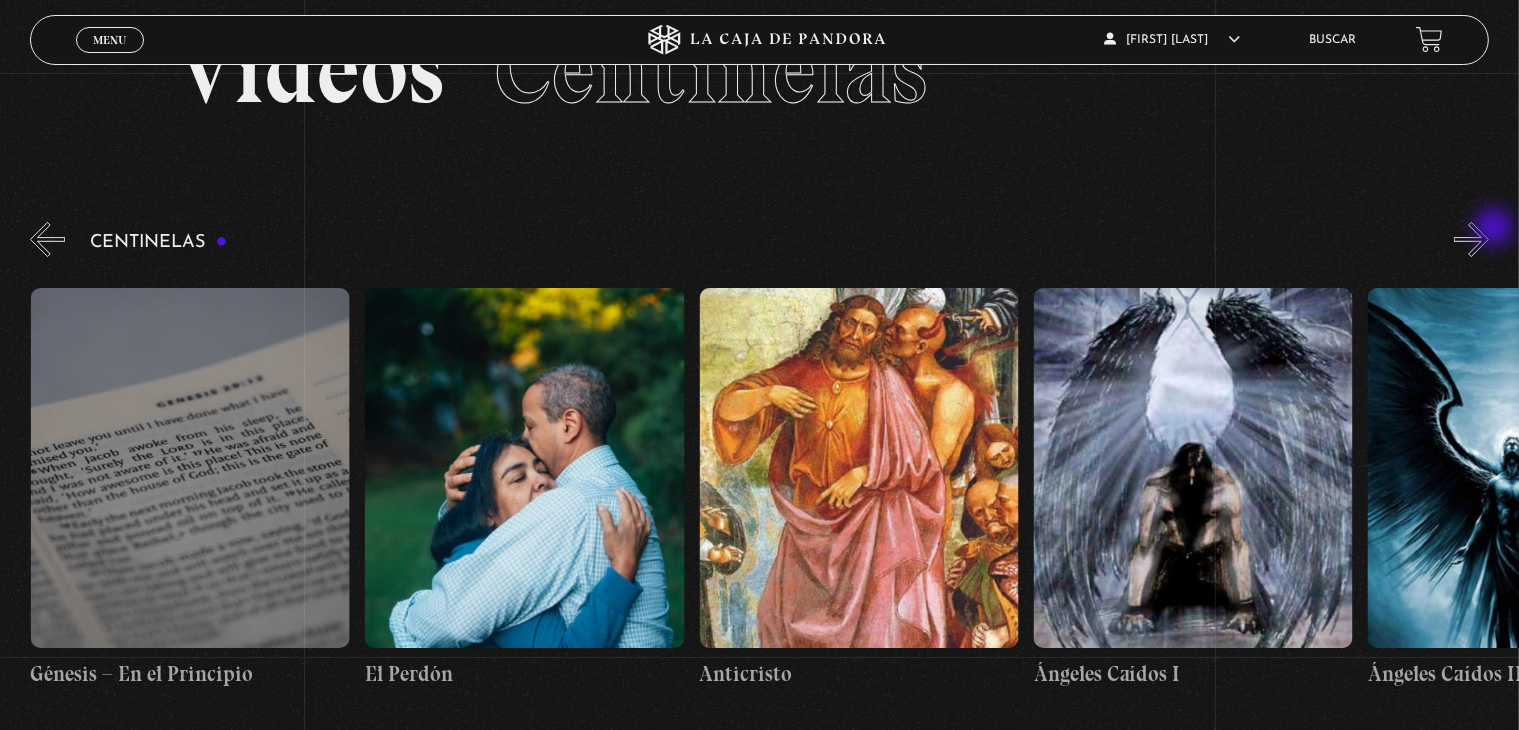 click on "»" at bounding box center [1471, 239] 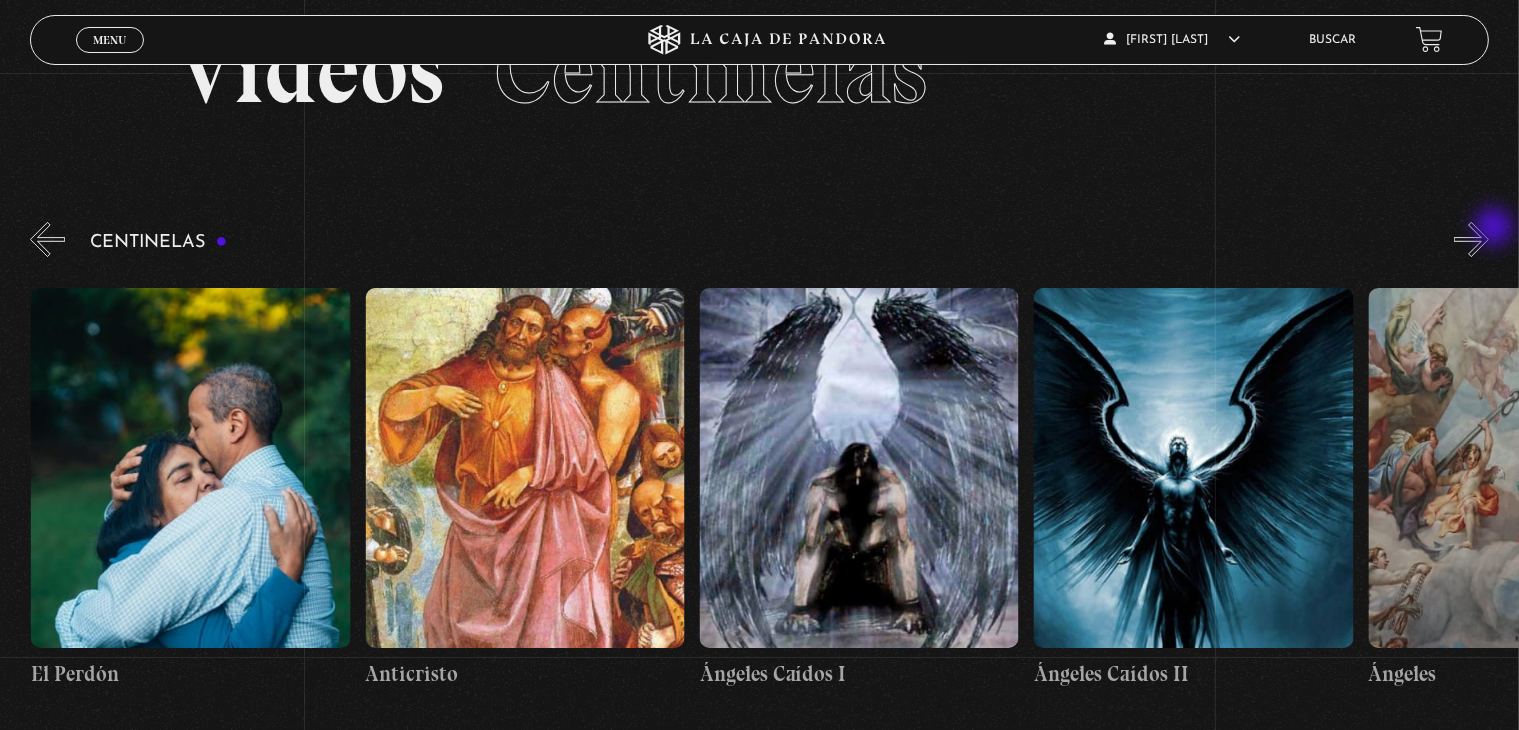 scroll, scrollTop: 0, scrollLeft: 33444, axis: horizontal 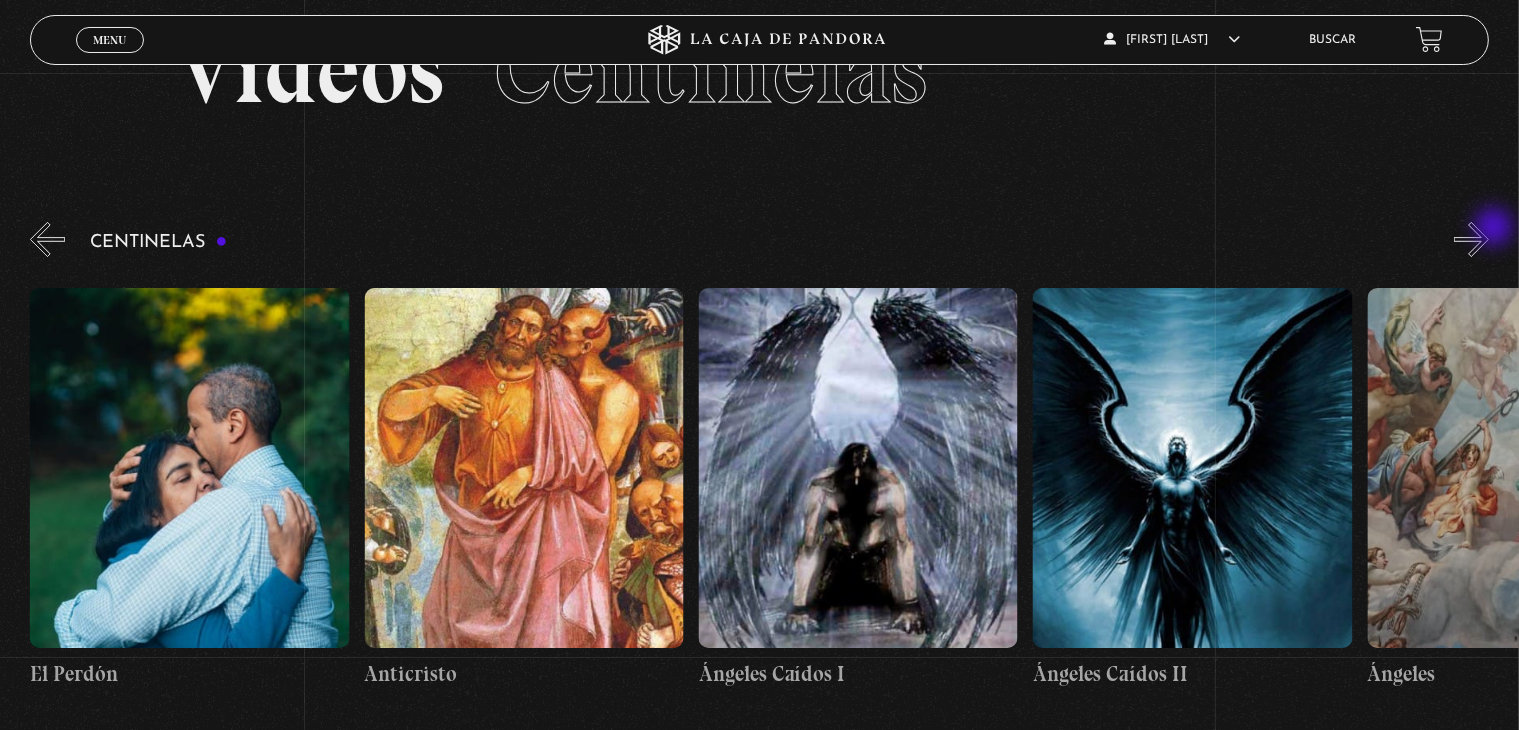 click on "»" at bounding box center [1471, 239] 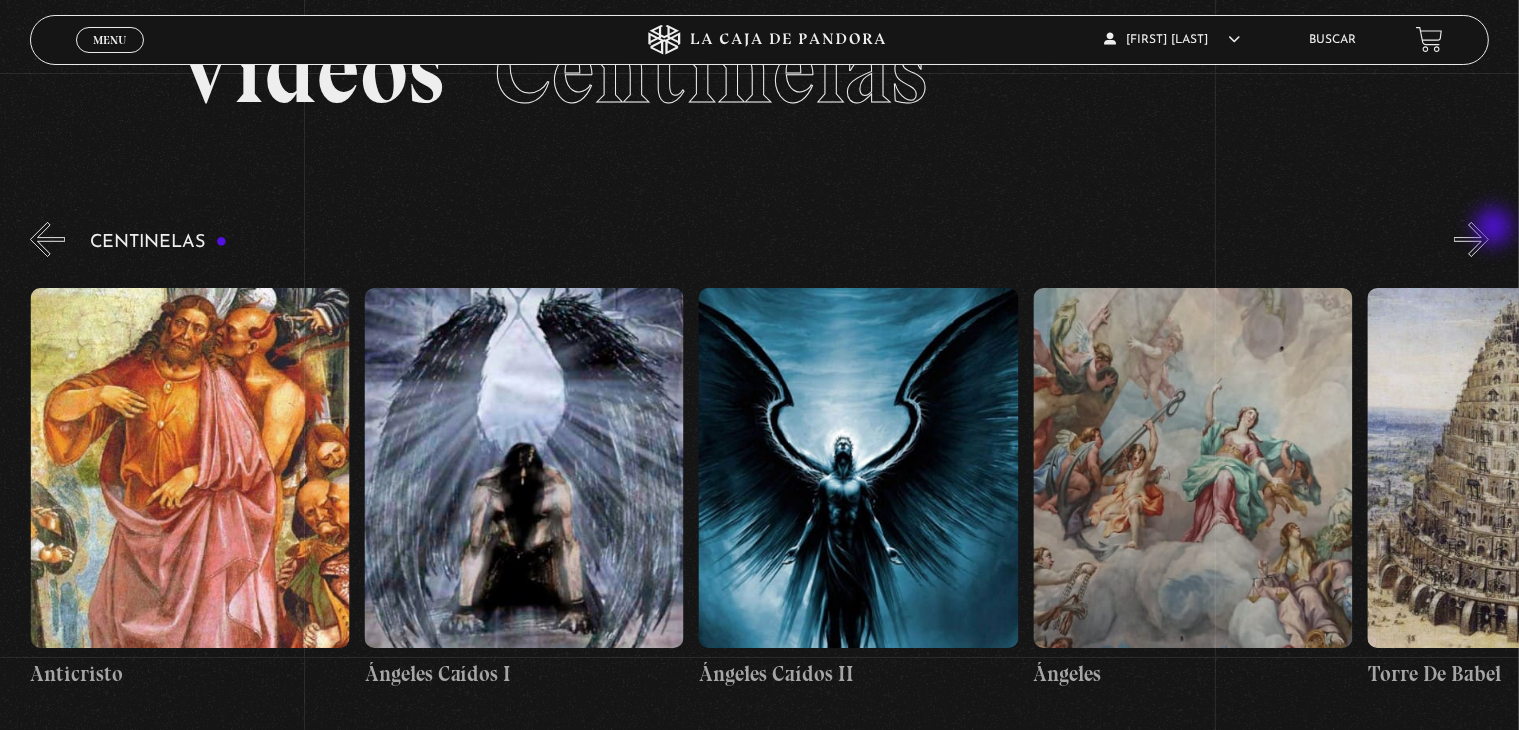 click on "»" at bounding box center [1471, 239] 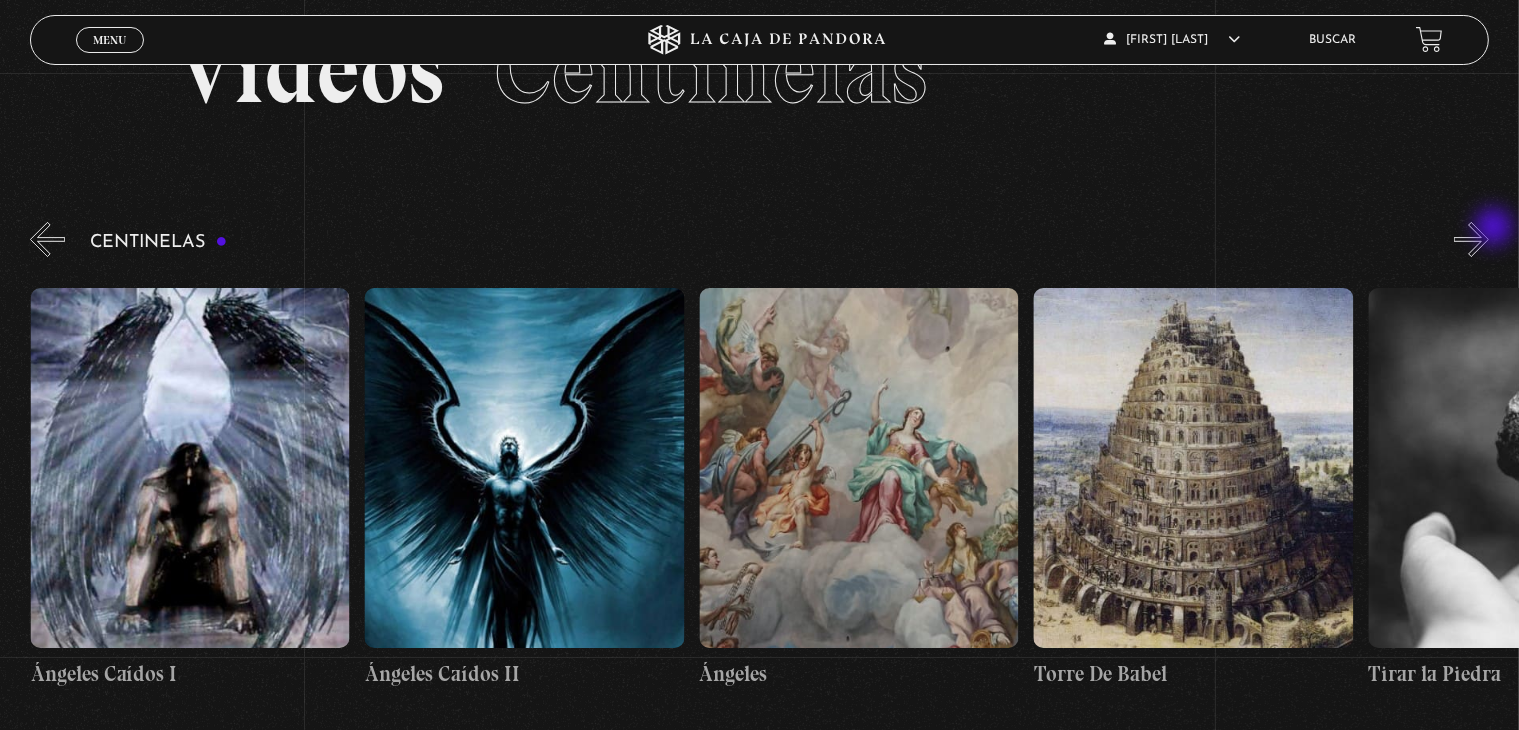 scroll, scrollTop: 0, scrollLeft: 34112, axis: horizontal 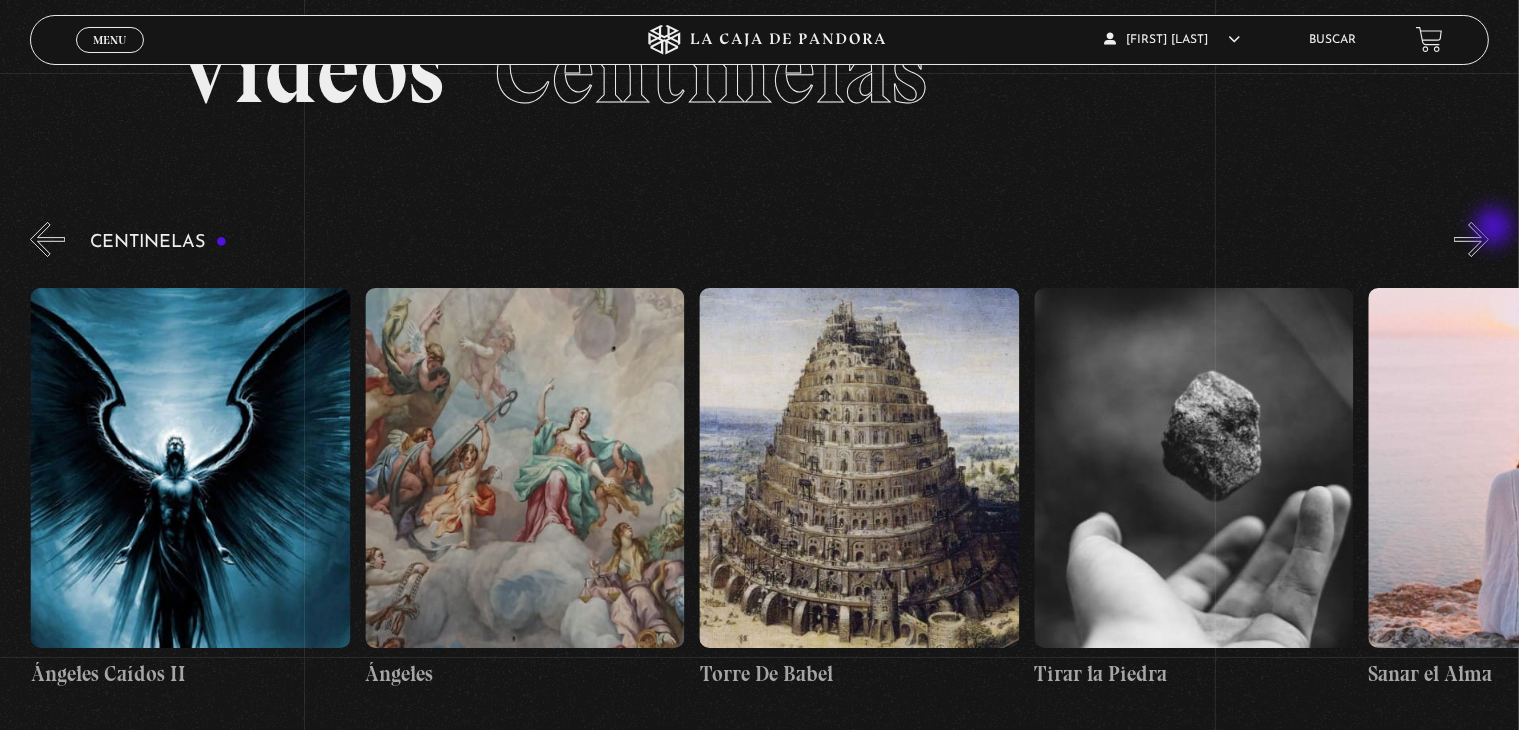 click on "»" at bounding box center (1471, 239) 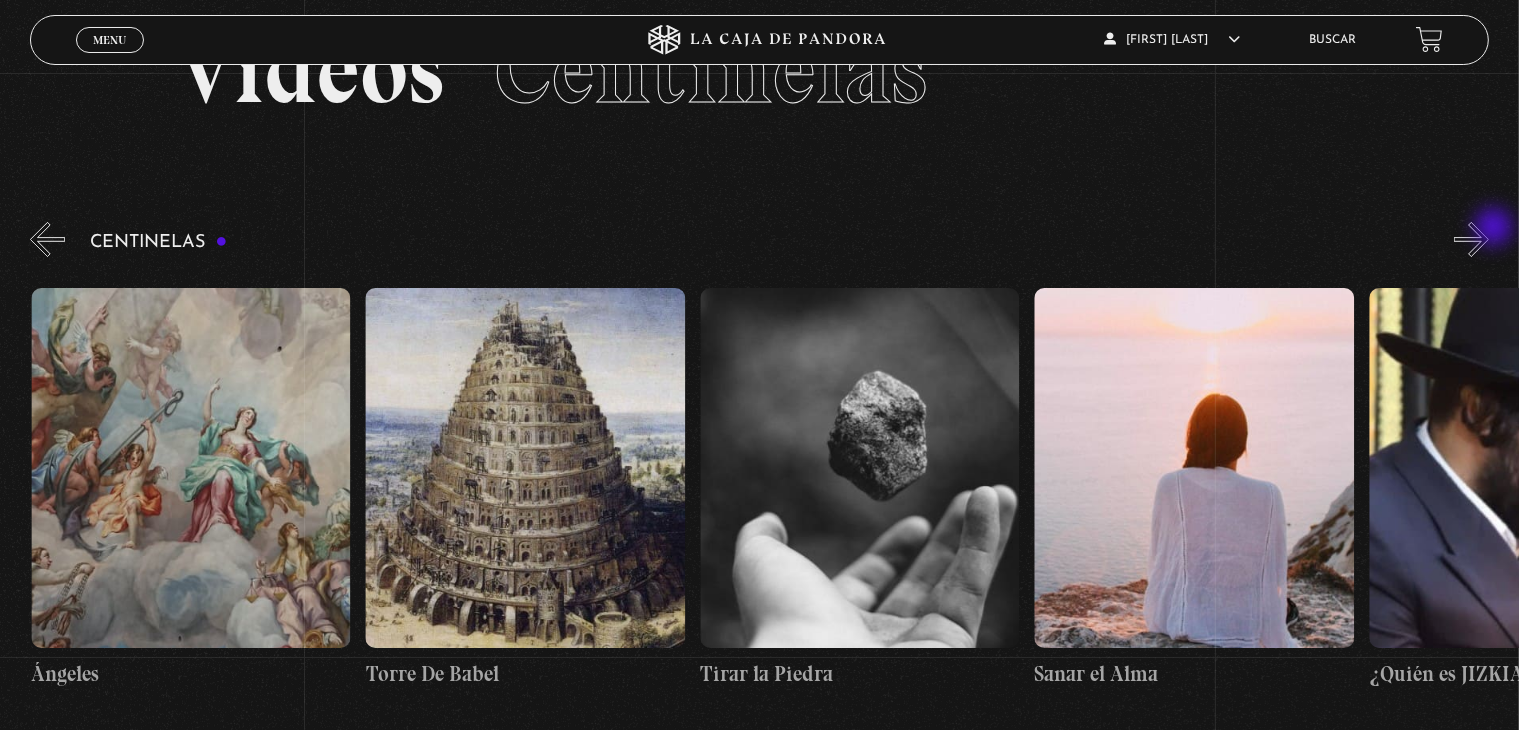 click on "»" at bounding box center [1471, 239] 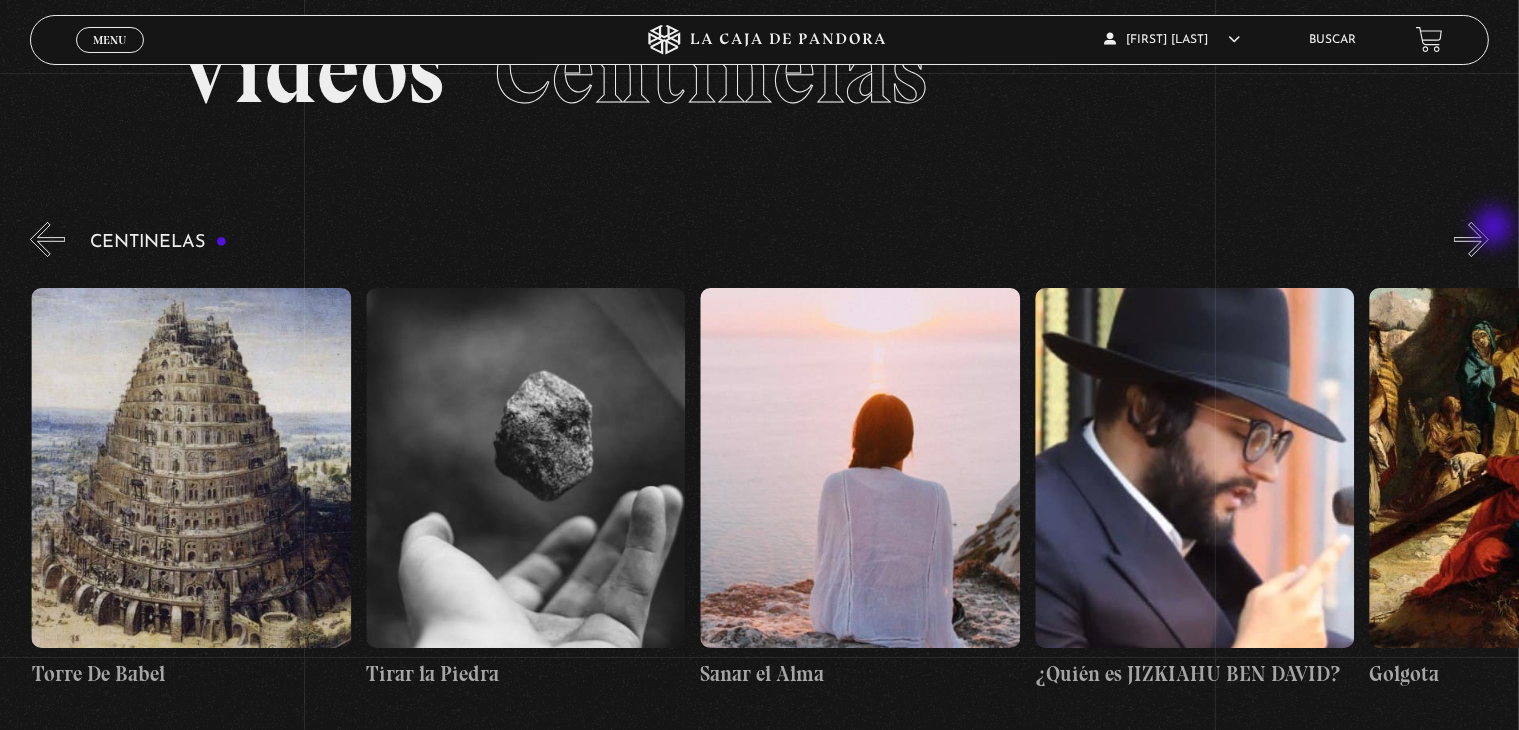 scroll, scrollTop: 0, scrollLeft: 35116, axis: horizontal 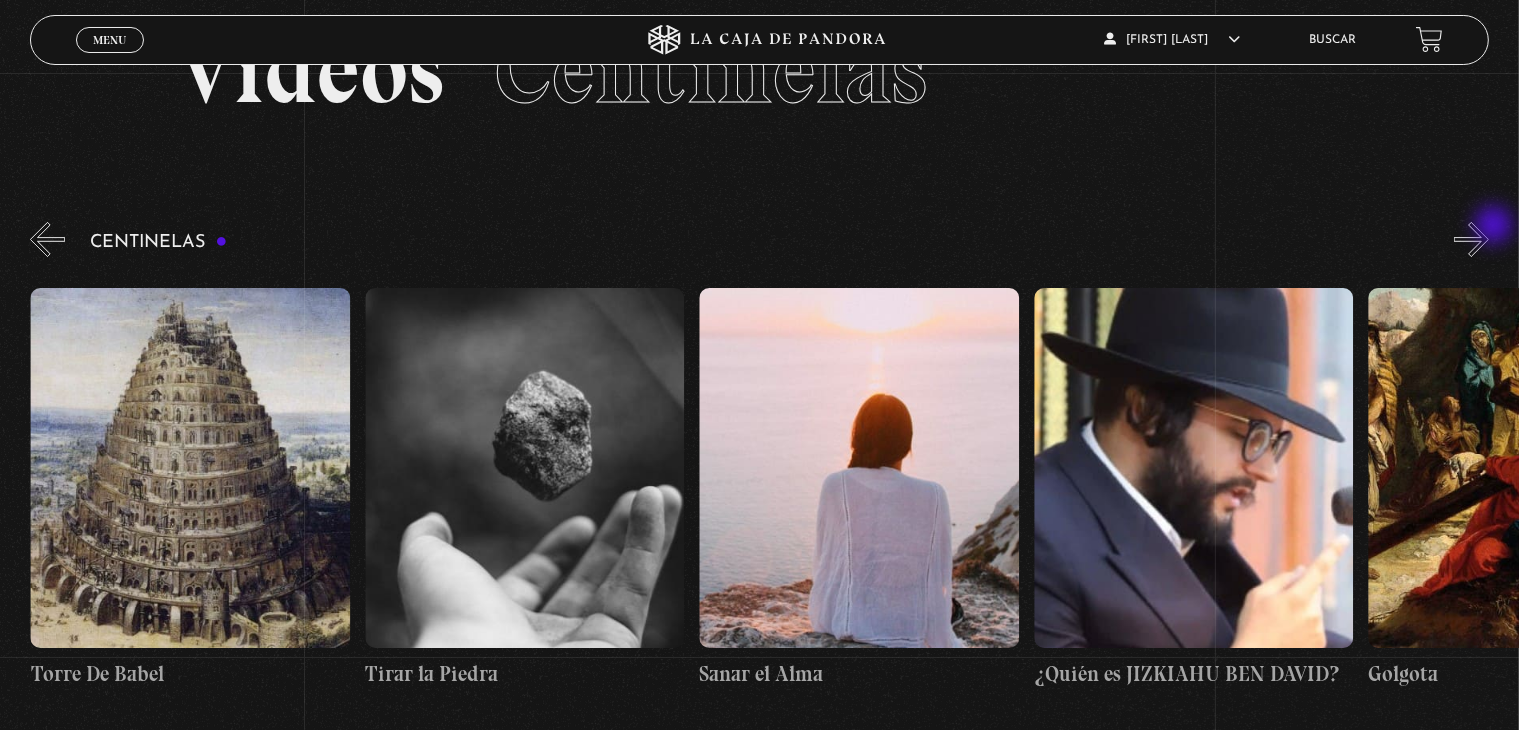 click on "»" at bounding box center [1471, 239] 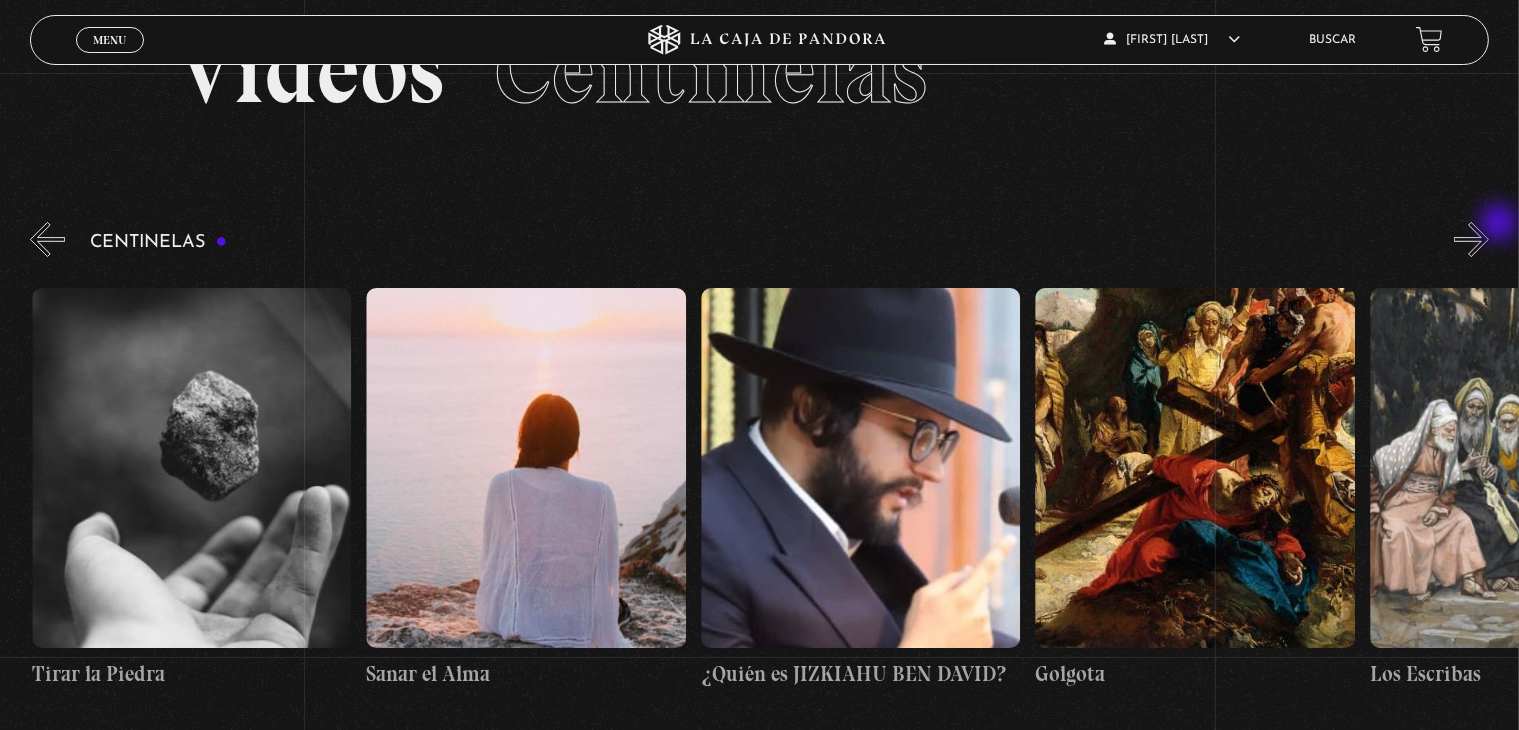 scroll, scrollTop: 0, scrollLeft: 35450, axis: horizontal 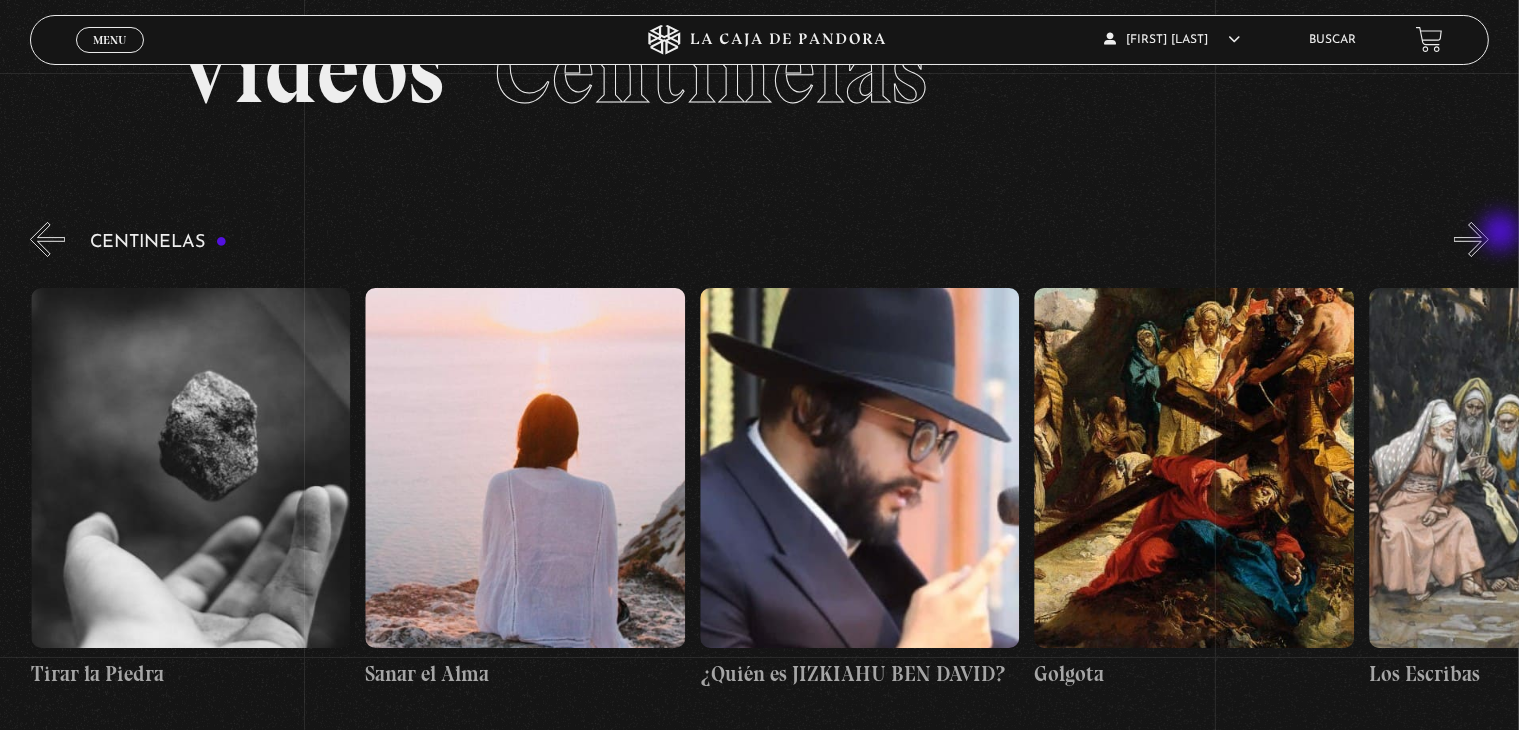 click on "»" at bounding box center [1471, 239] 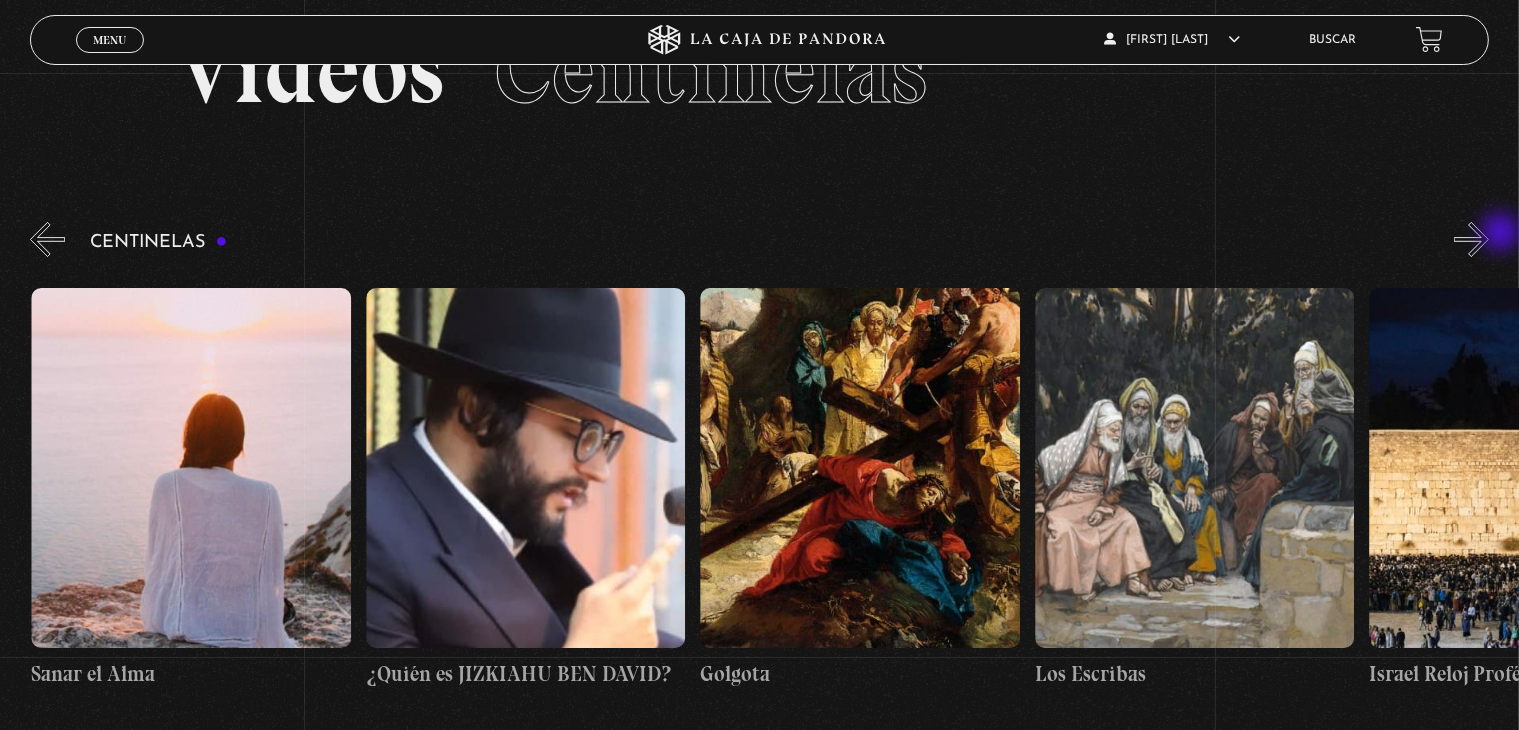 click on "»" at bounding box center [1471, 239] 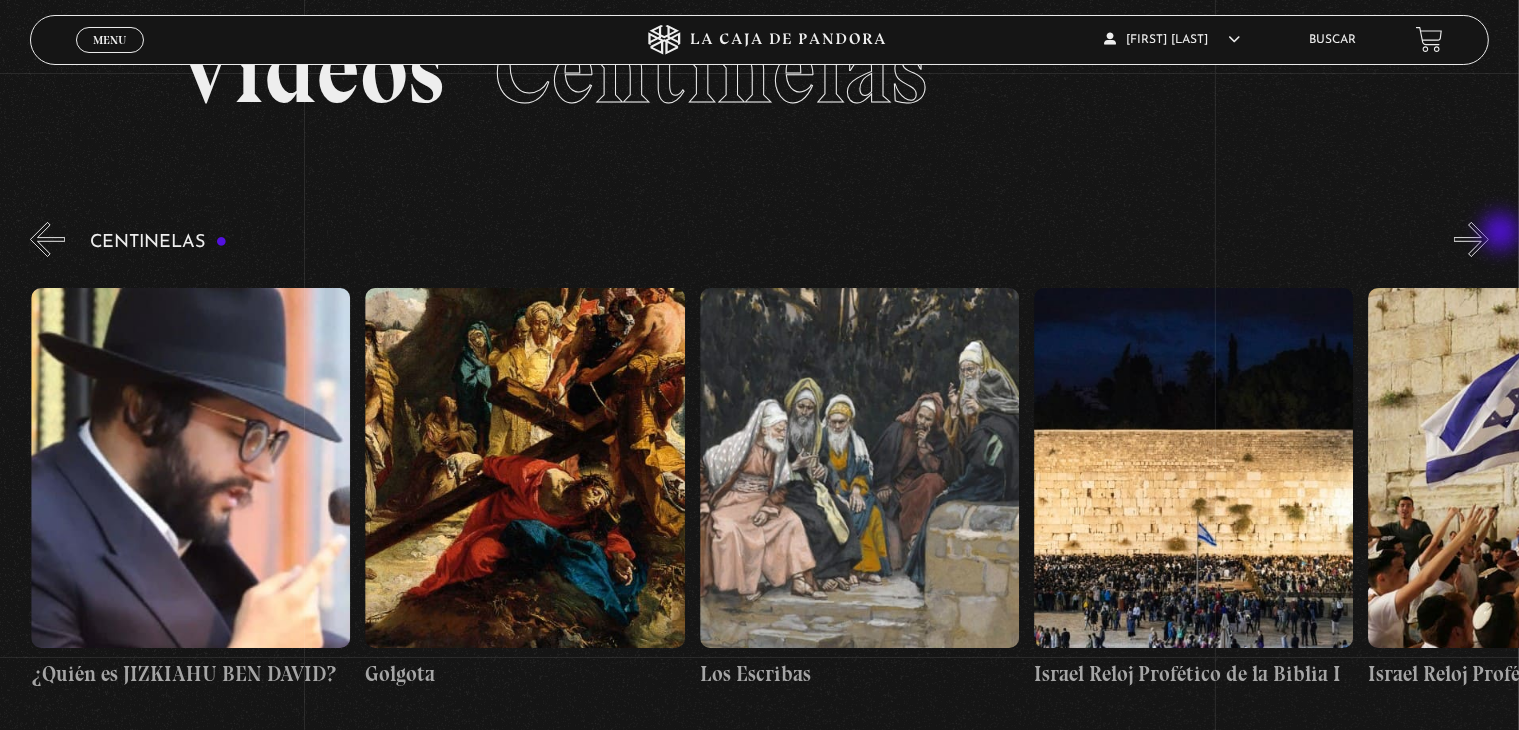 scroll, scrollTop: 0, scrollLeft: 36120, axis: horizontal 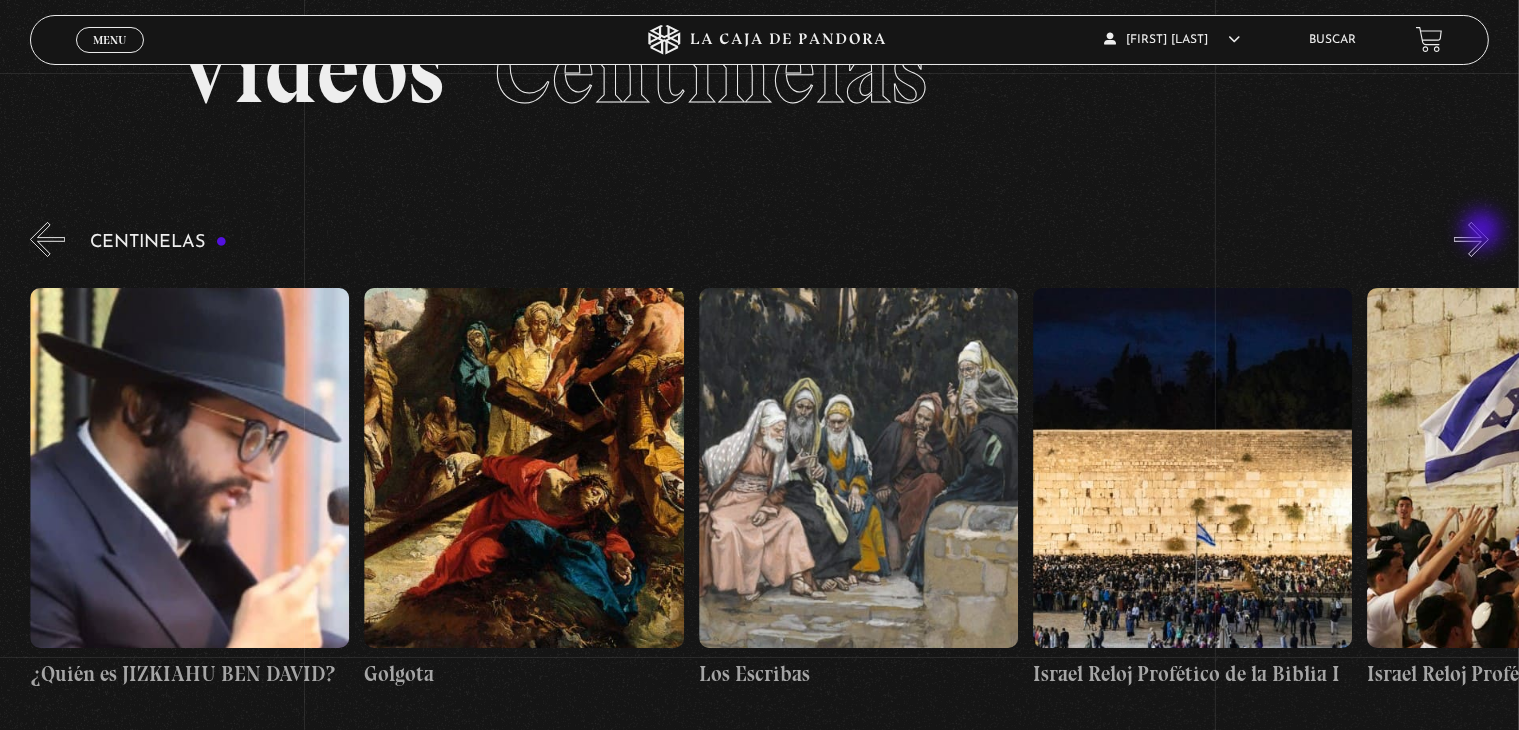 click on "»" at bounding box center [1471, 239] 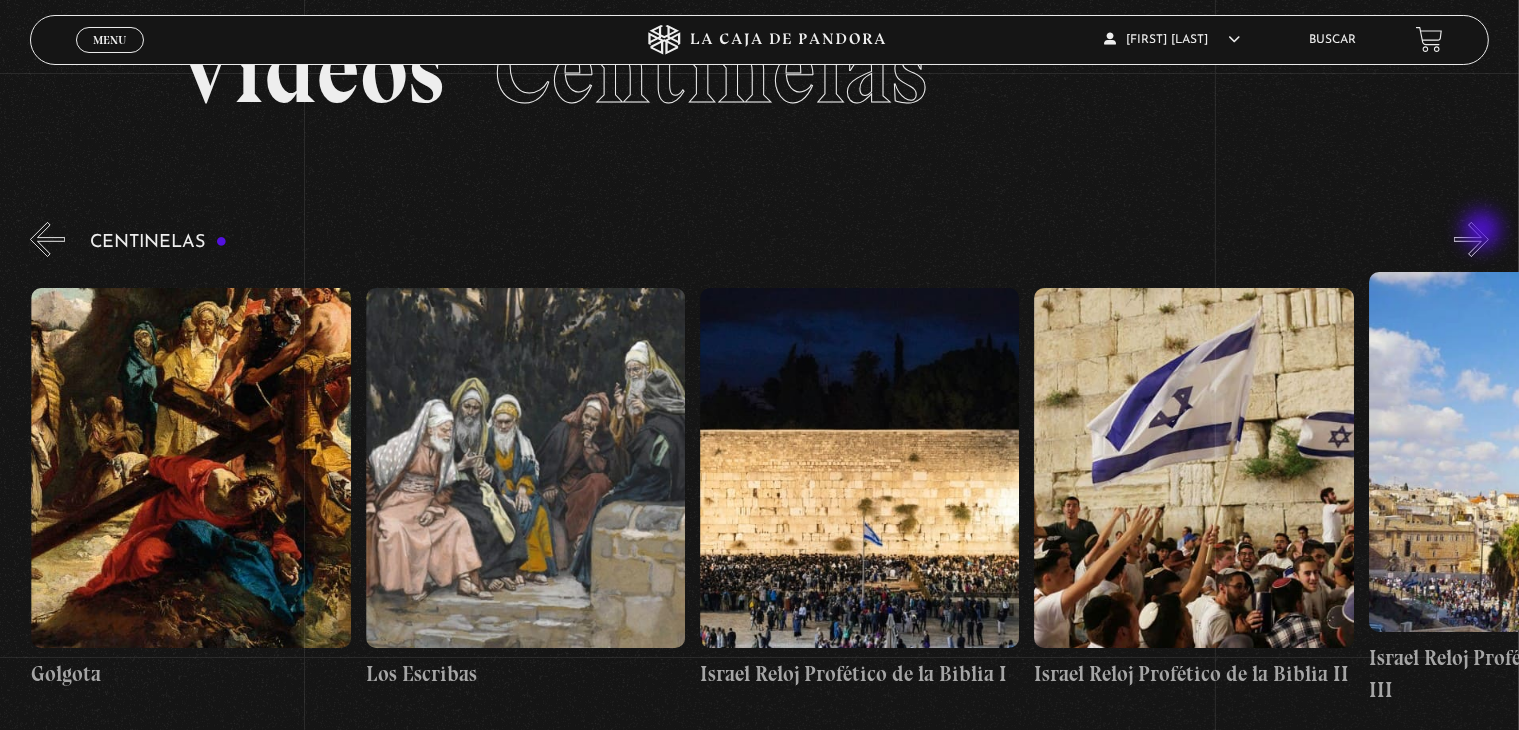 scroll, scrollTop: 0, scrollLeft: 36454, axis: horizontal 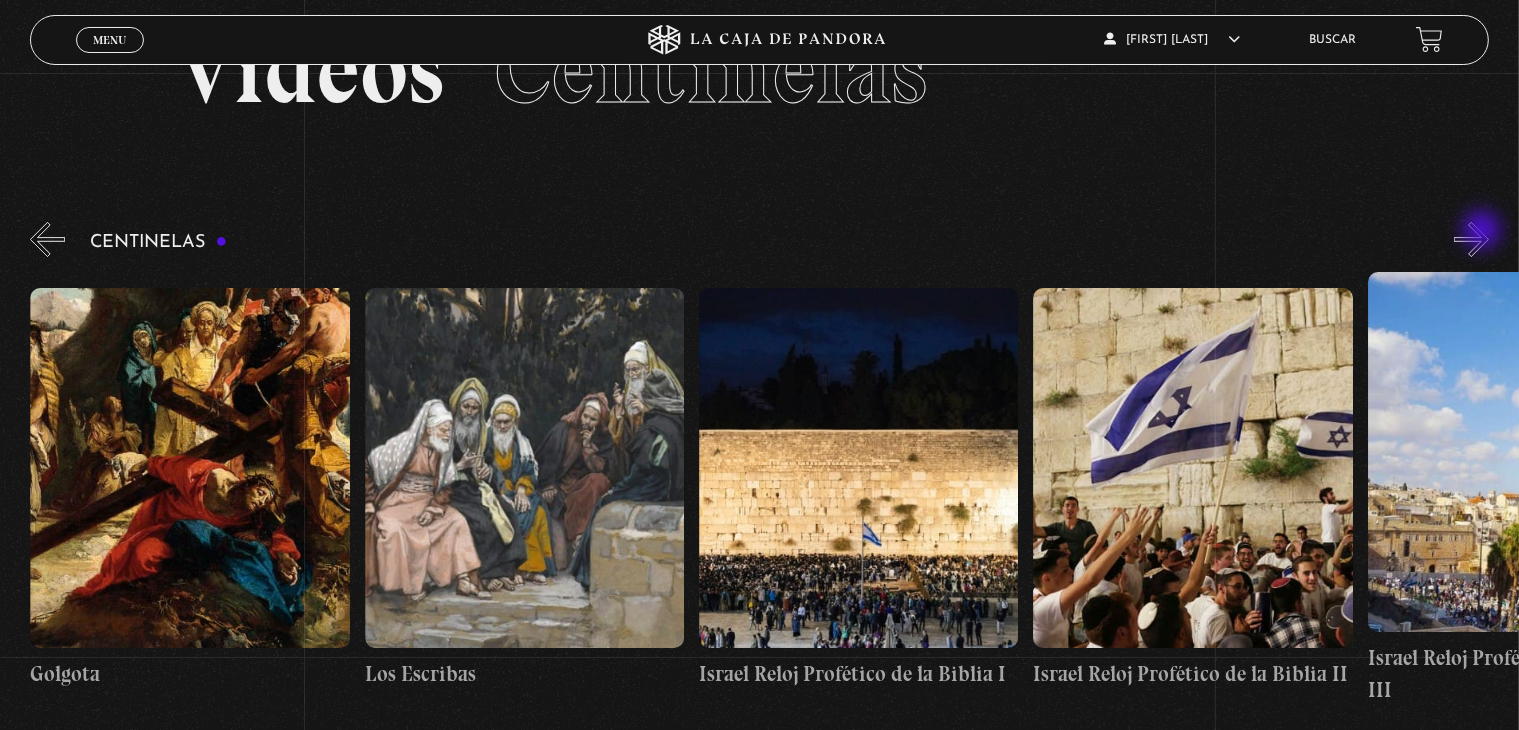 click on "»" at bounding box center (1471, 239) 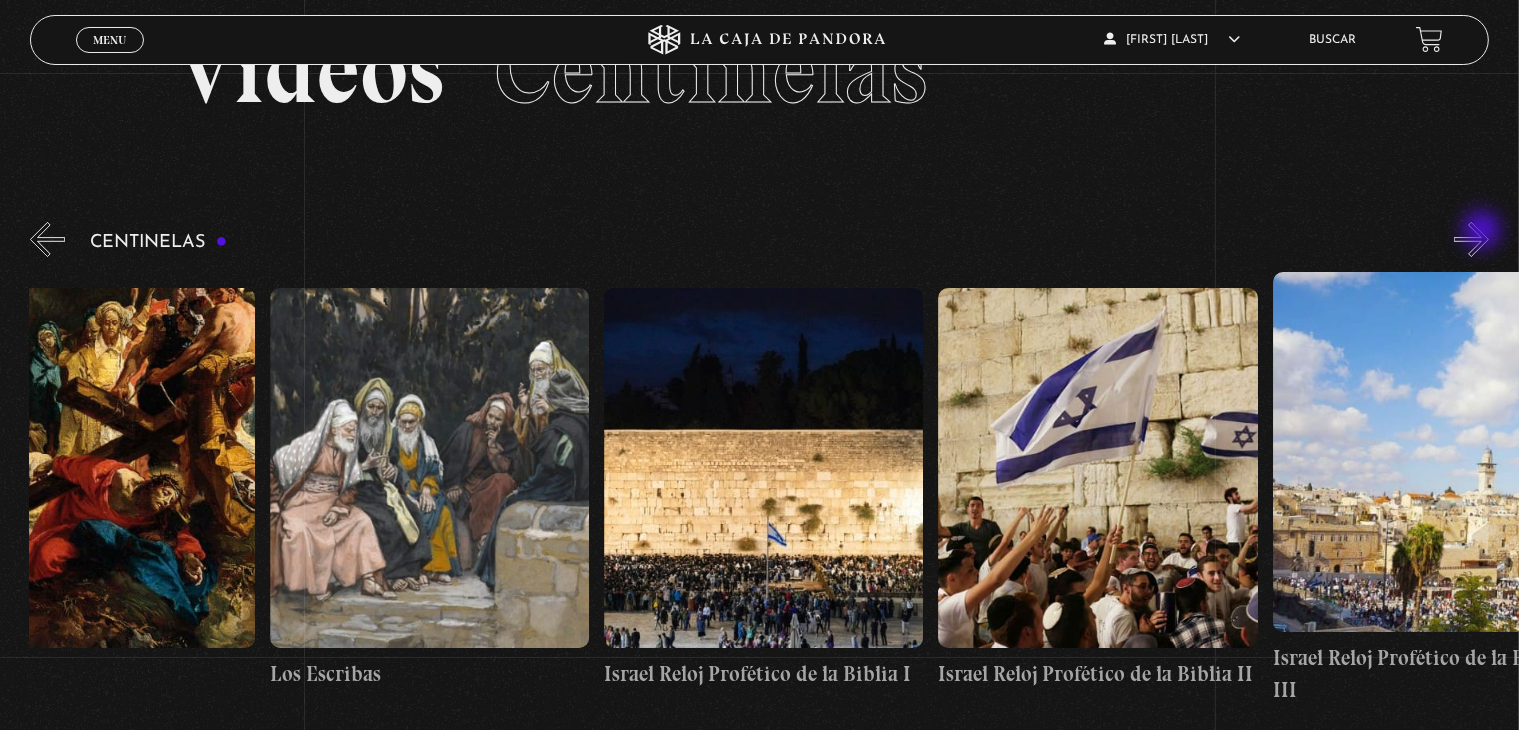 scroll, scrollTop: 0, scrollLeft: 36620, axis: horizontal 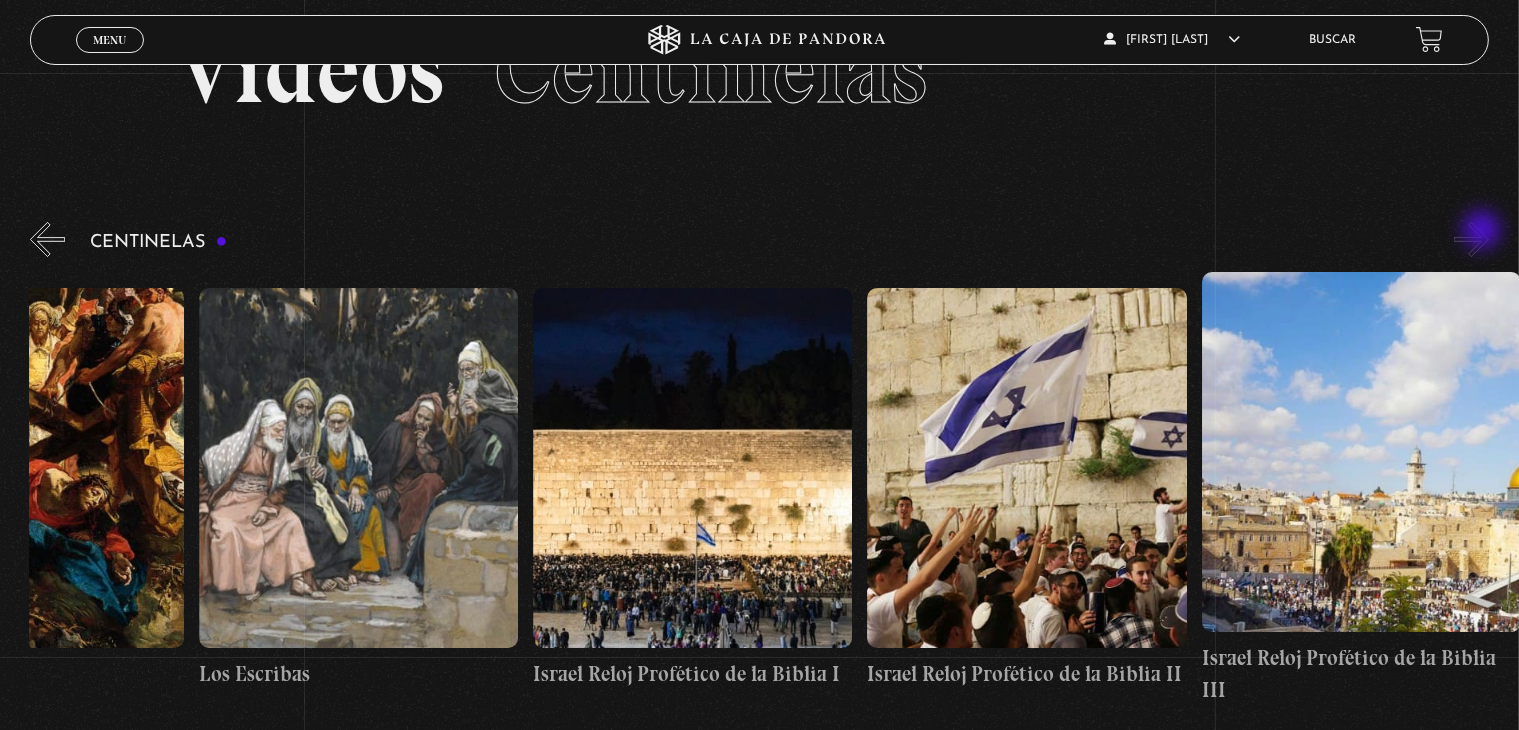 click on "»" at bounding box center [1471, 239] 